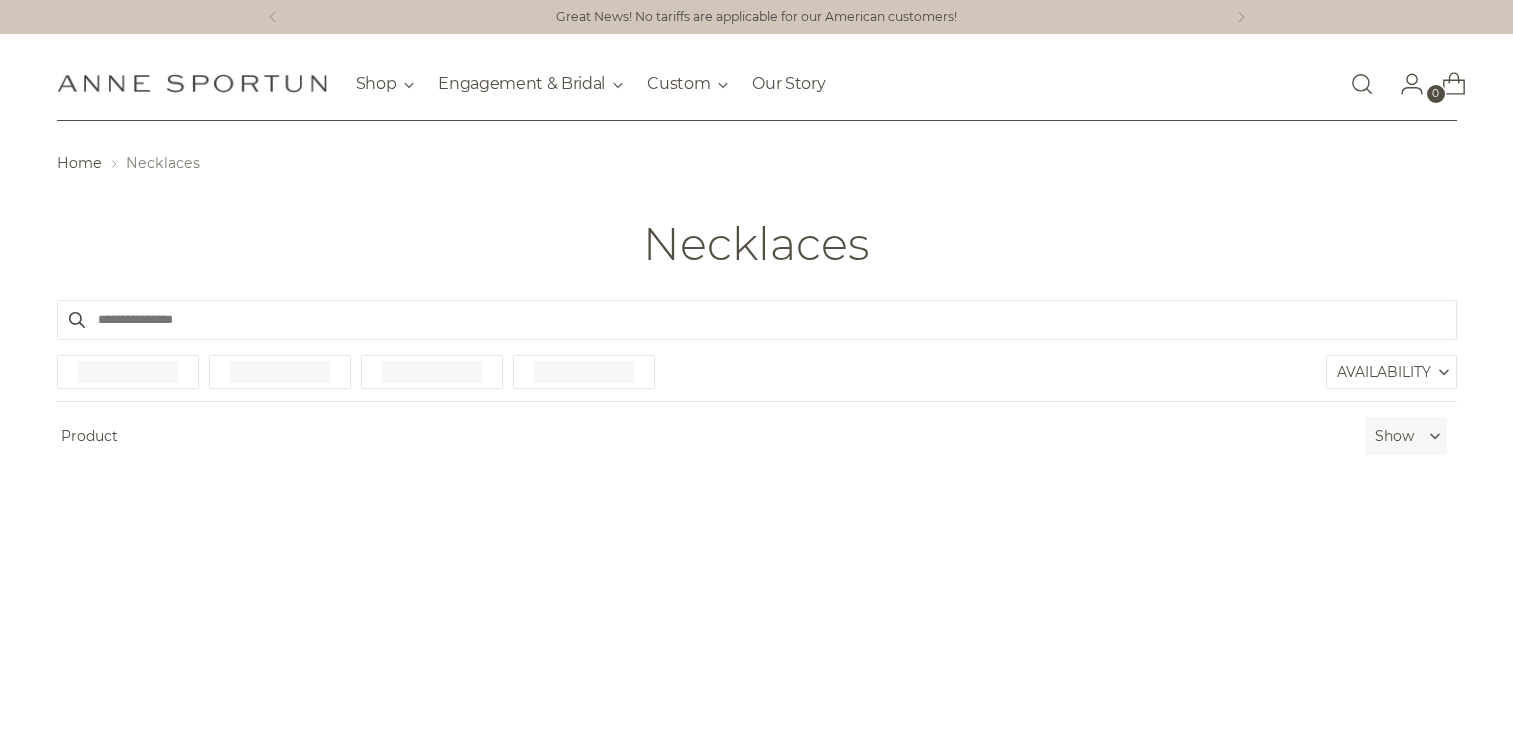 scroll, scrollTop: 0, scrollLeft: 0, axis: both 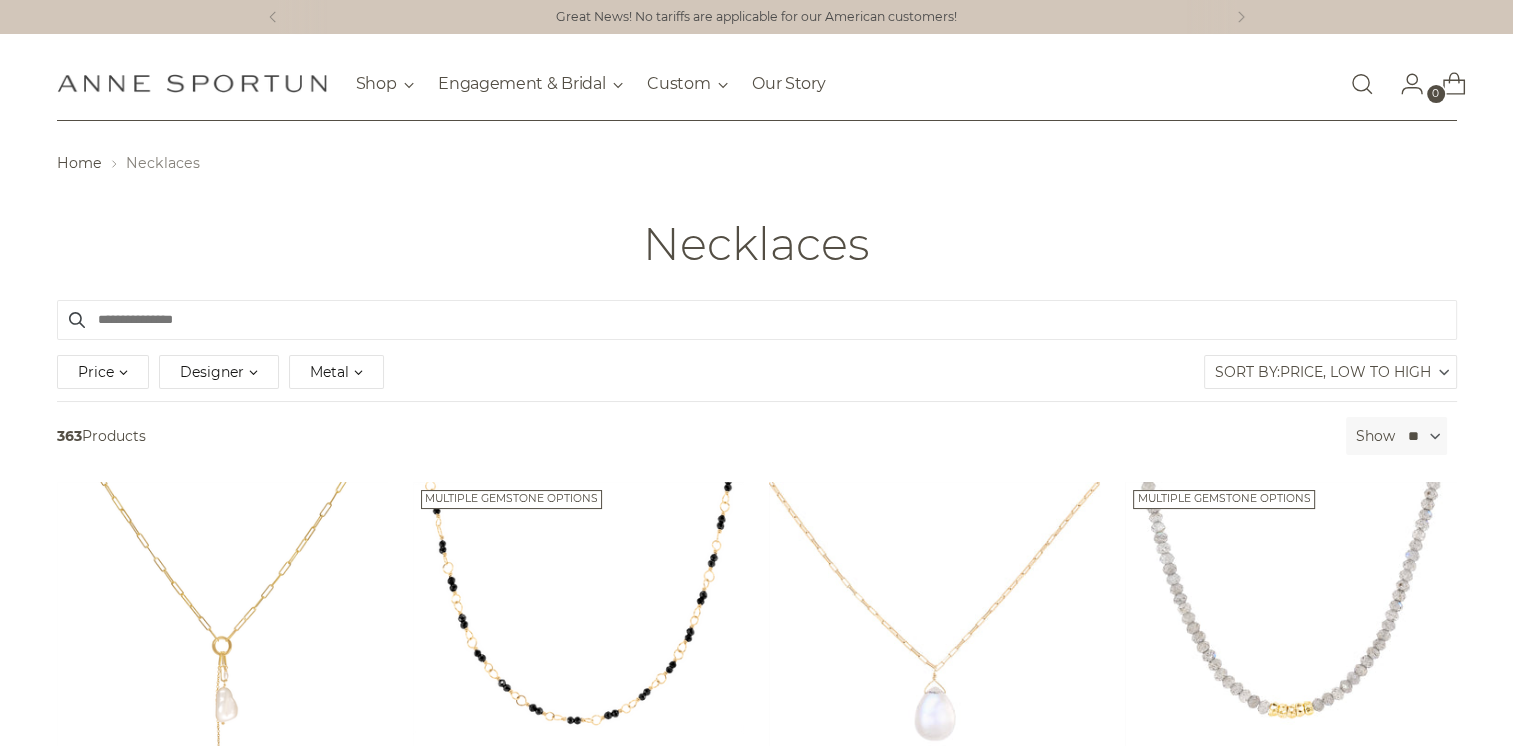 click on "Price, low to high" at bounding box center (1355, 372) 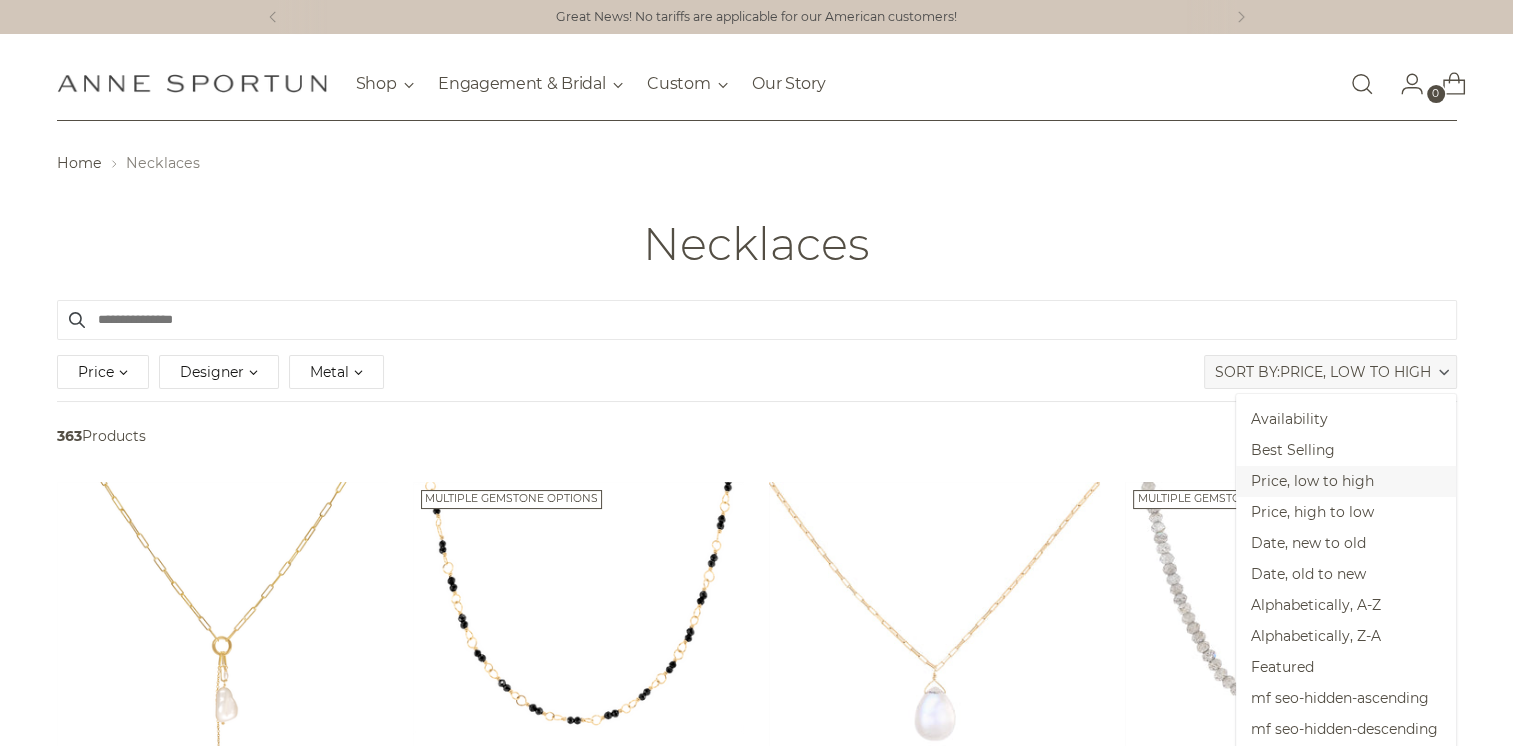 click on "Price, low to high" at bounding box center [1346, 481] 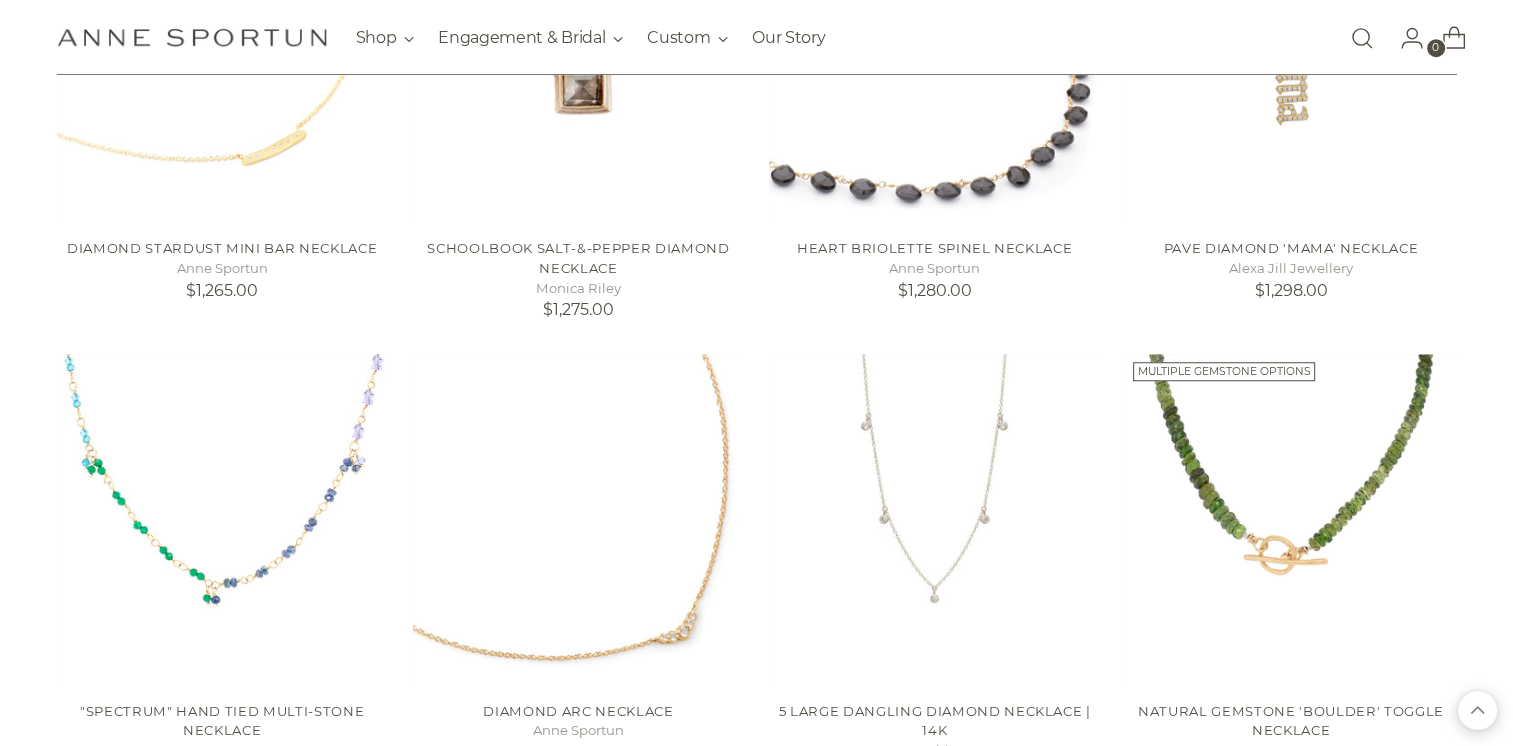 scroll, scrollTop: 1800, scrollLeft: 0, axis: vertical 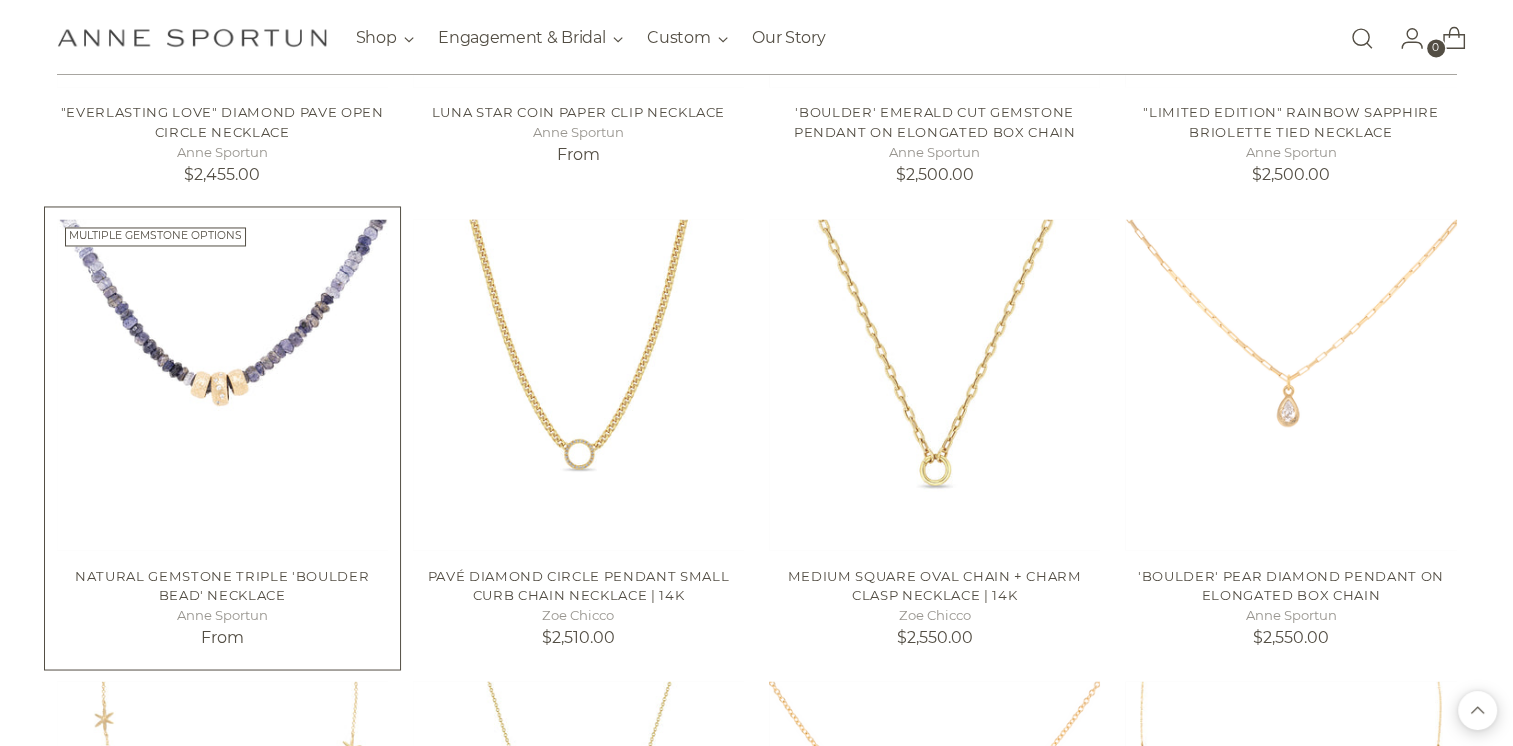click at bounding box center [0, 0] 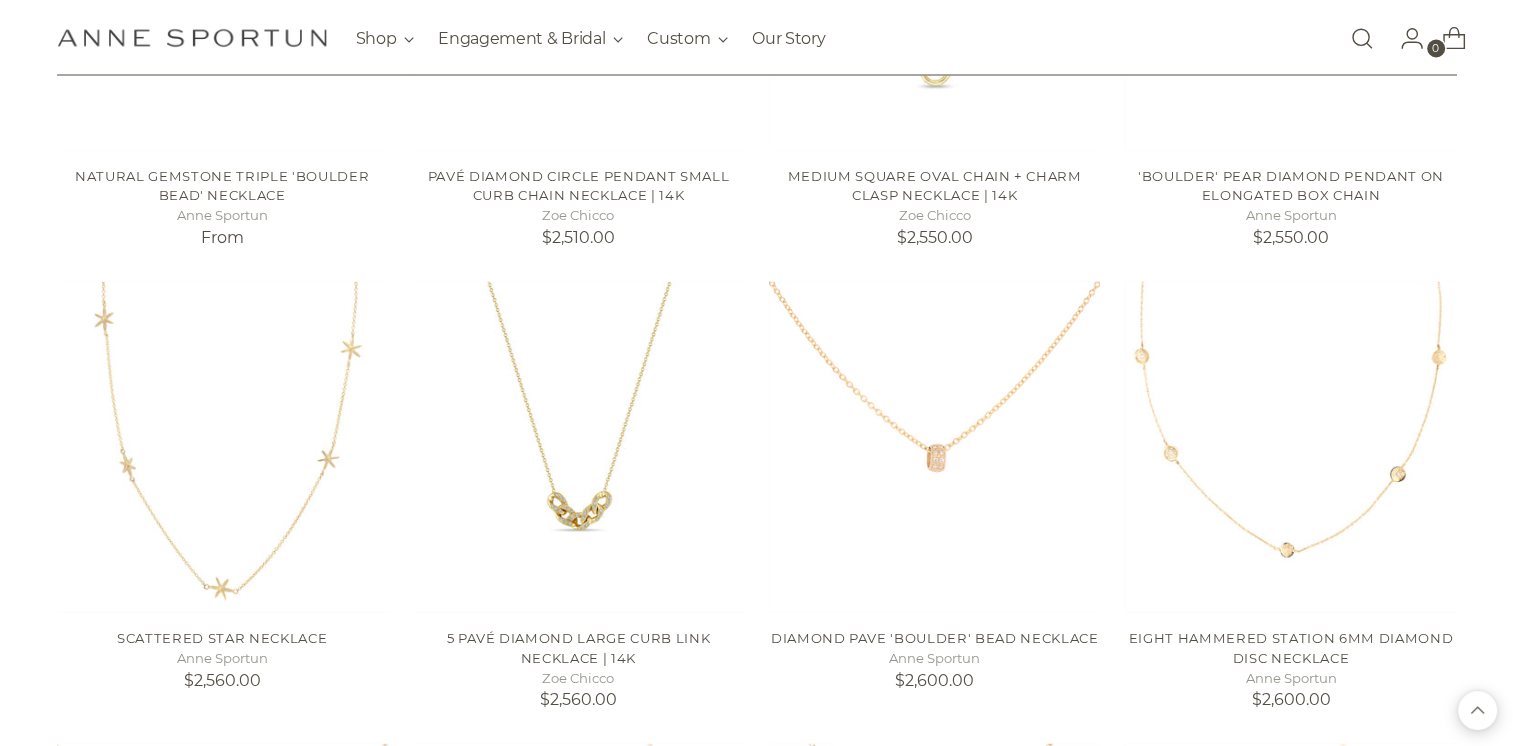 scroll, scrollTop: 11400, scrollLeft: 0, axis: vertical 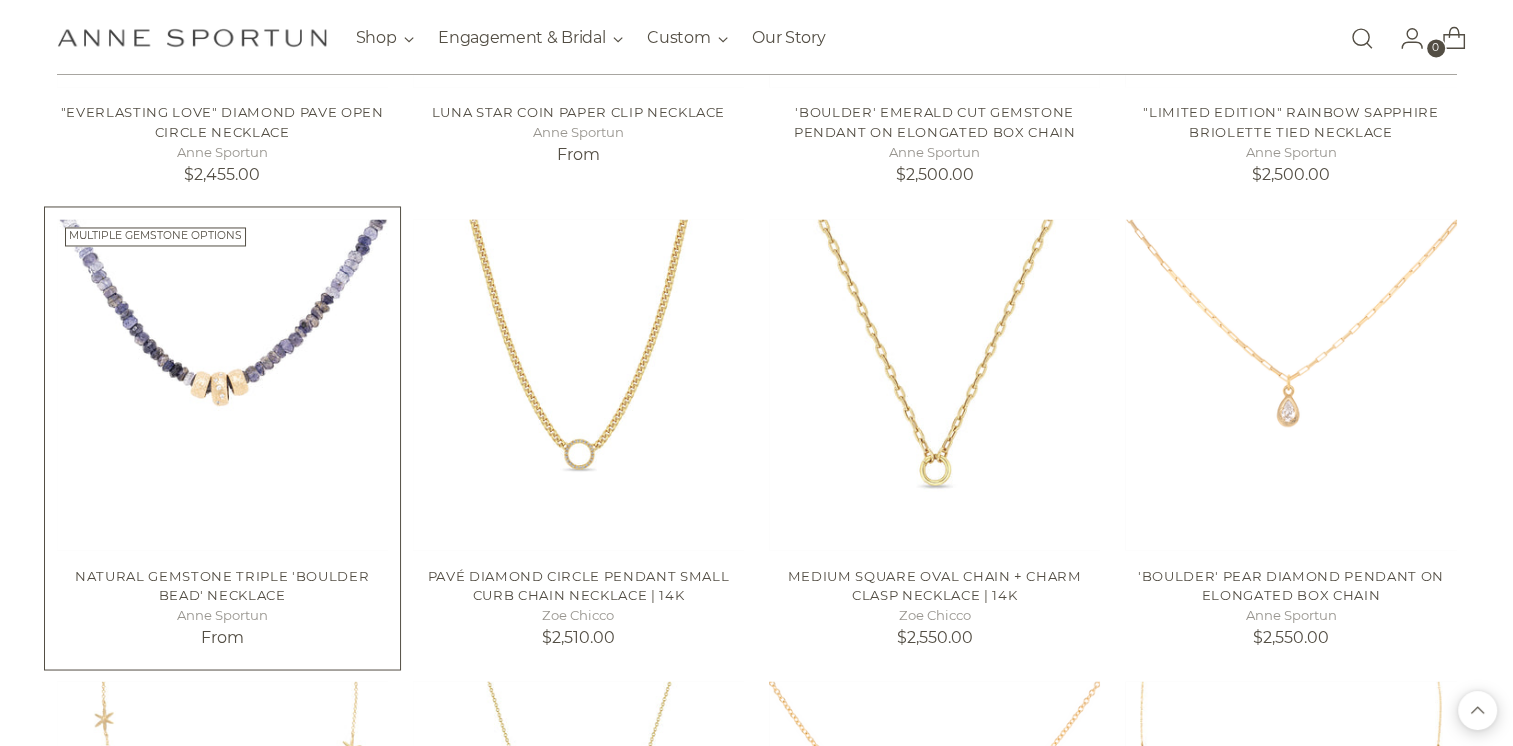click on "Natural Gemstone Triple 'Boulder Bead' Necklace" at bounding box center (222, 585) 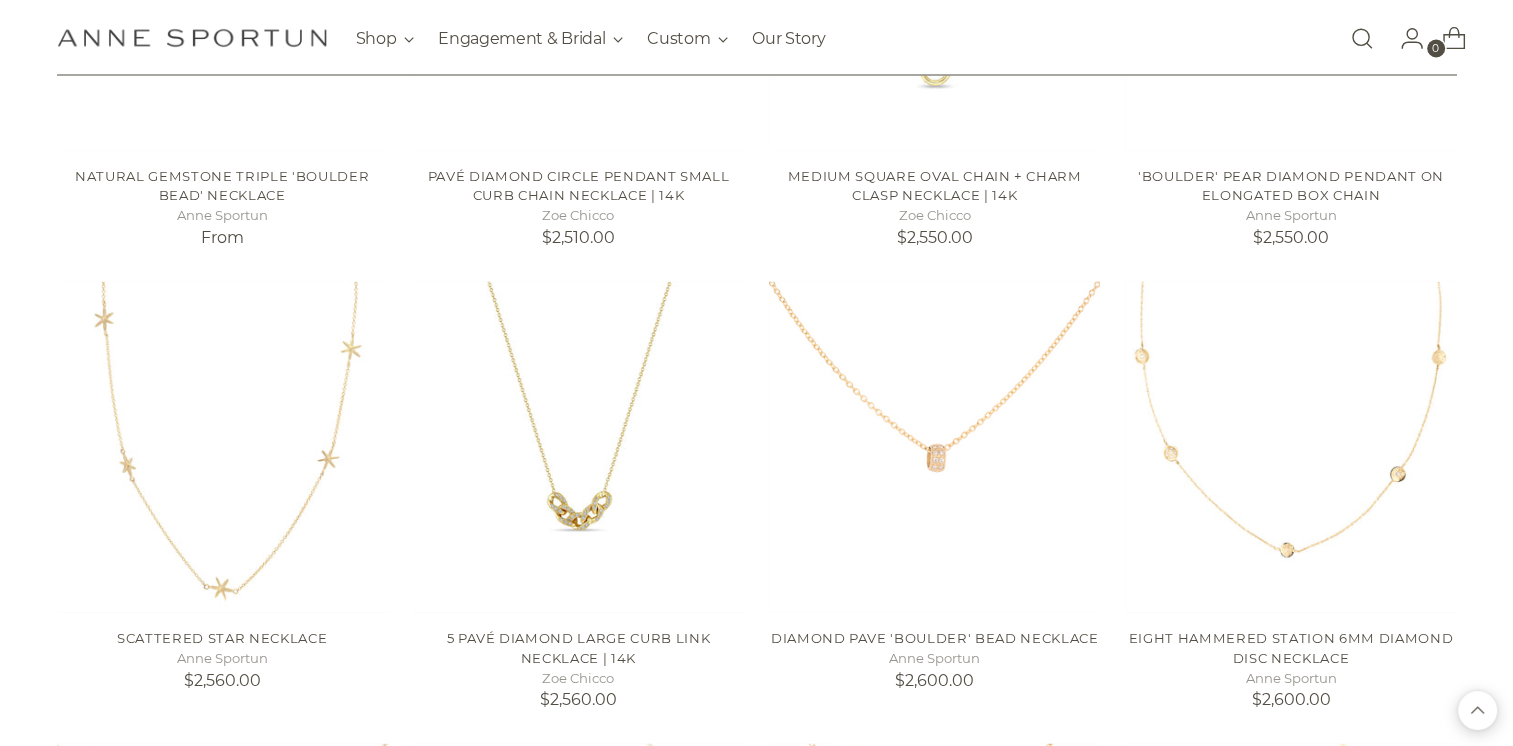 scroll, scrollTop: 11400, scrollLeft: 0, axis: vertical 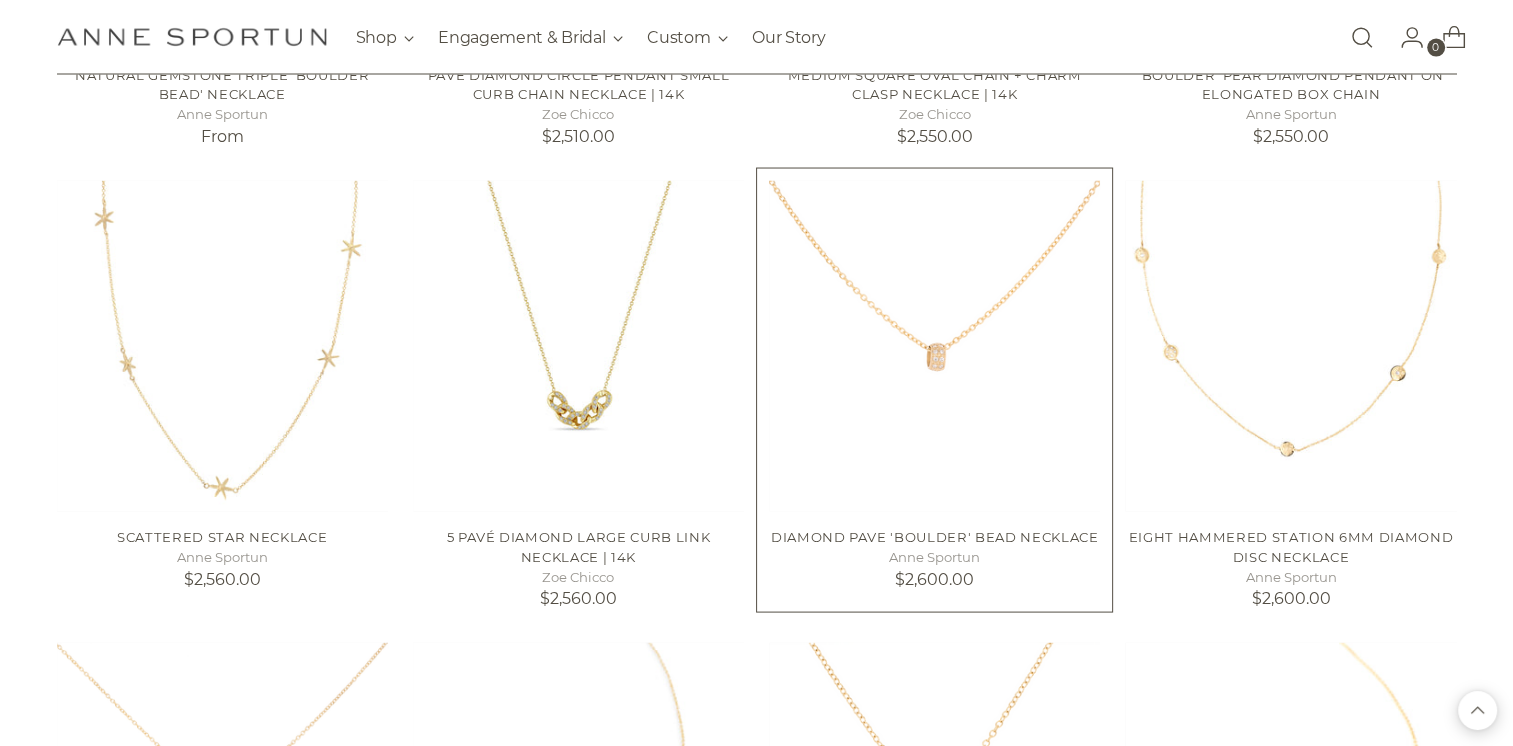 click on "Diamond Pave 'Boulder' Bead Necklace" at bounding box center [935, 537] 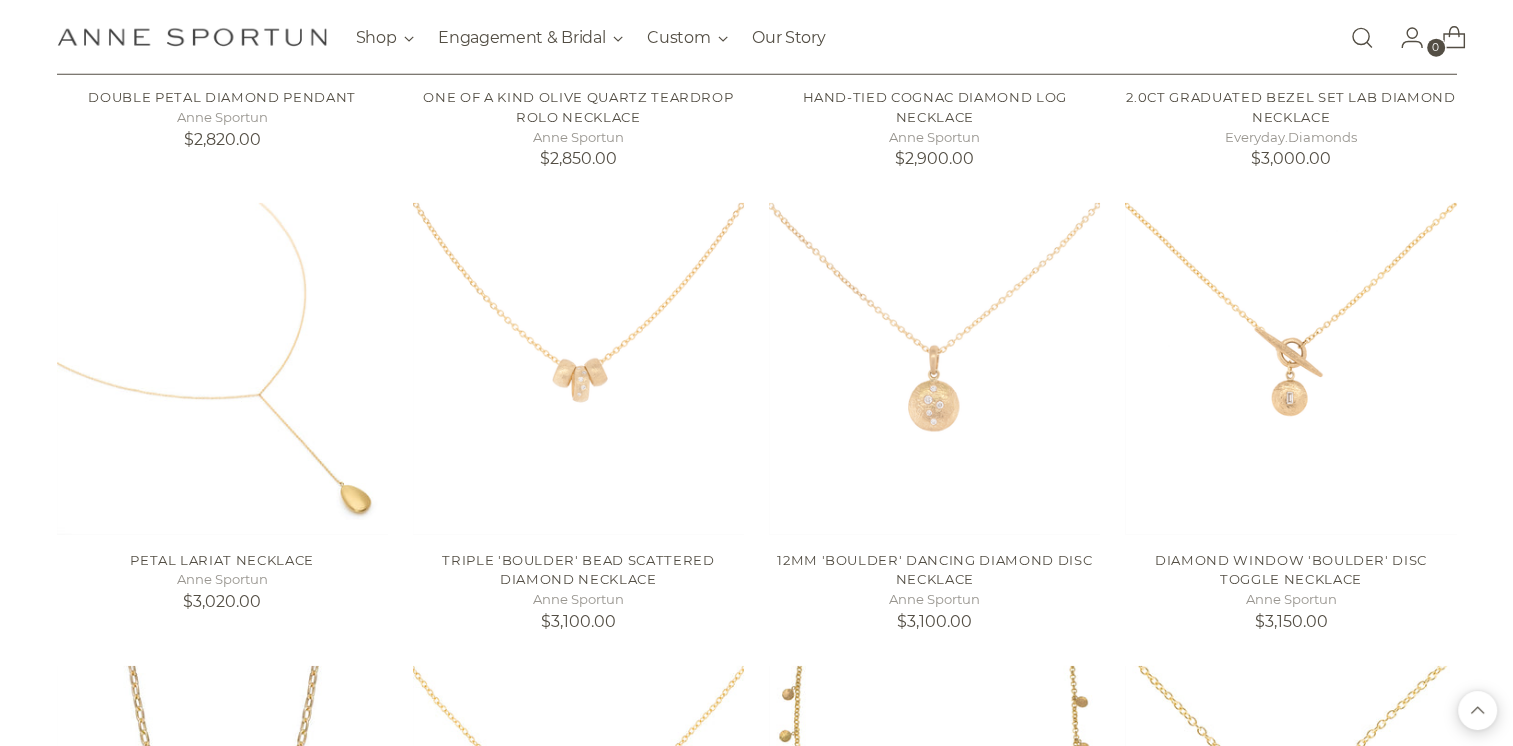scroll, scrollTop: 12800, scrollLeft: 0, axis: vertical 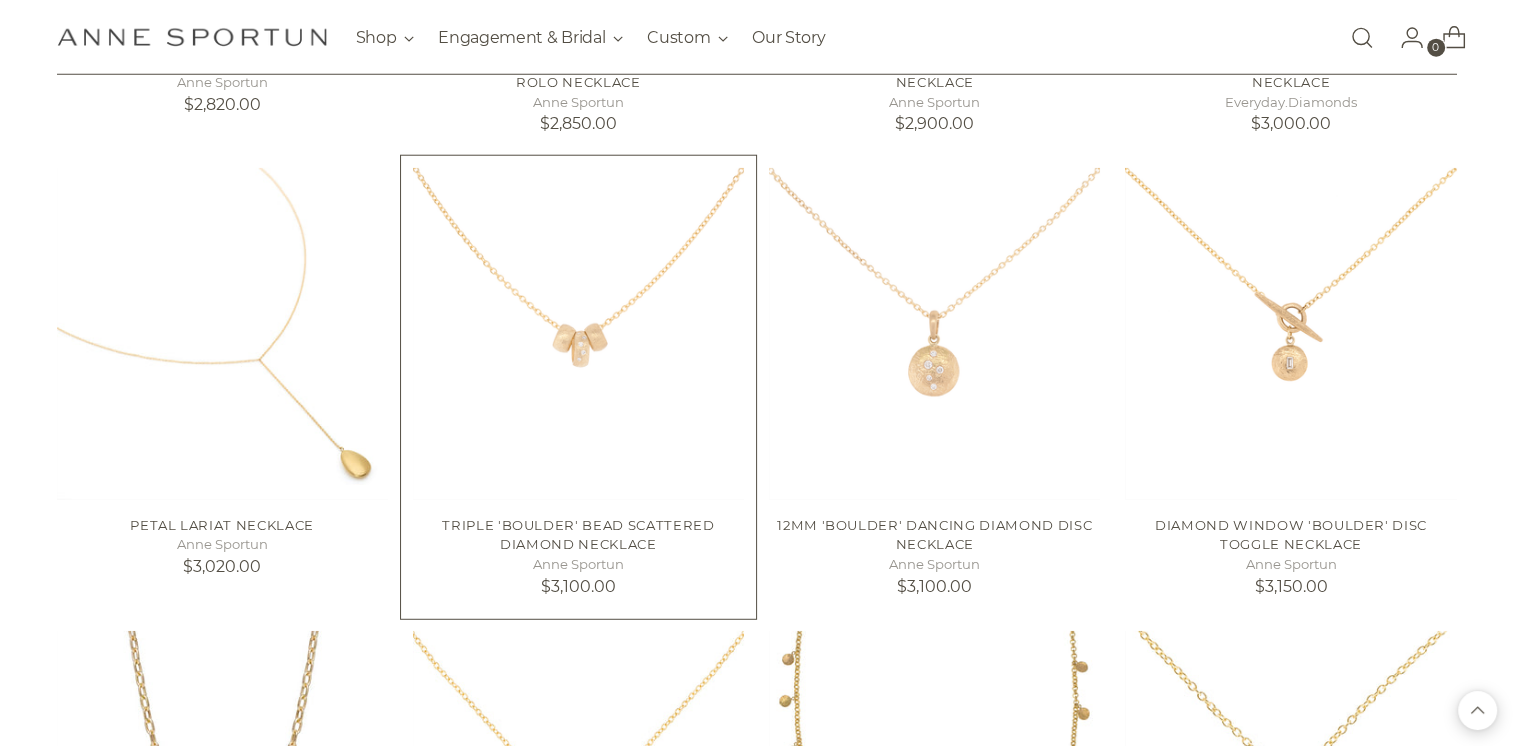 click on "Triple 'Boulder' Bead Scattered Diamond Necklace" at bounding box center [578, 535] 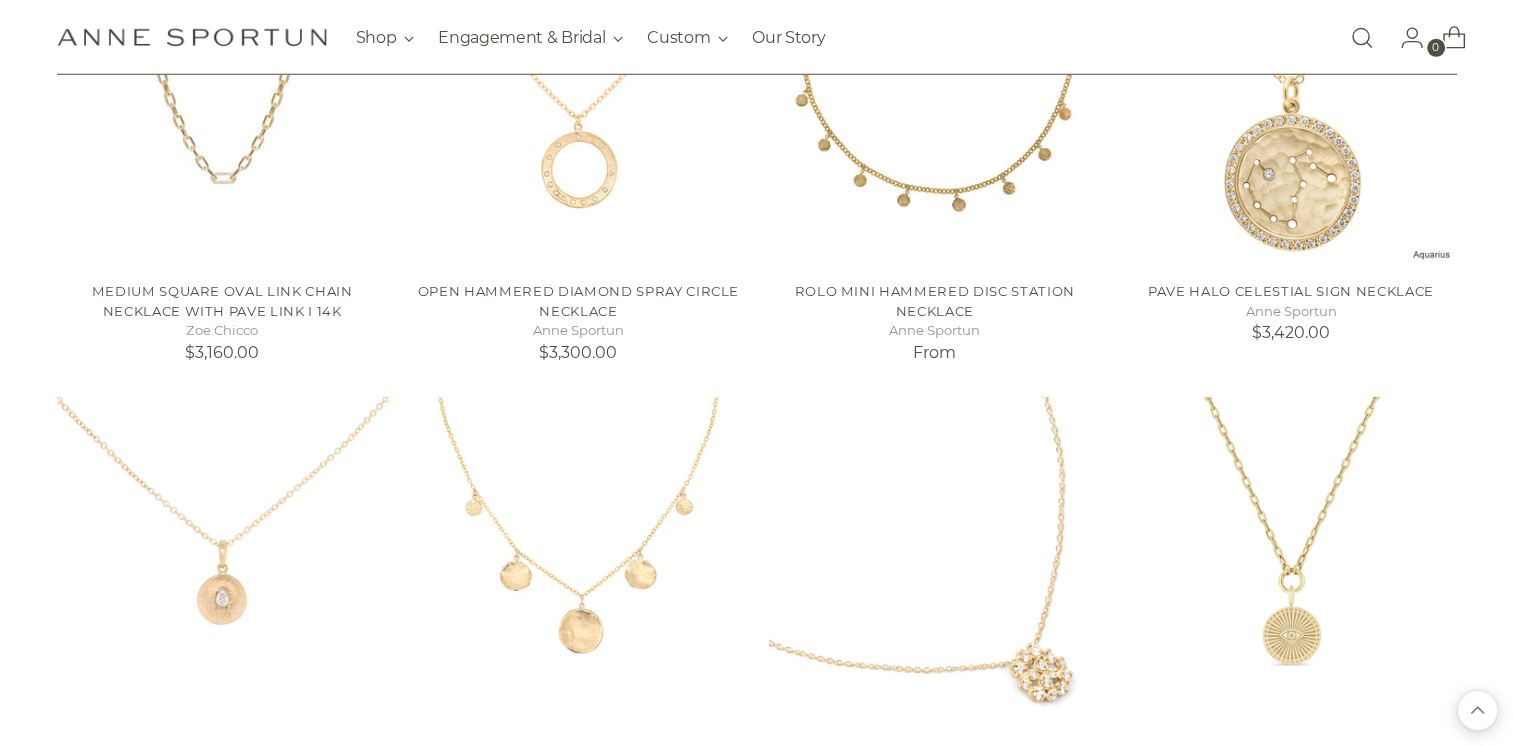 scroll, scrollTop: 13300, scrollLeft: 0, axis: vertical 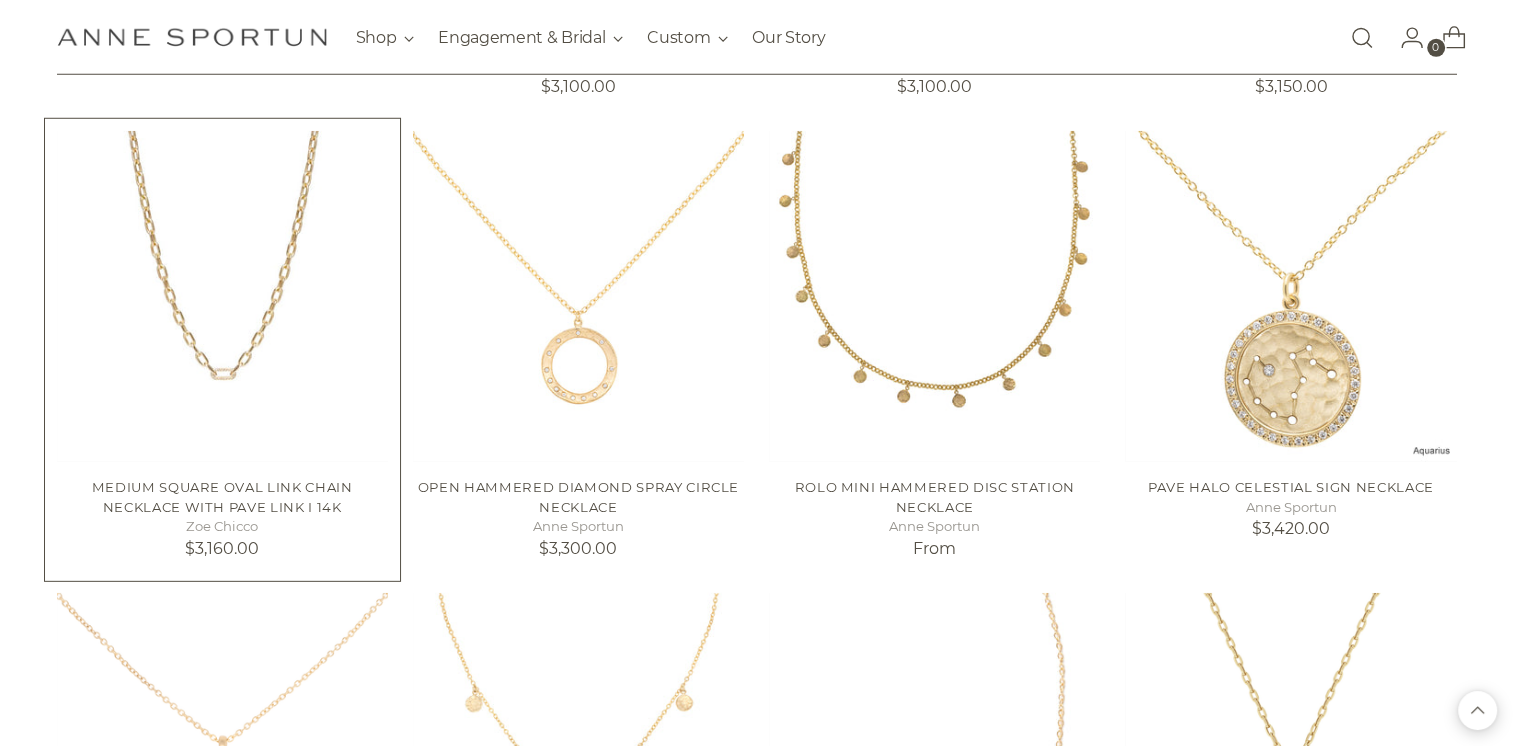 click at bounding box center [0, 0] 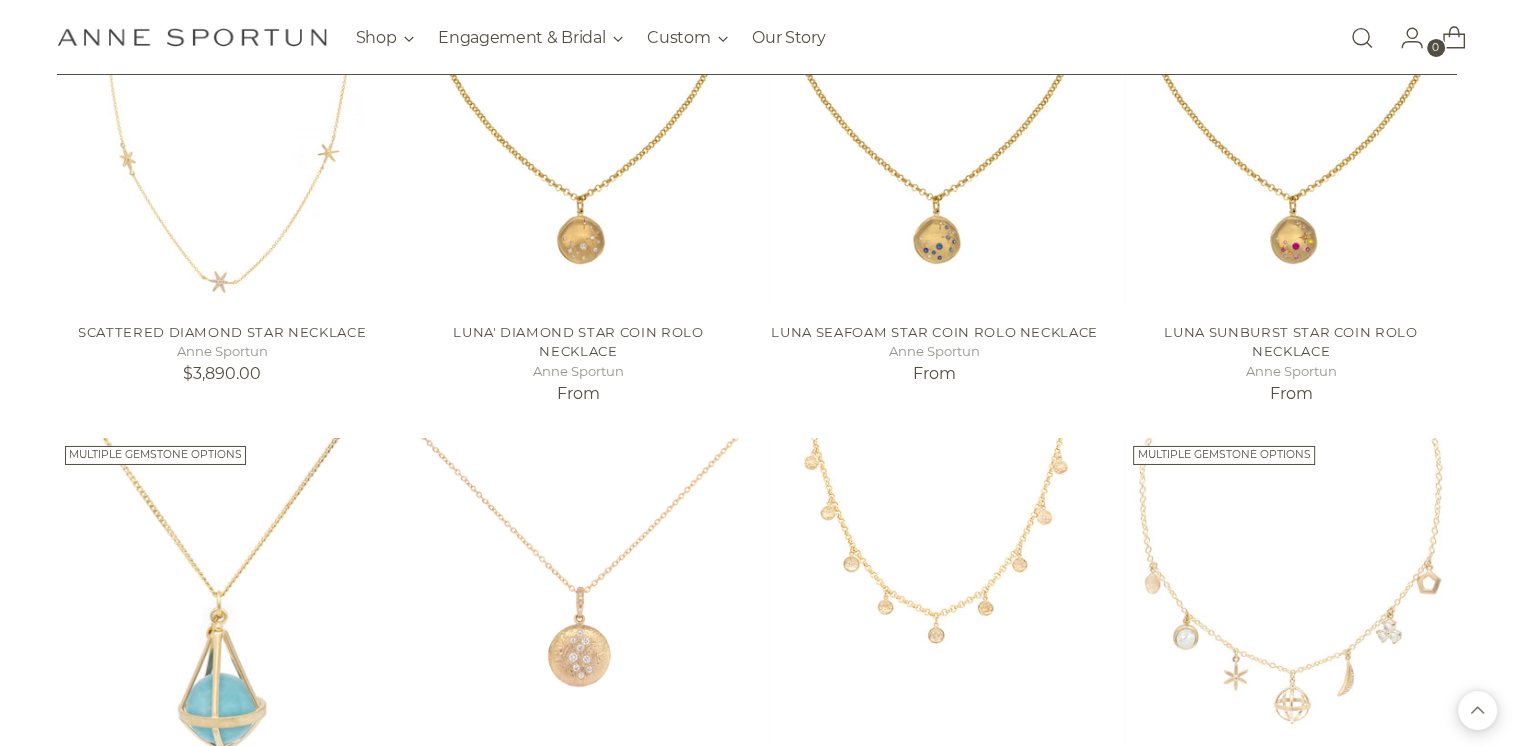 scroll, scrollTop: 14700, scrollLeft: 0, axis: vertical 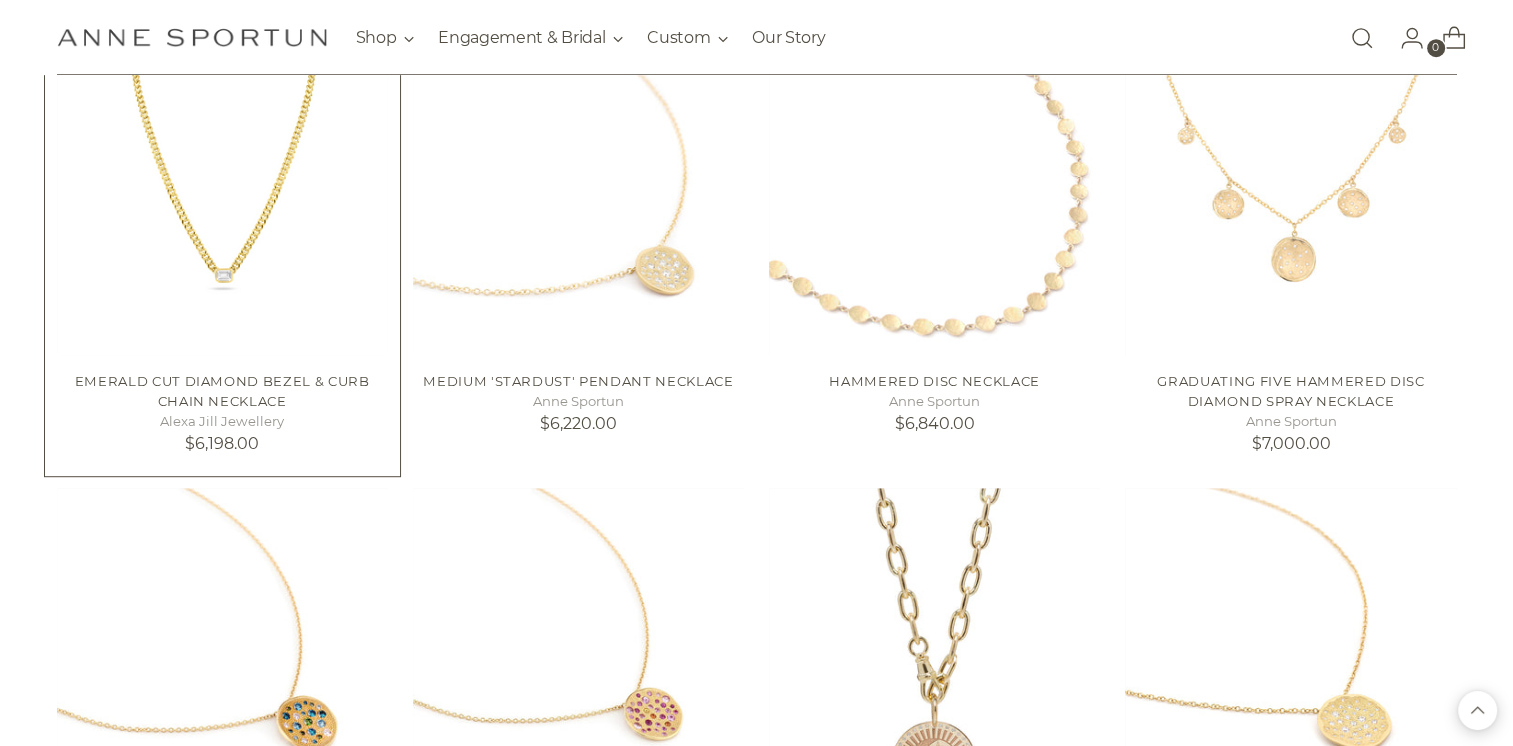 click at bounding box center [0, 0] 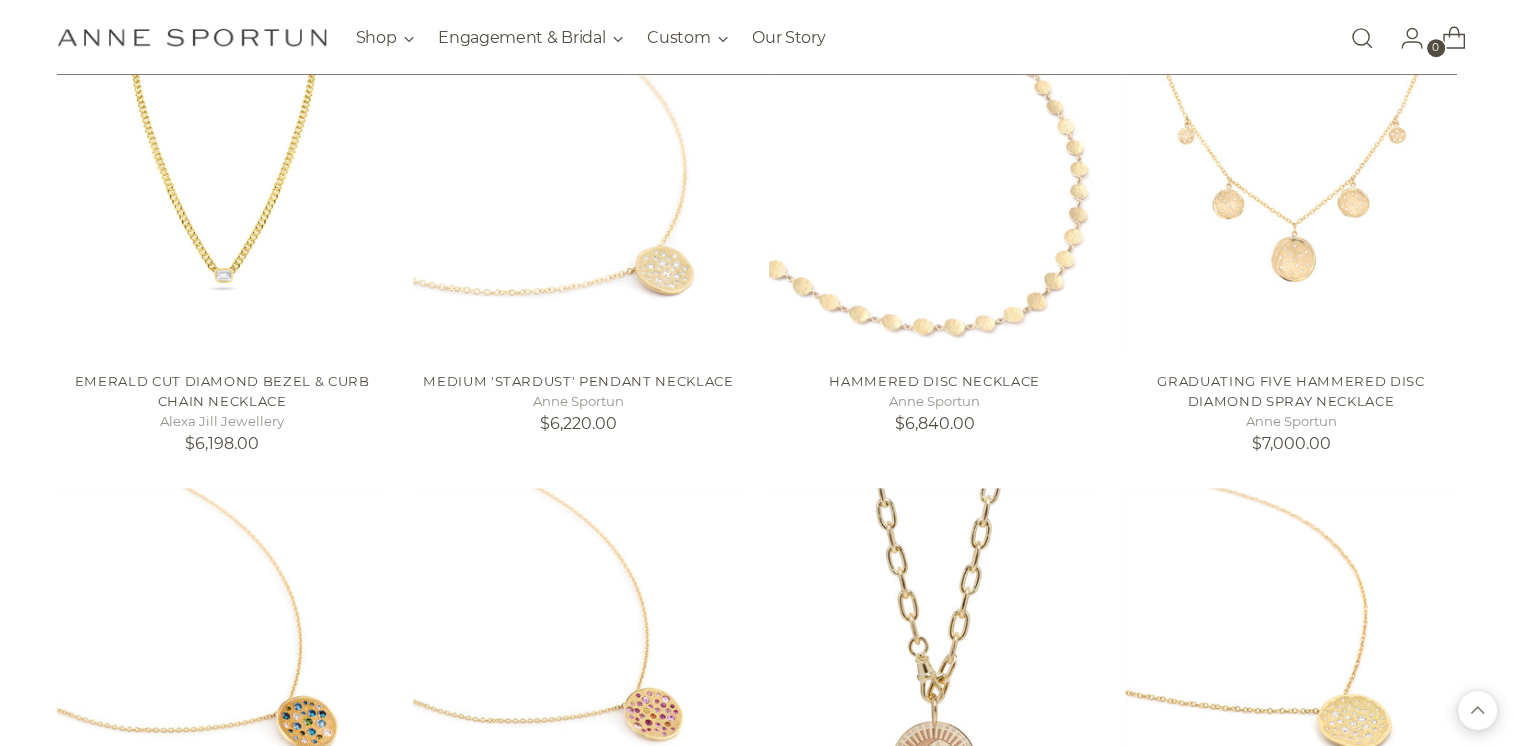 scroll, scrollTop: 16600, scrollLeft: 0, axis: vertical 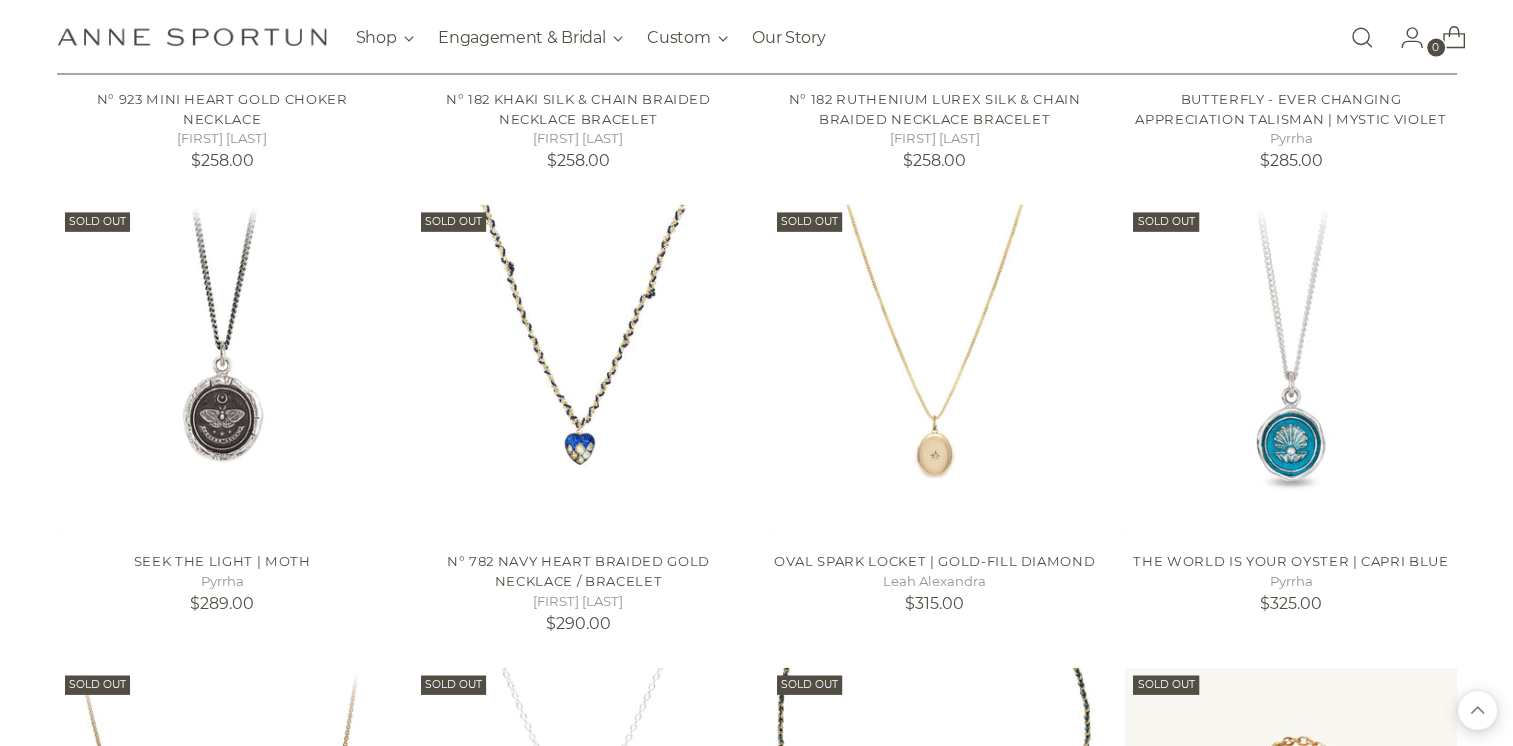 click 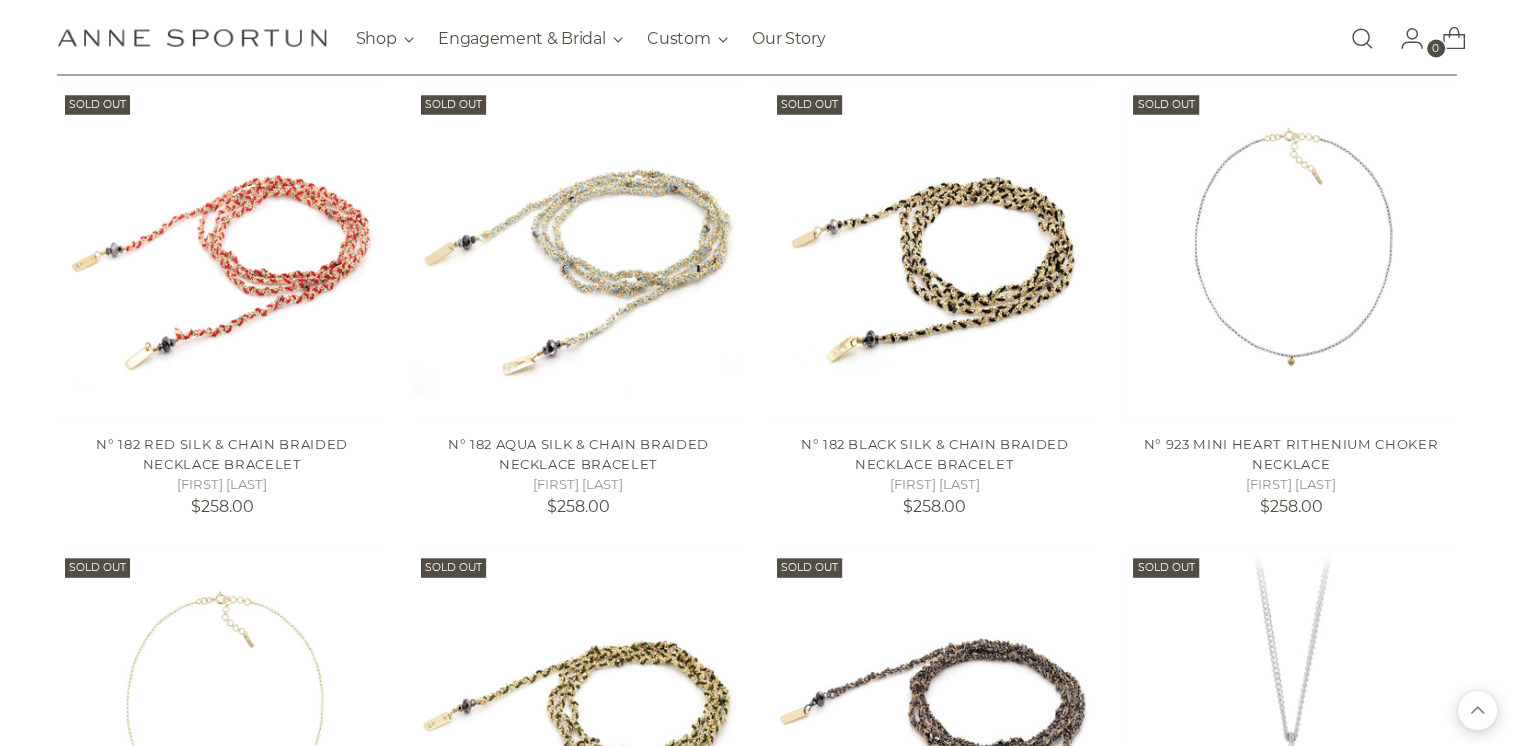 scroll, scrollTop: 13011, scrollLeft: 0, axis: vertical 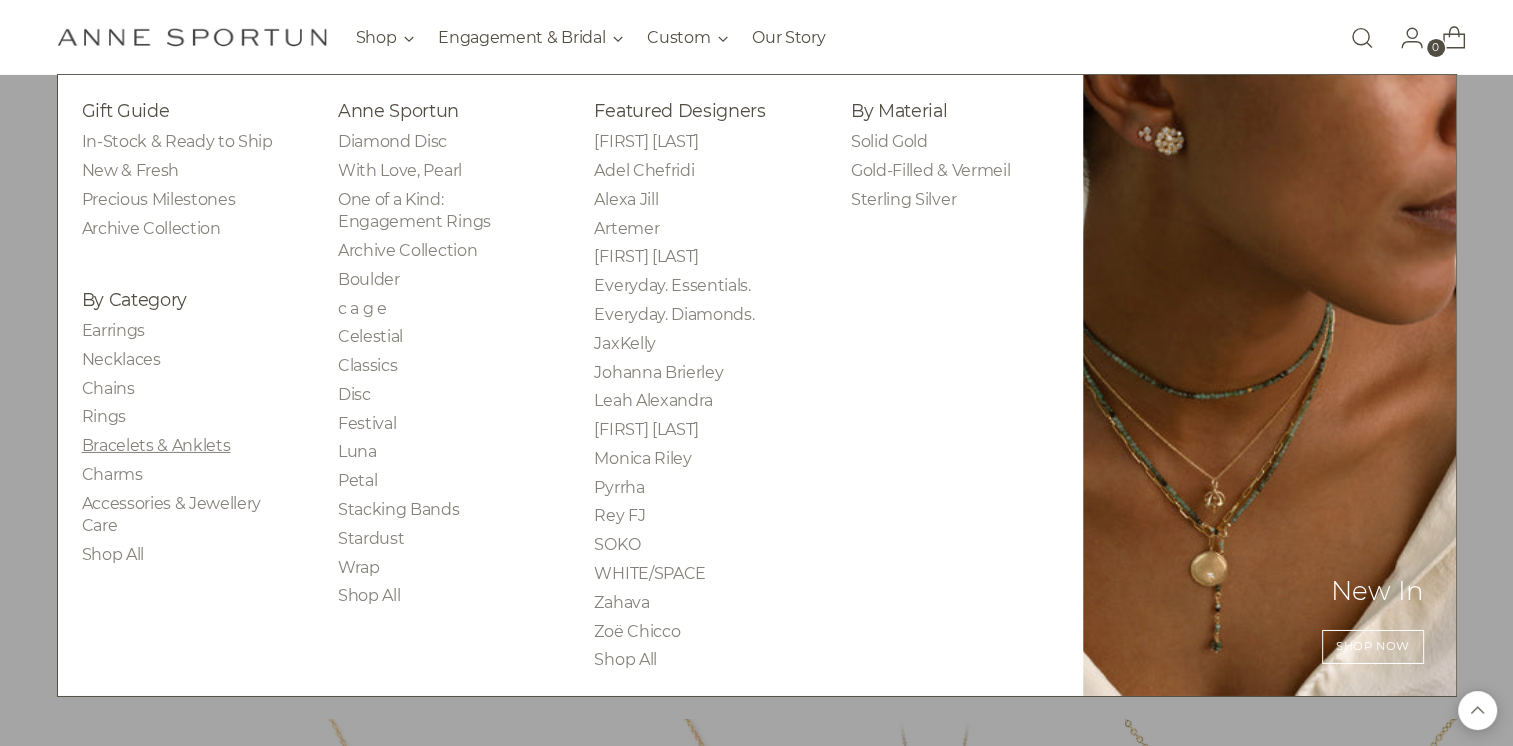click on "Bracelets & Anklets" at bounding box center (156, 445) 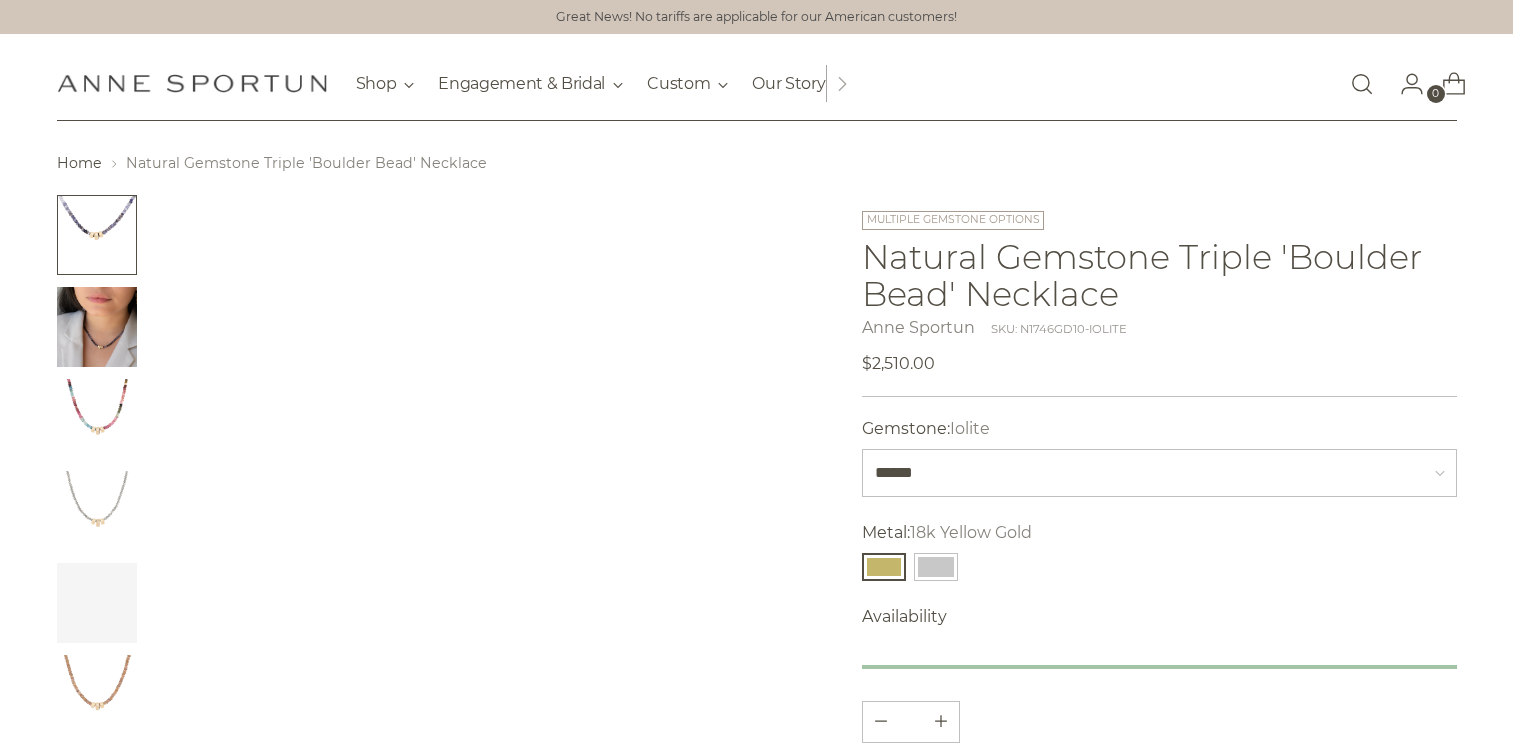 scroll, scrollTop: 0, scrollLeft: 0, axis: both 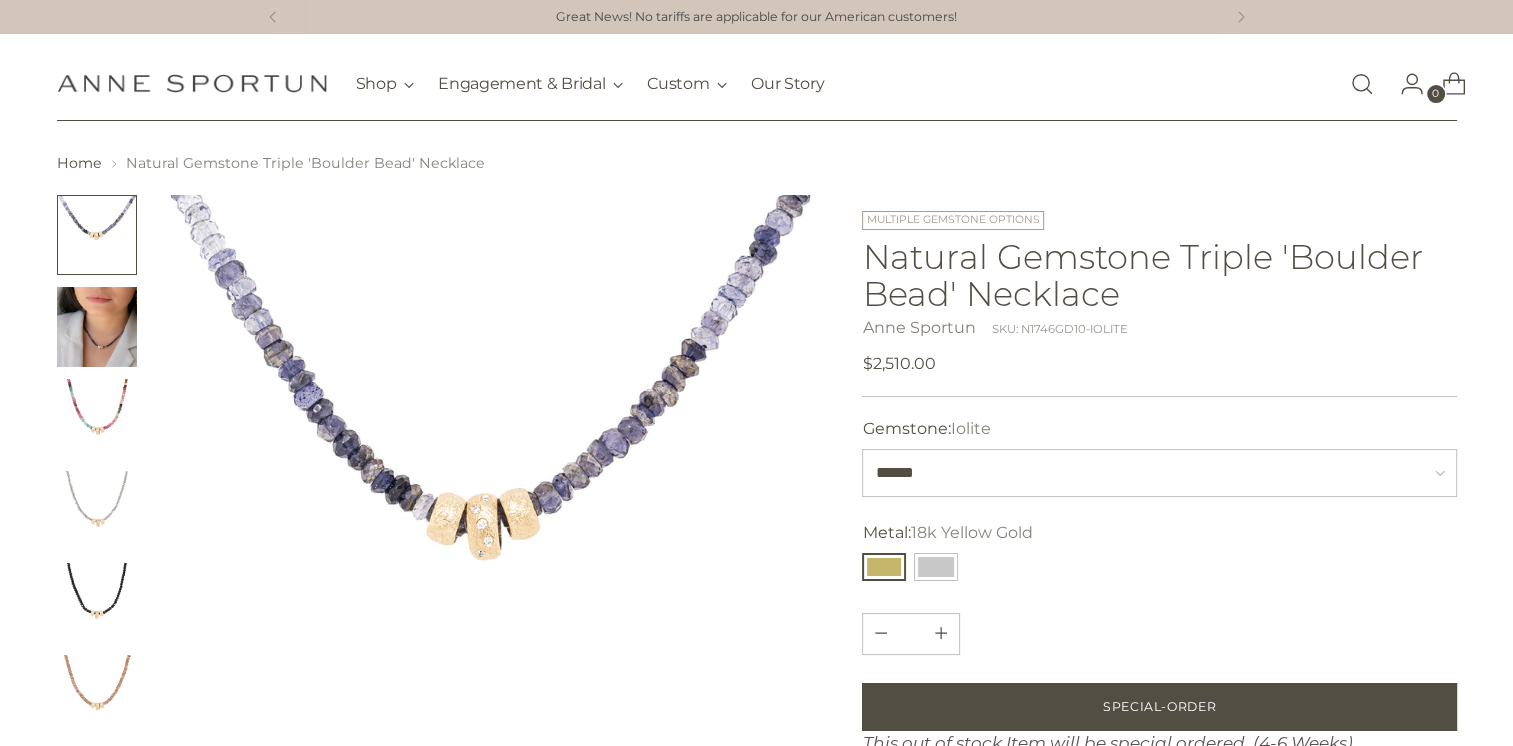 click at bounding box center [489, 519] 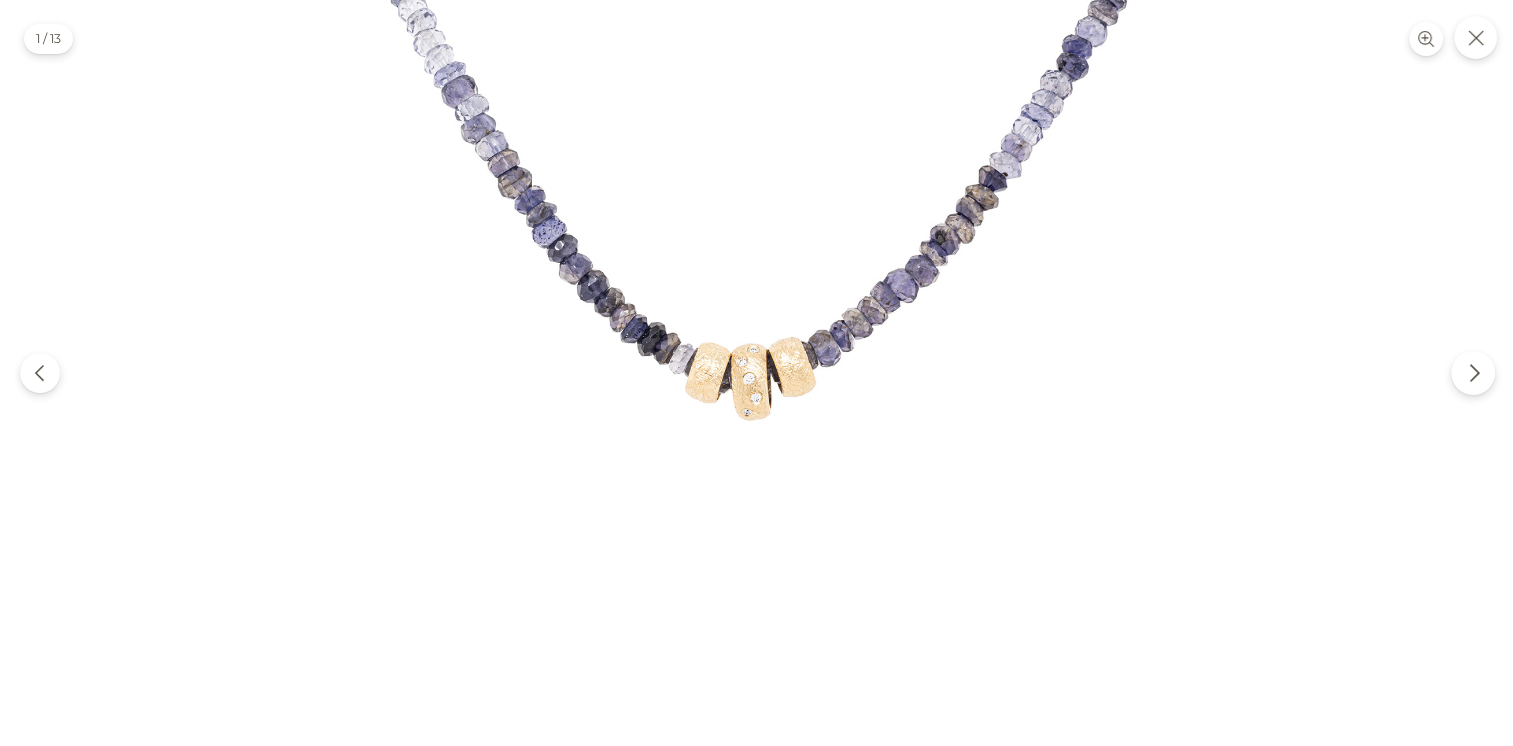 click 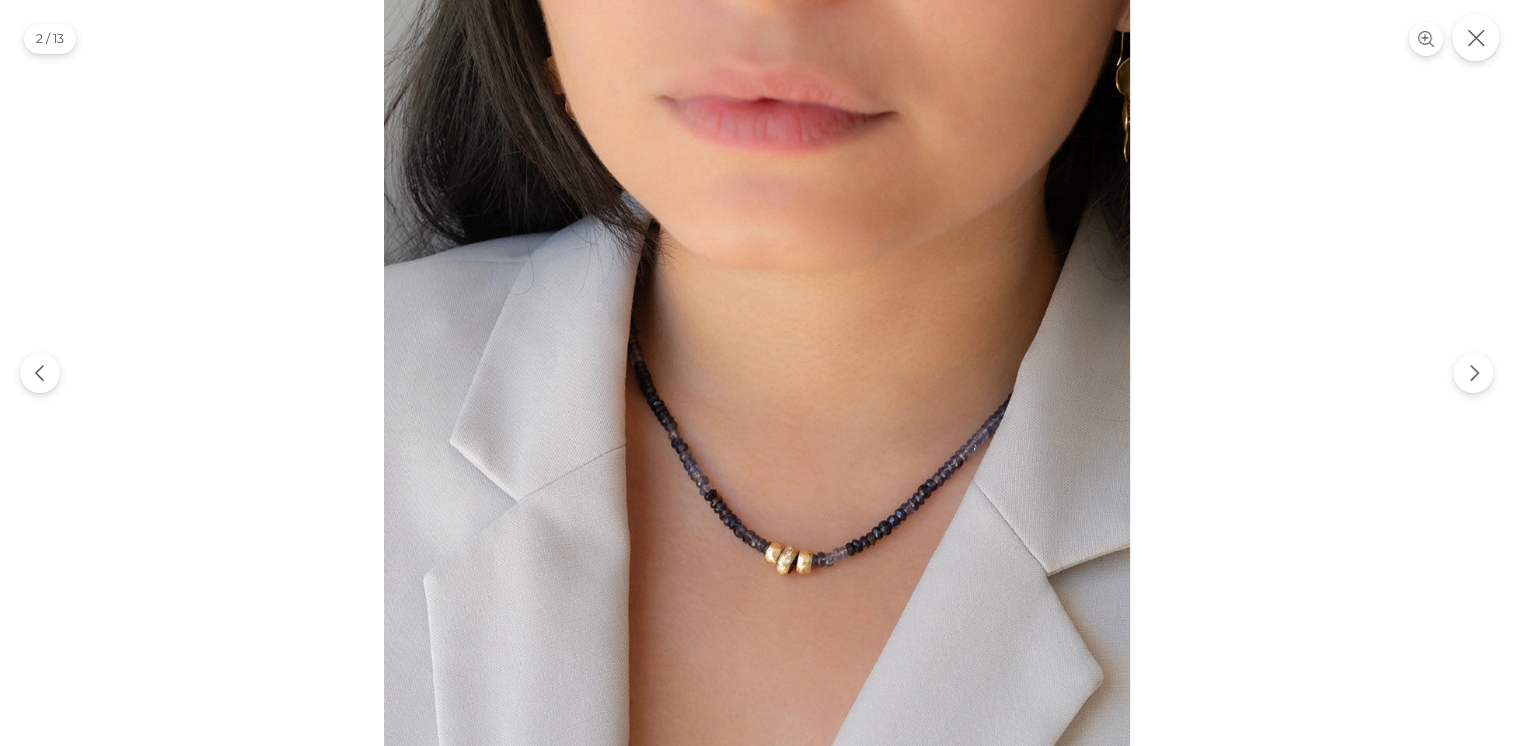 click 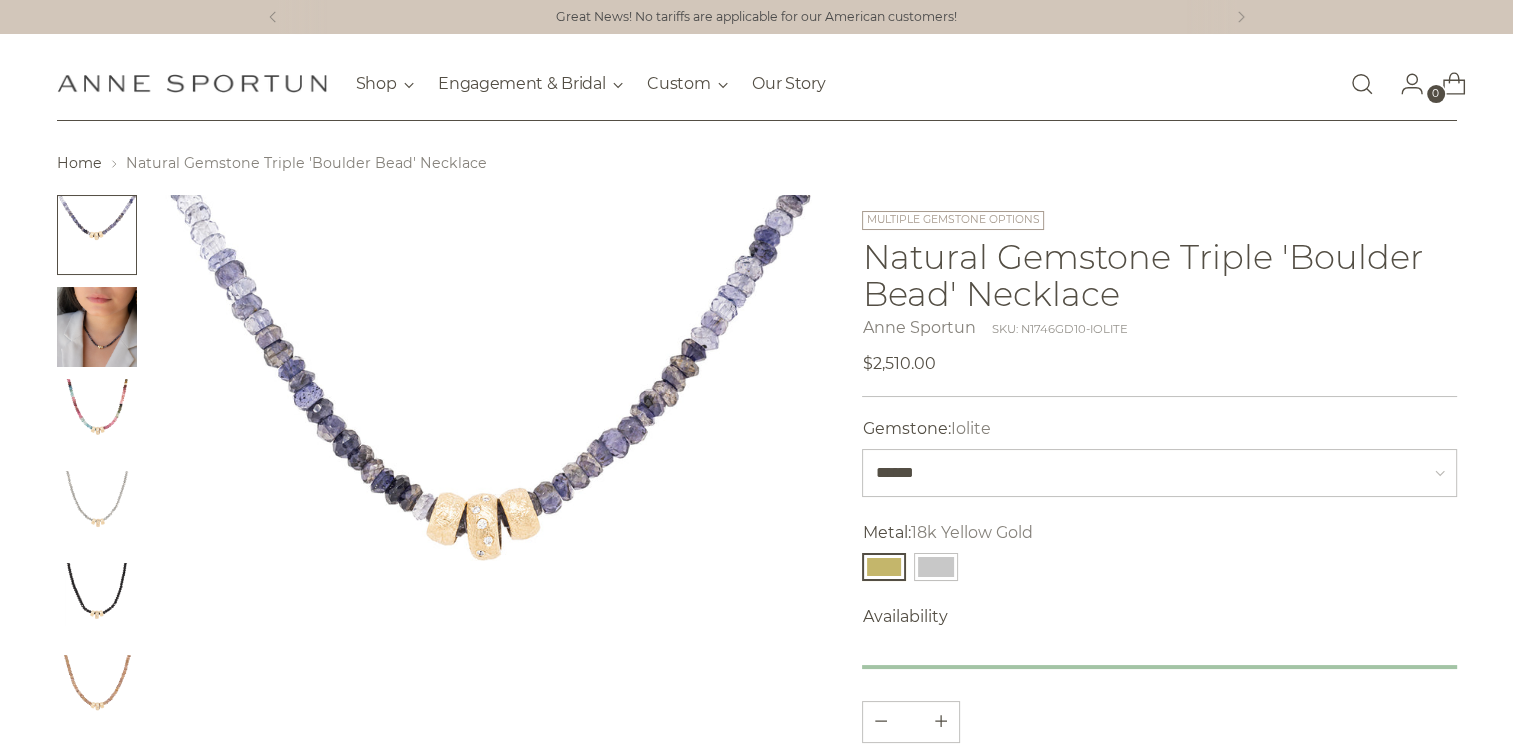 scroll, scrollTop: 100, scrollLeft: 0, axis: vertical 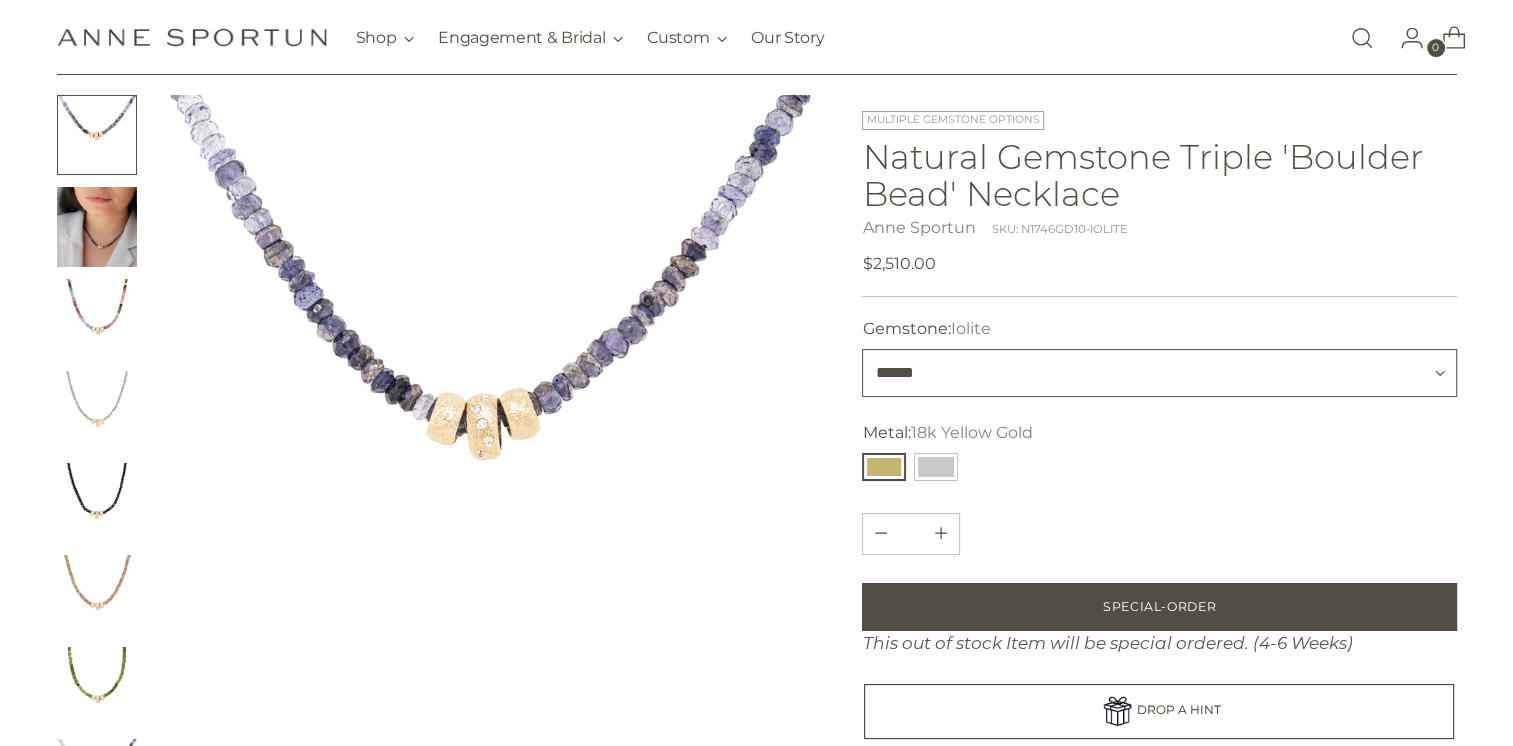 click on "**********" at bounding box center [1159, 373] 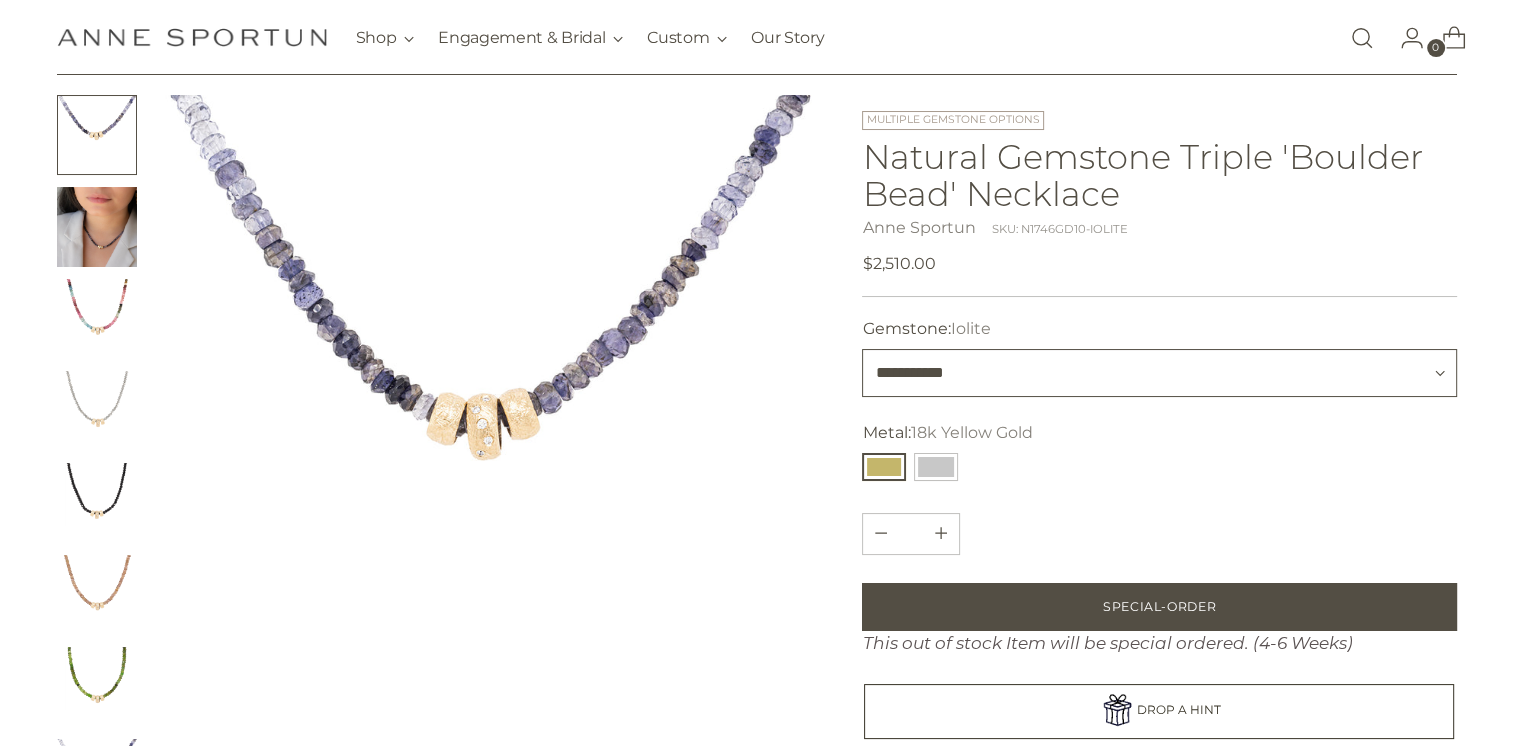 type 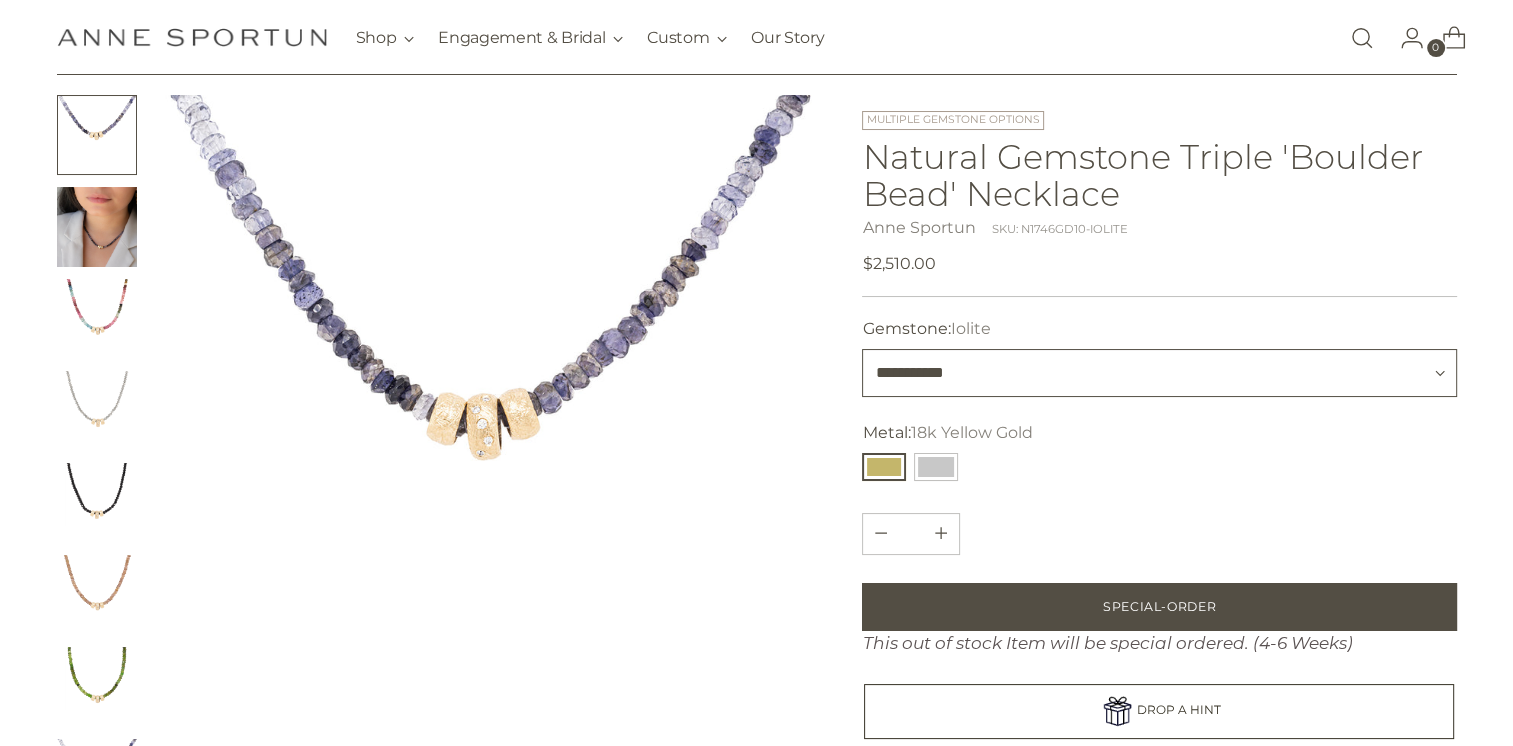click on "**********" at bounding box center (1159, 373) 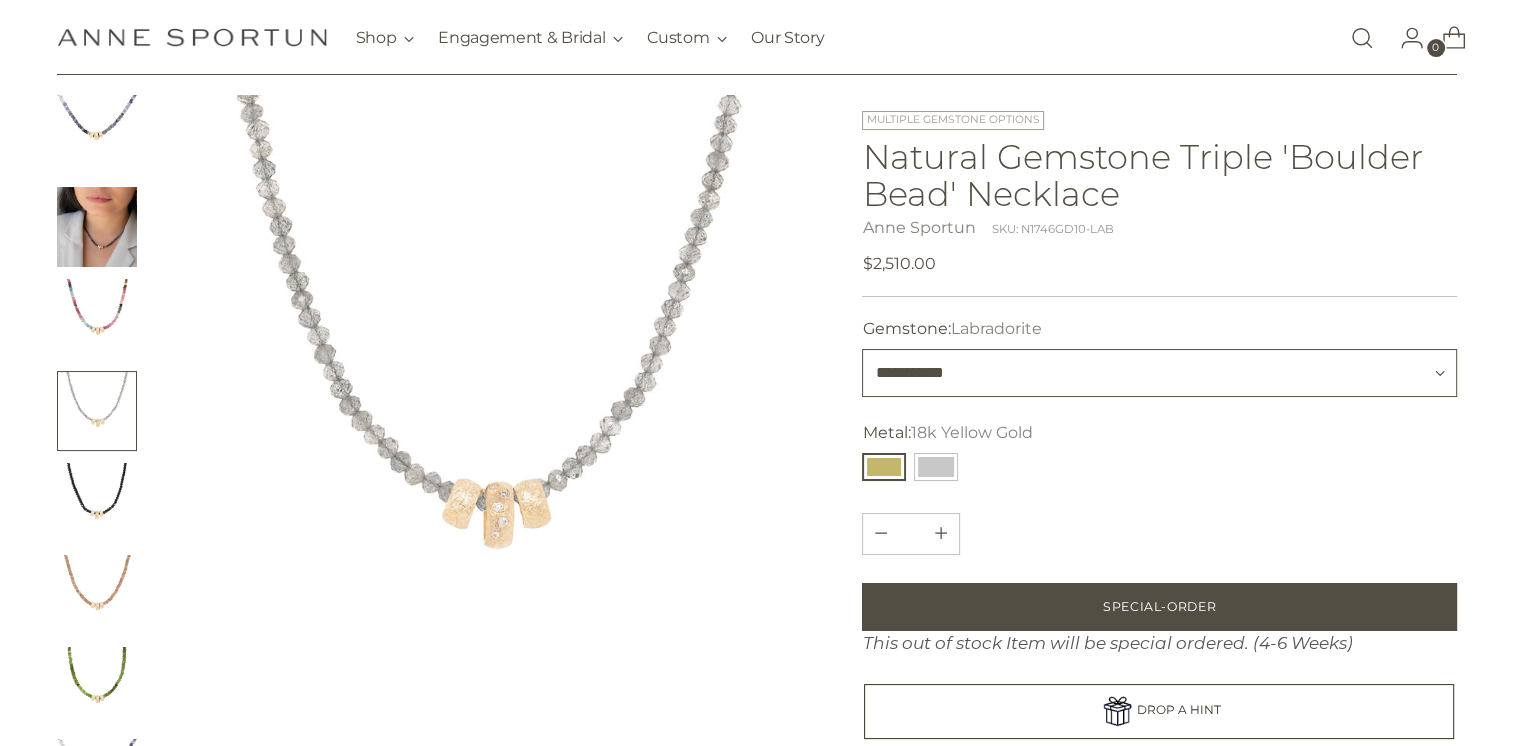 click on "**********" at bounding box center [1159, 373] 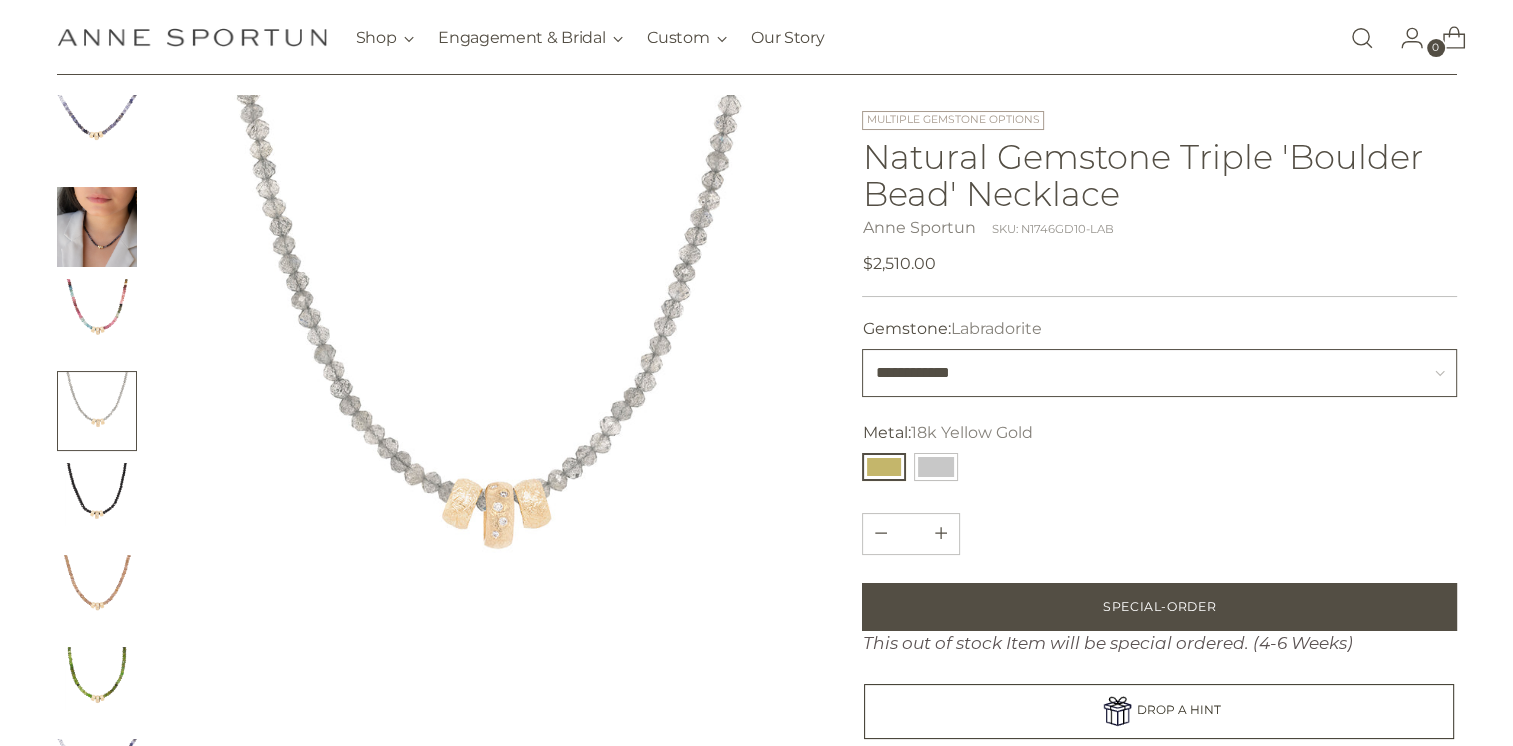 click on "**********" at bounding box center (1159, 373) 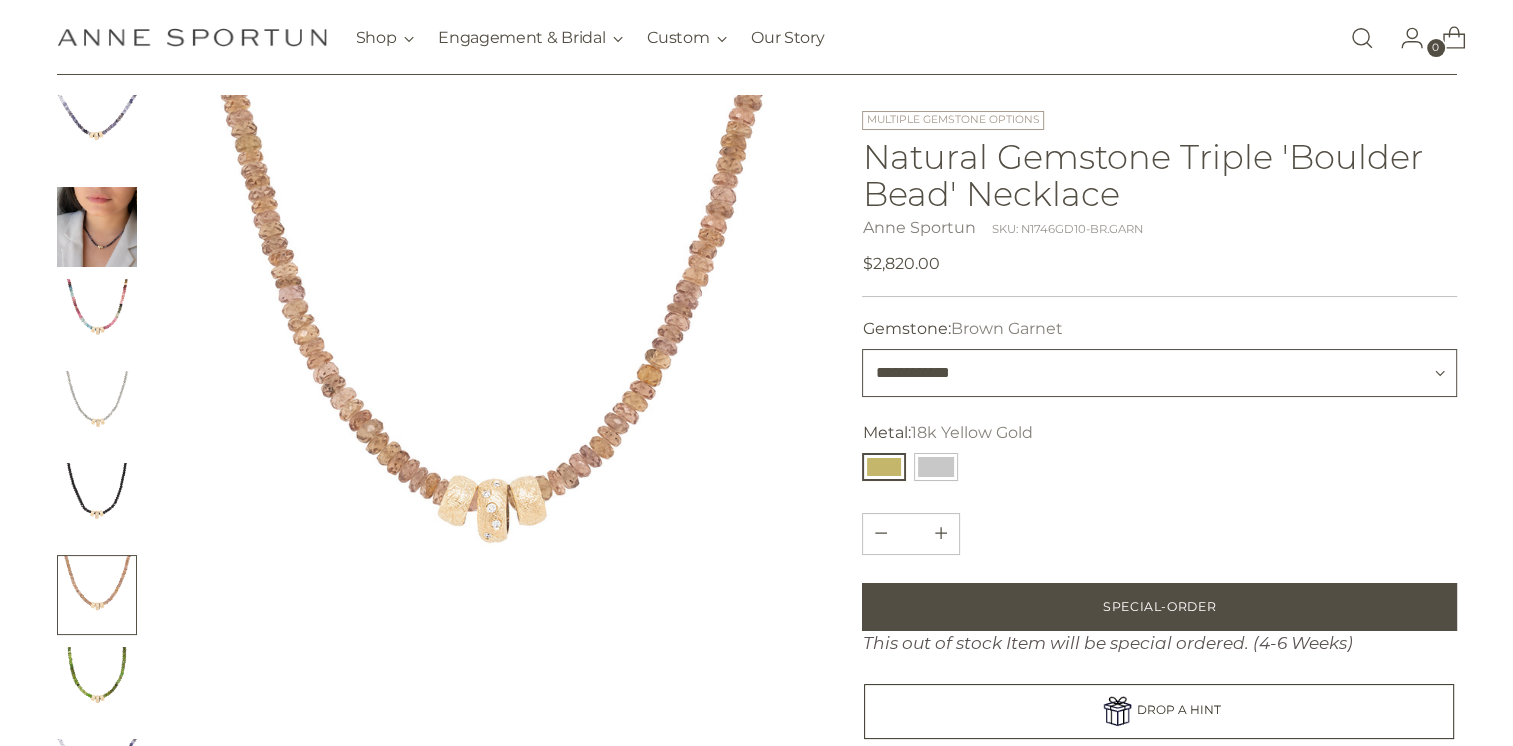 click on "**********" at bounding box center (1159, 373) 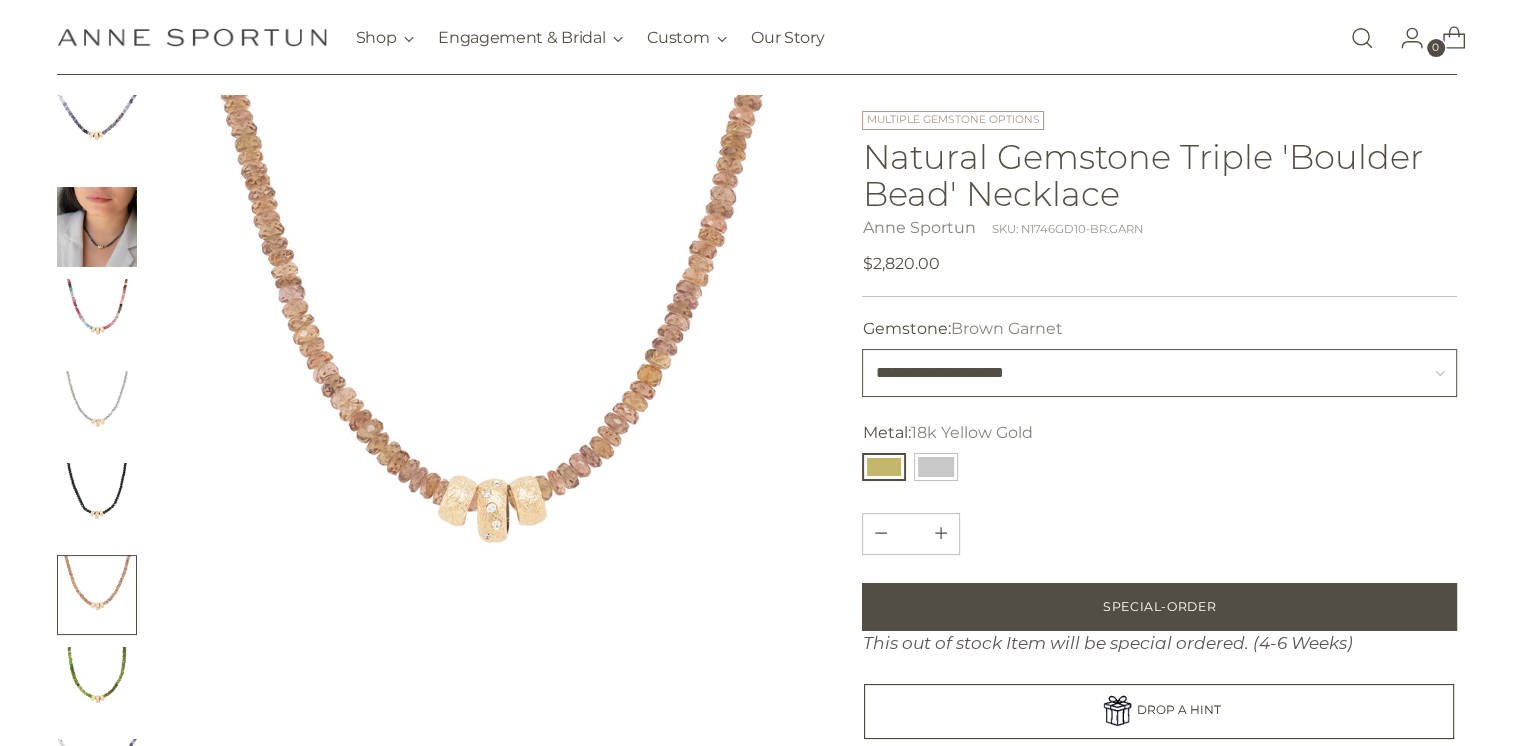 click on "**********" at bounding box center [1159, 373] 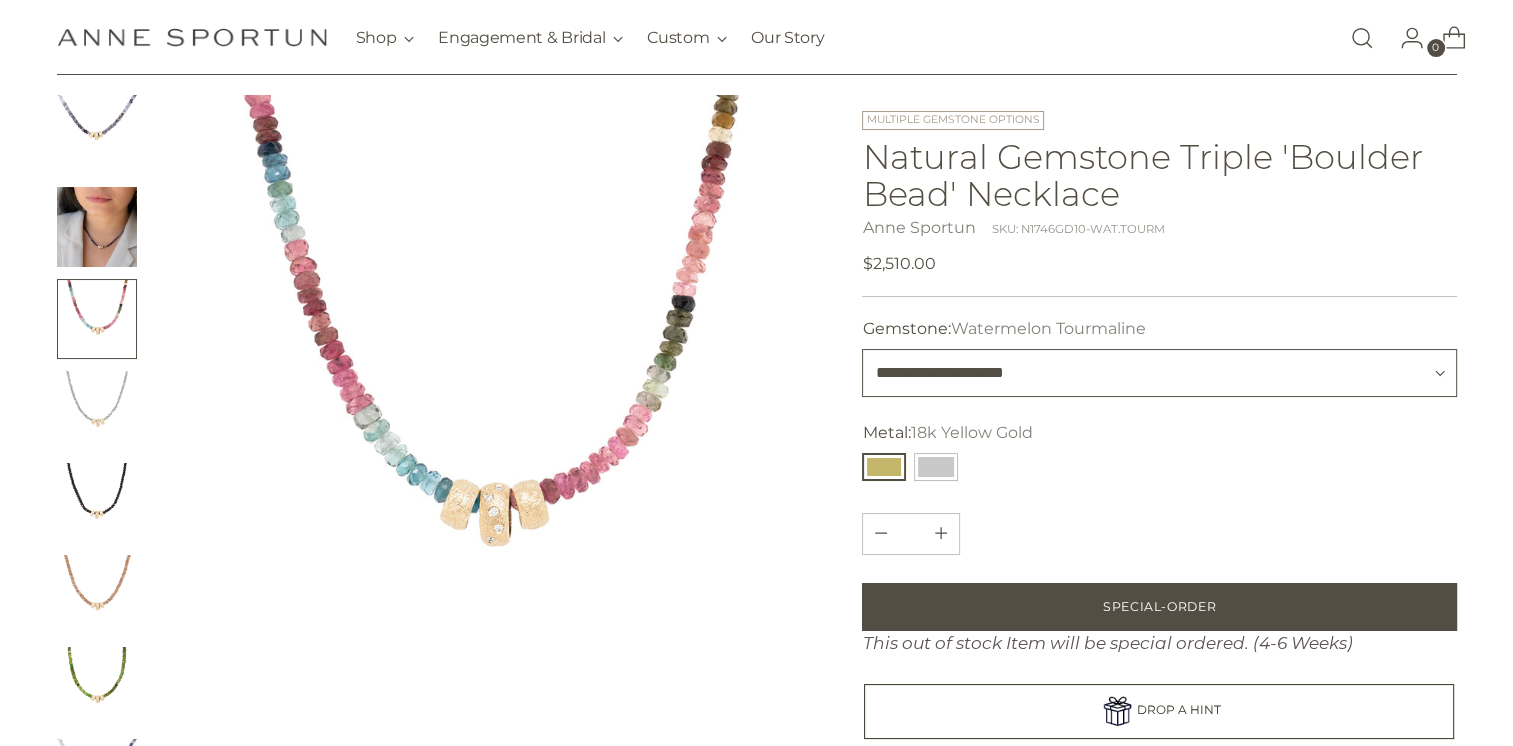 click on "**********" at bounding box center (1159, 373) 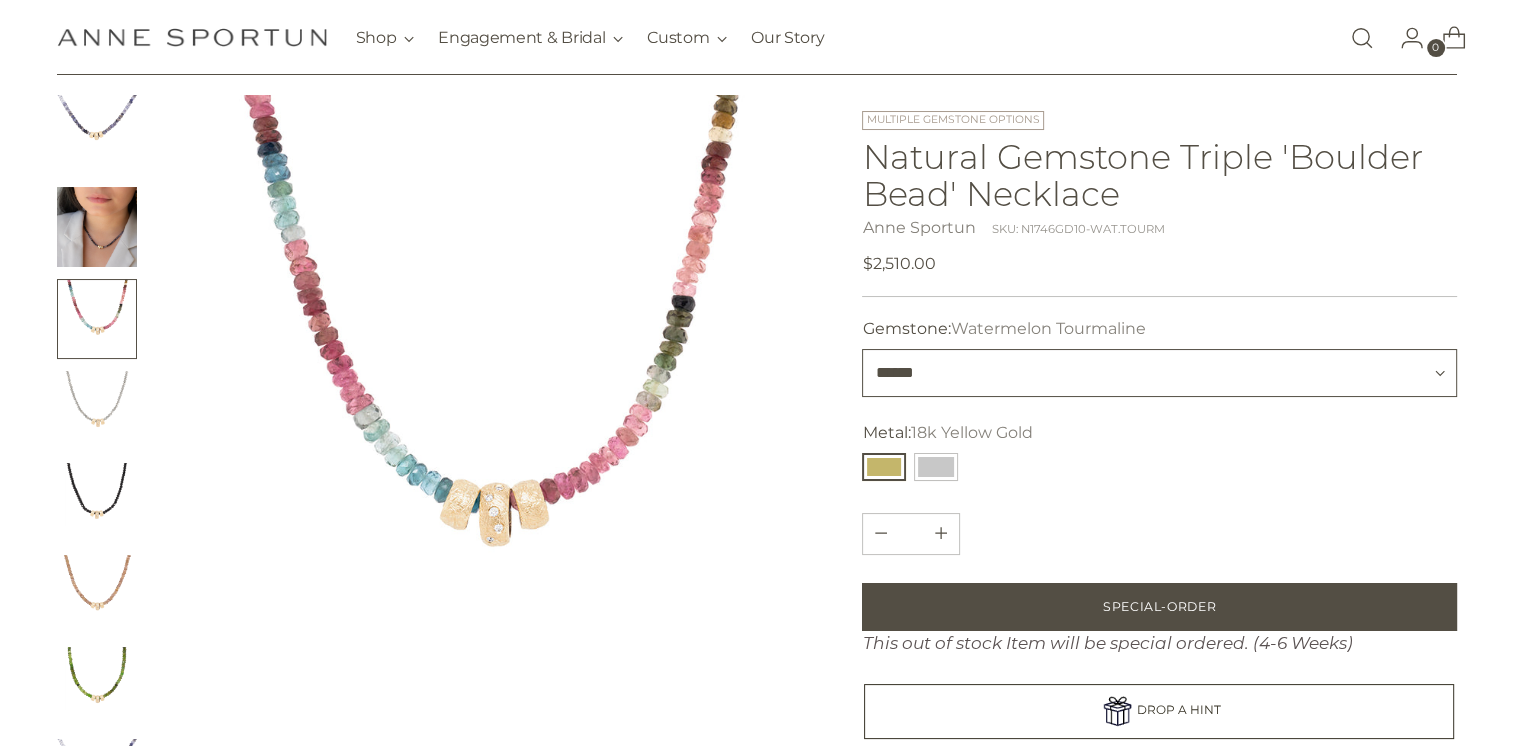 click on "**********" at bounding box center [1159, 373] 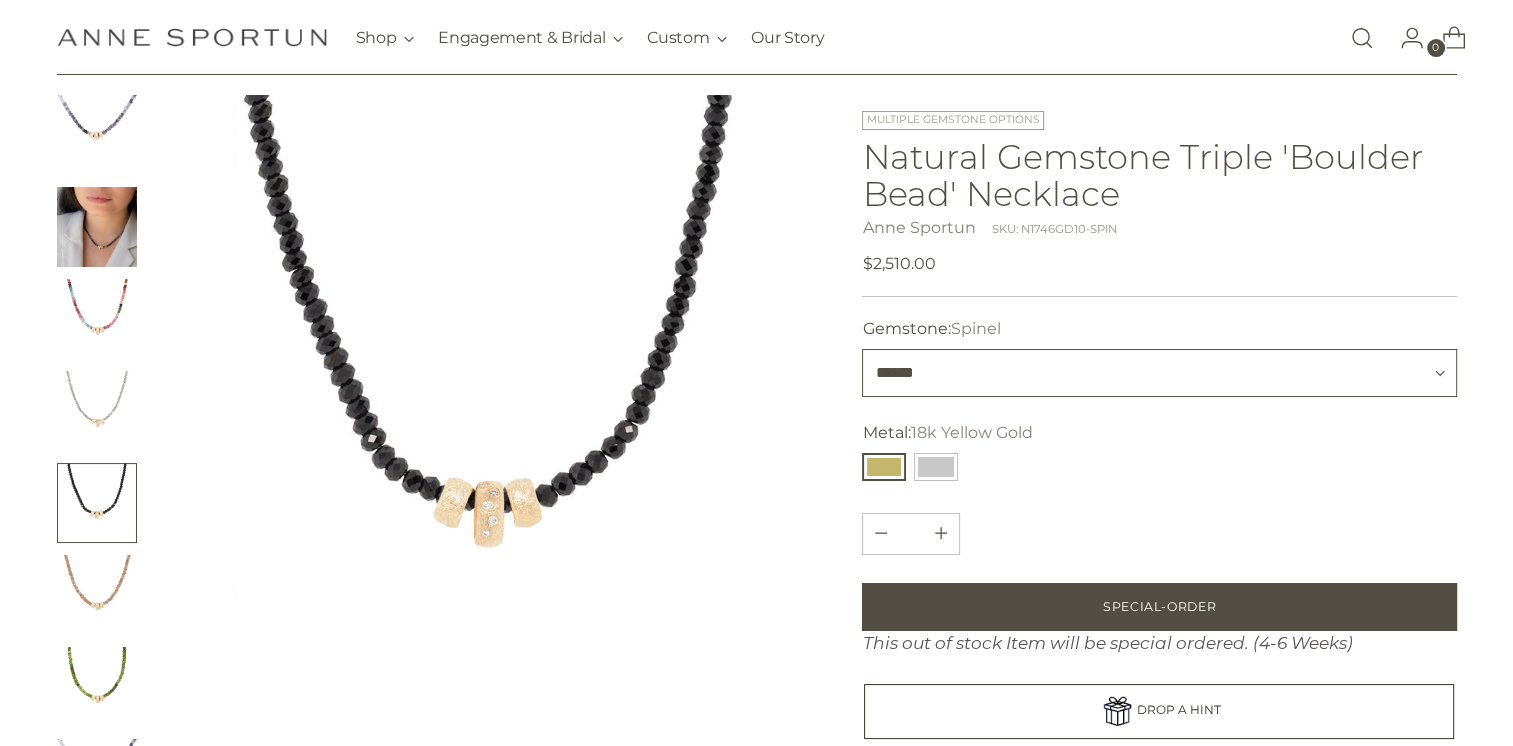 click on "**********" at bounding box center (1159, 373) 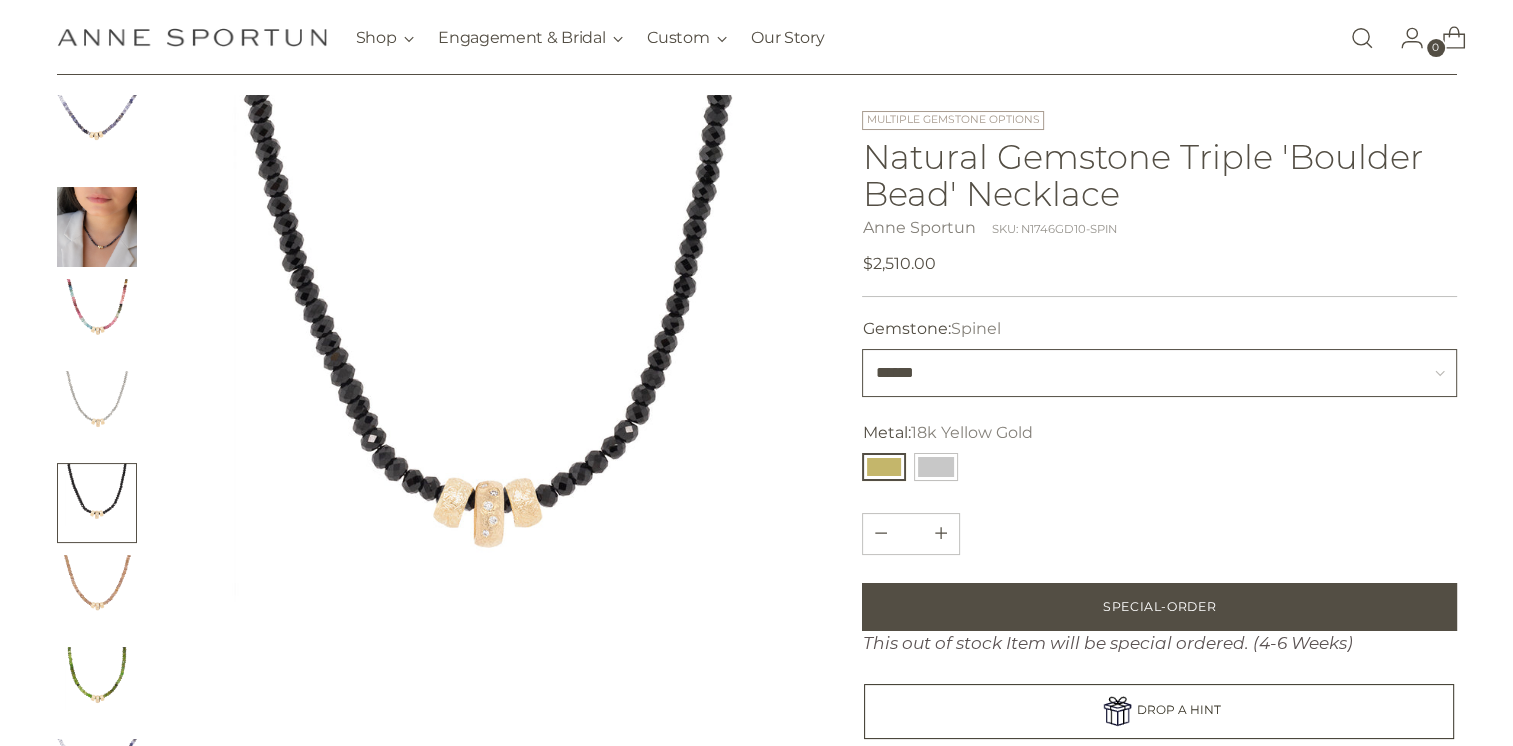 click on "**********" at bounding box center [1159, 373] 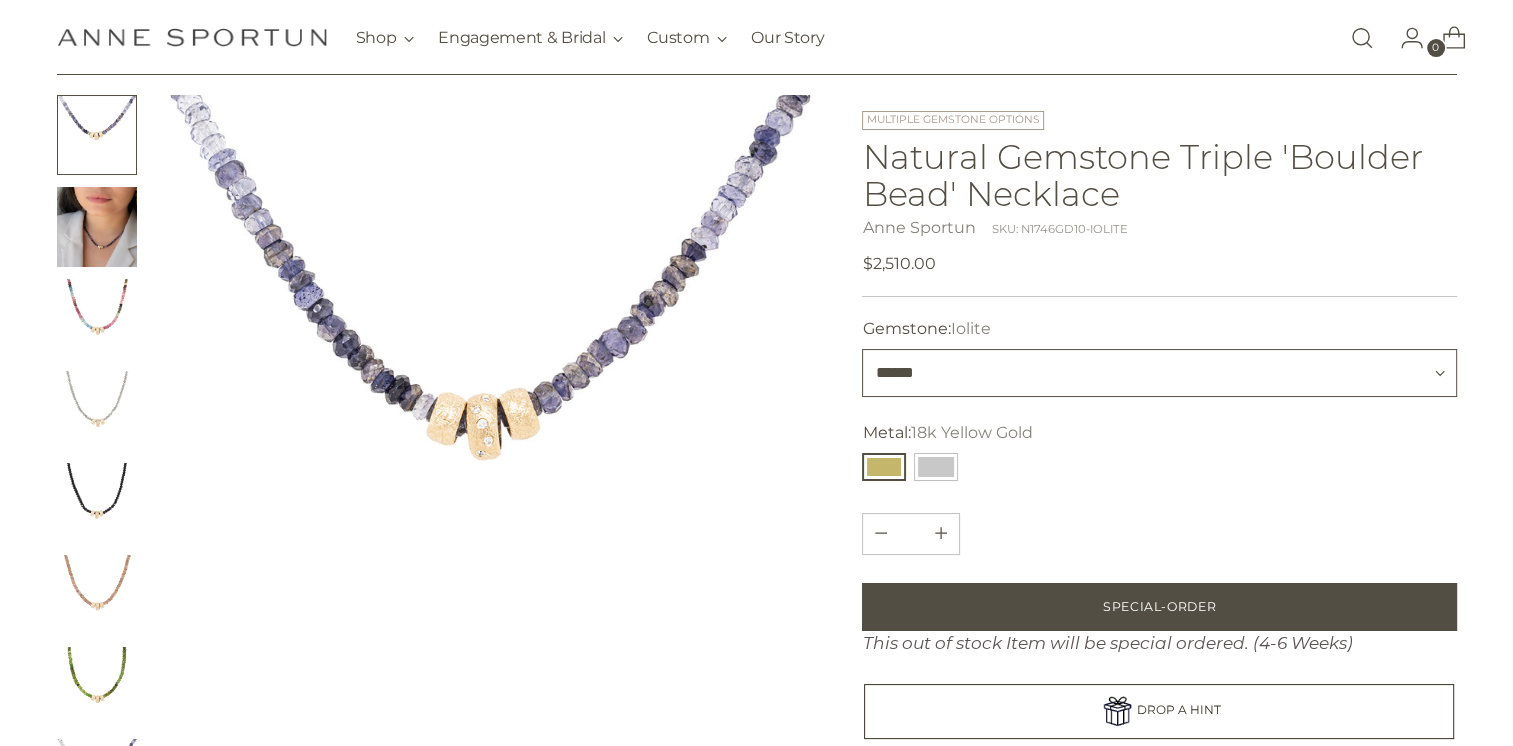 click on "**********" at bounding box center (1159, 373) 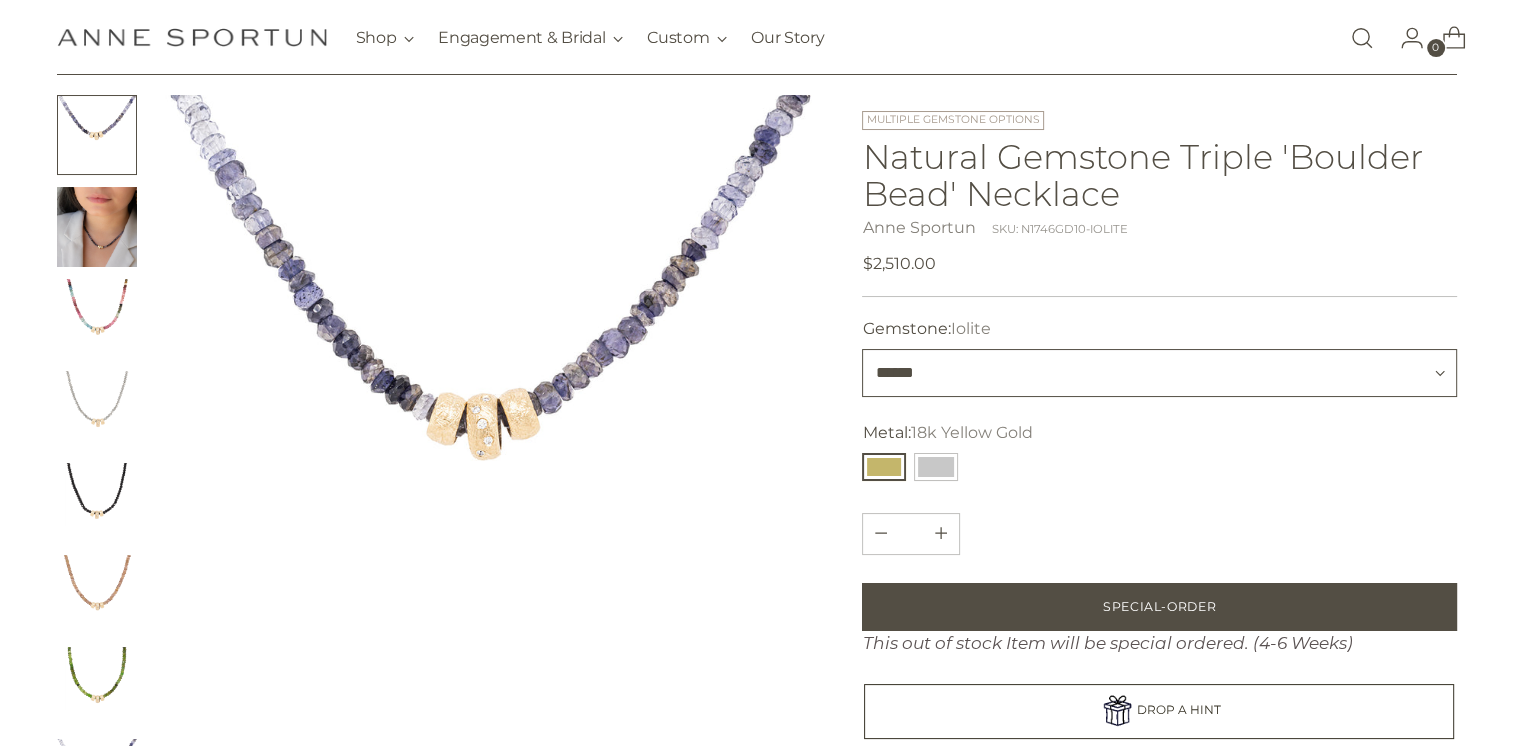 select on "**********" 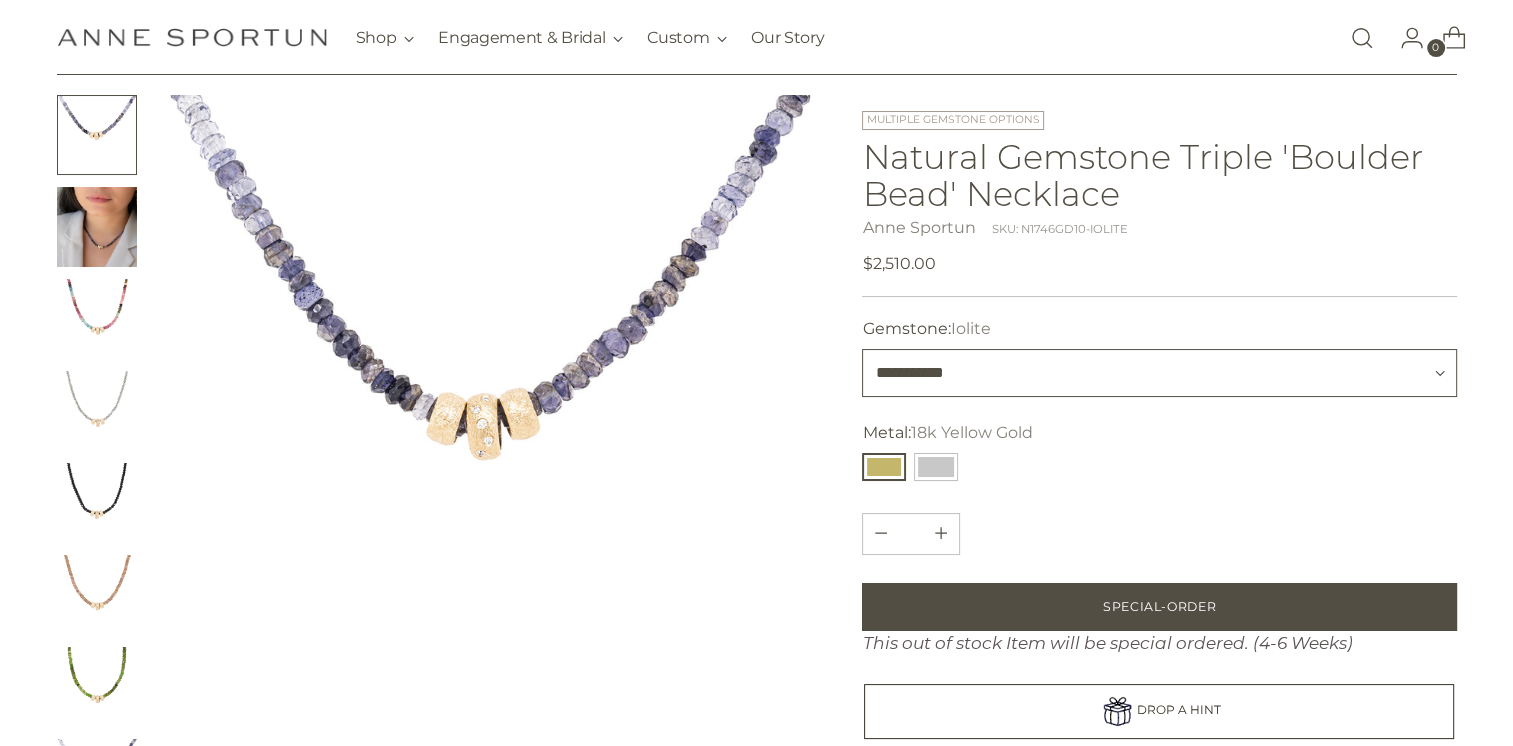 click on "**********" at bounding box center [1159, 373] 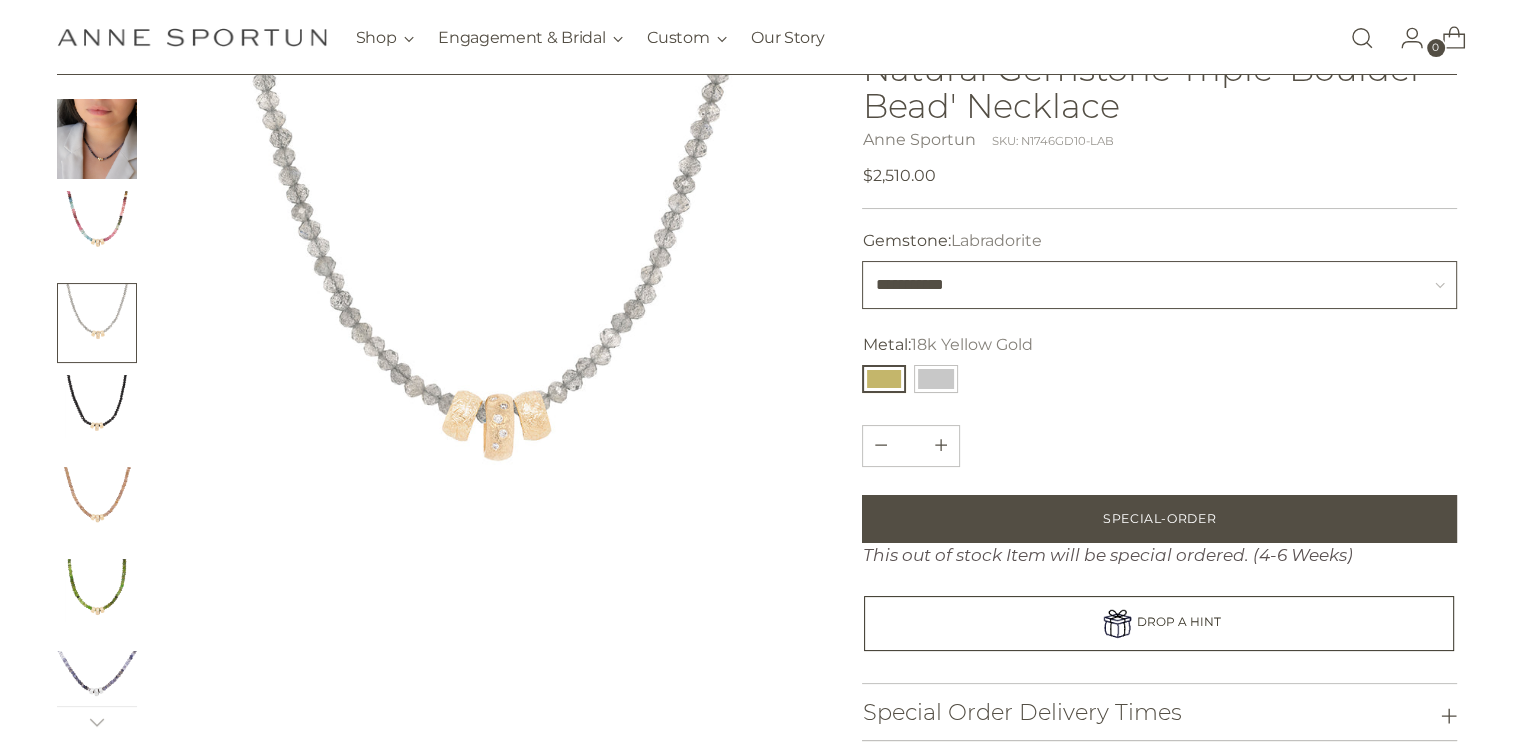scroll, scrollTop: 200, scrollLeft: 0, axis: vertical 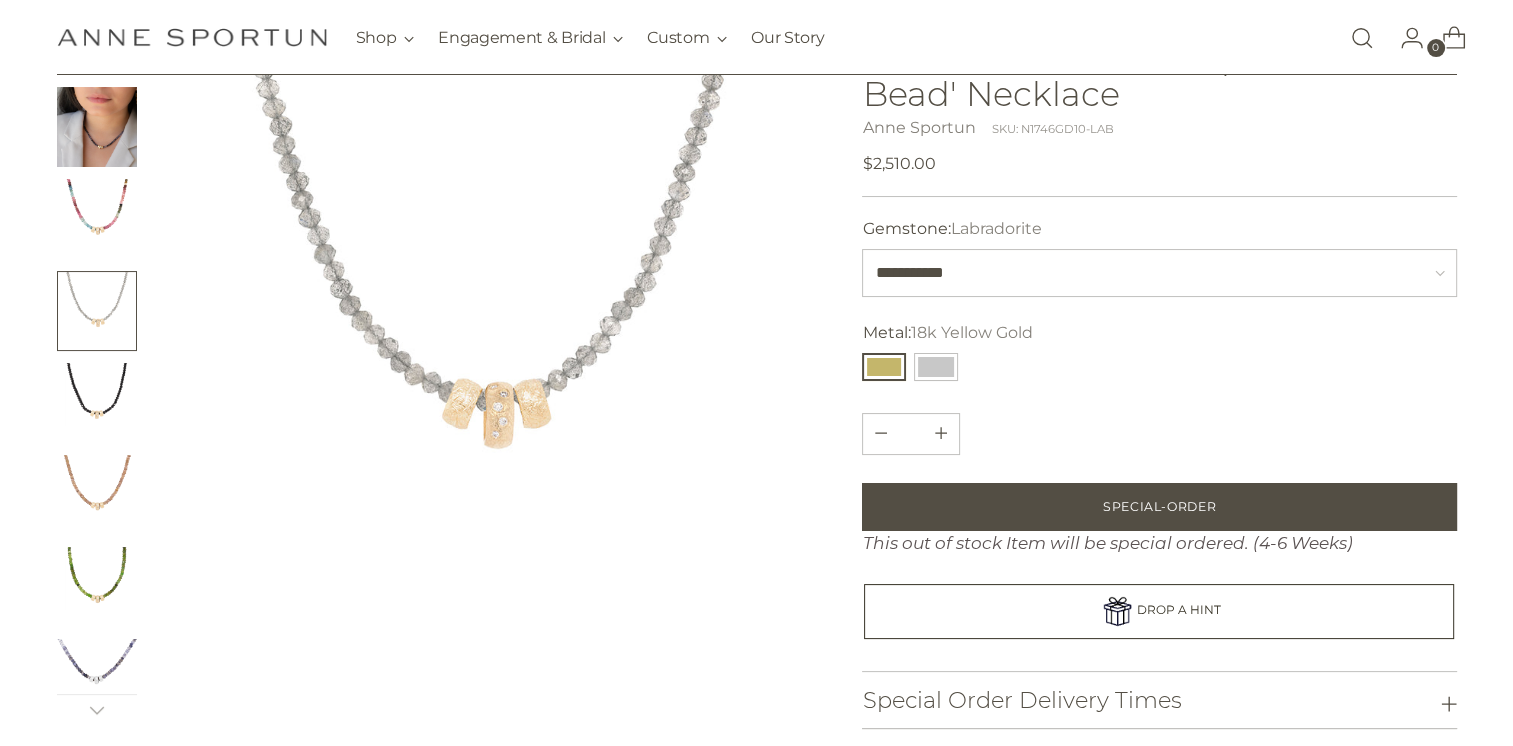 click at bounding box center [97, 679] 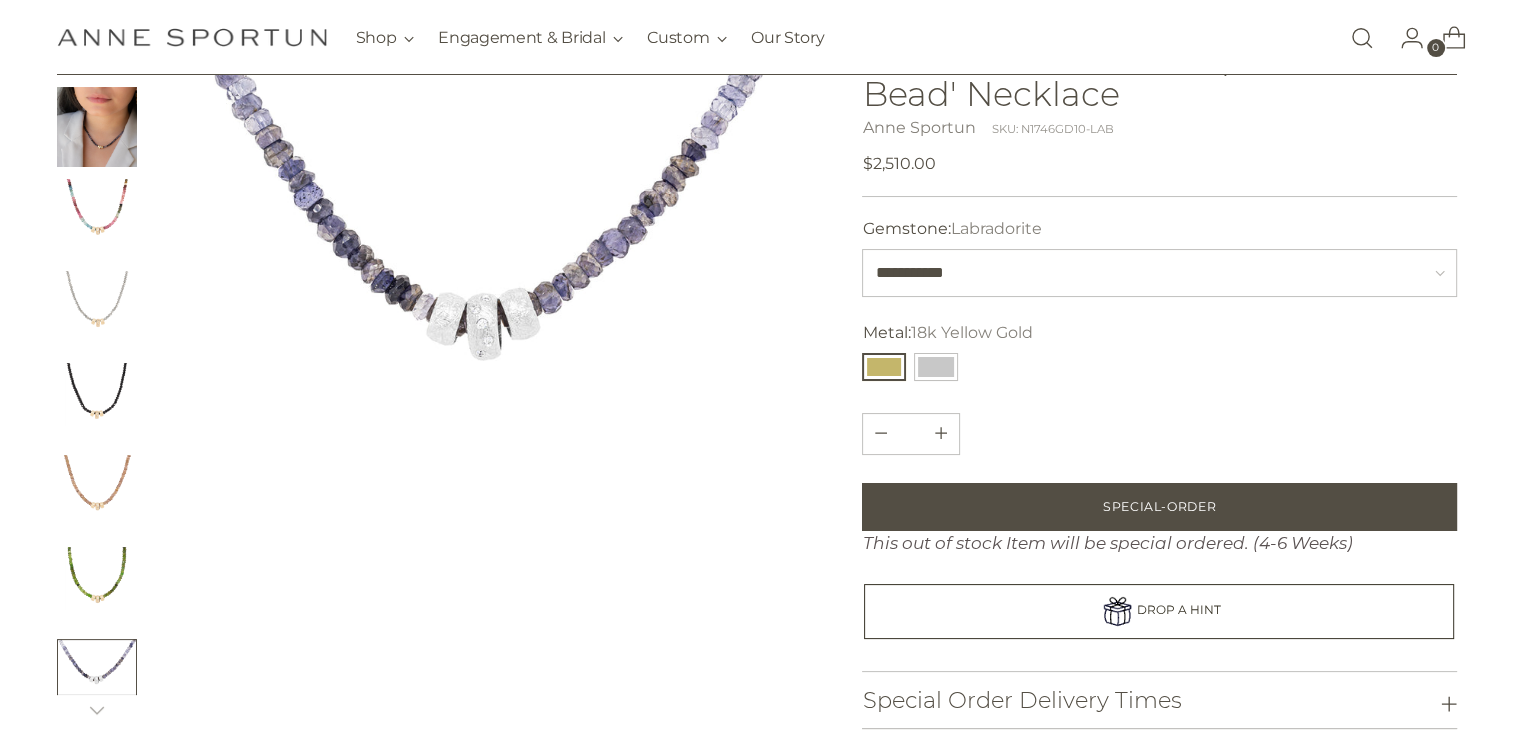 click at bounding box center (97, 587) 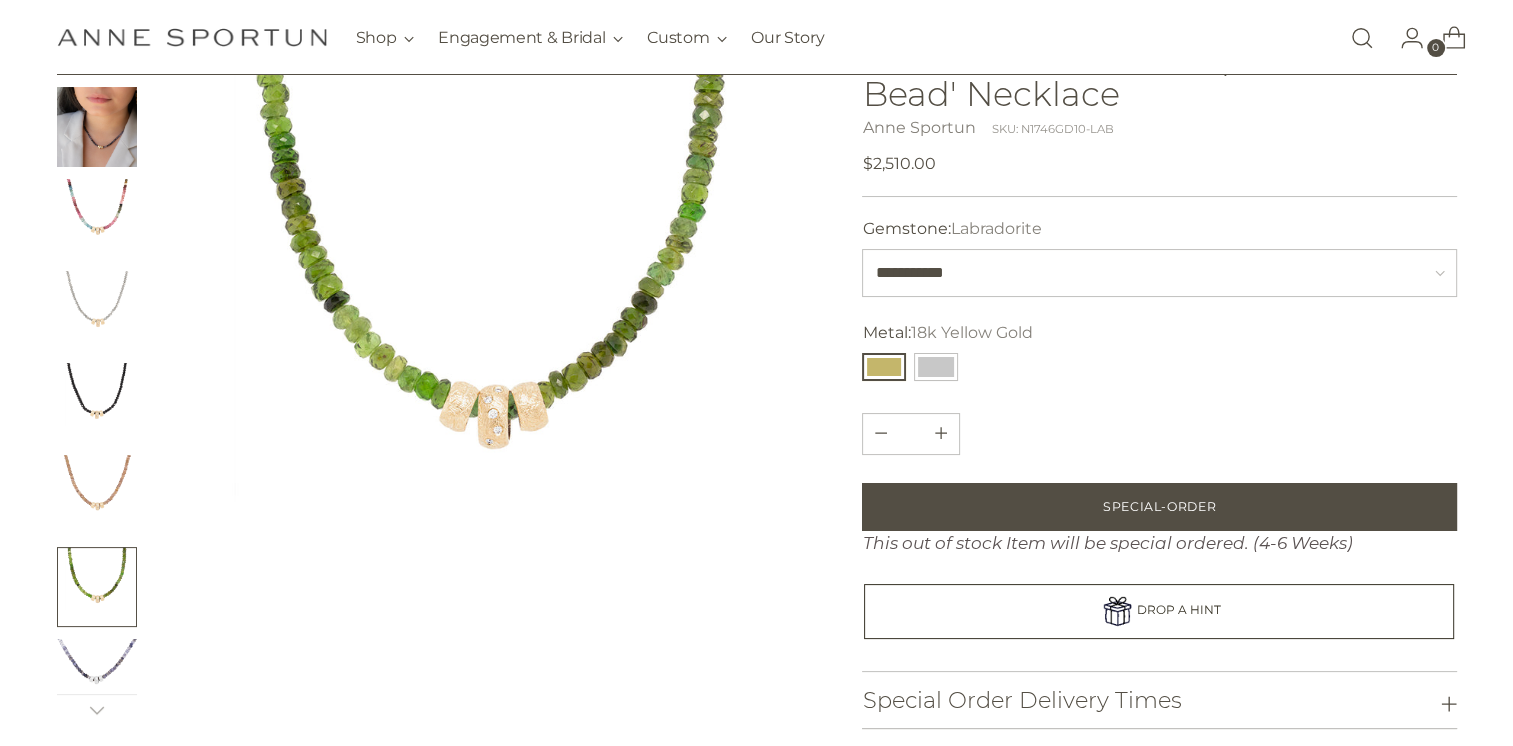 click at bounding box center [97, 495] 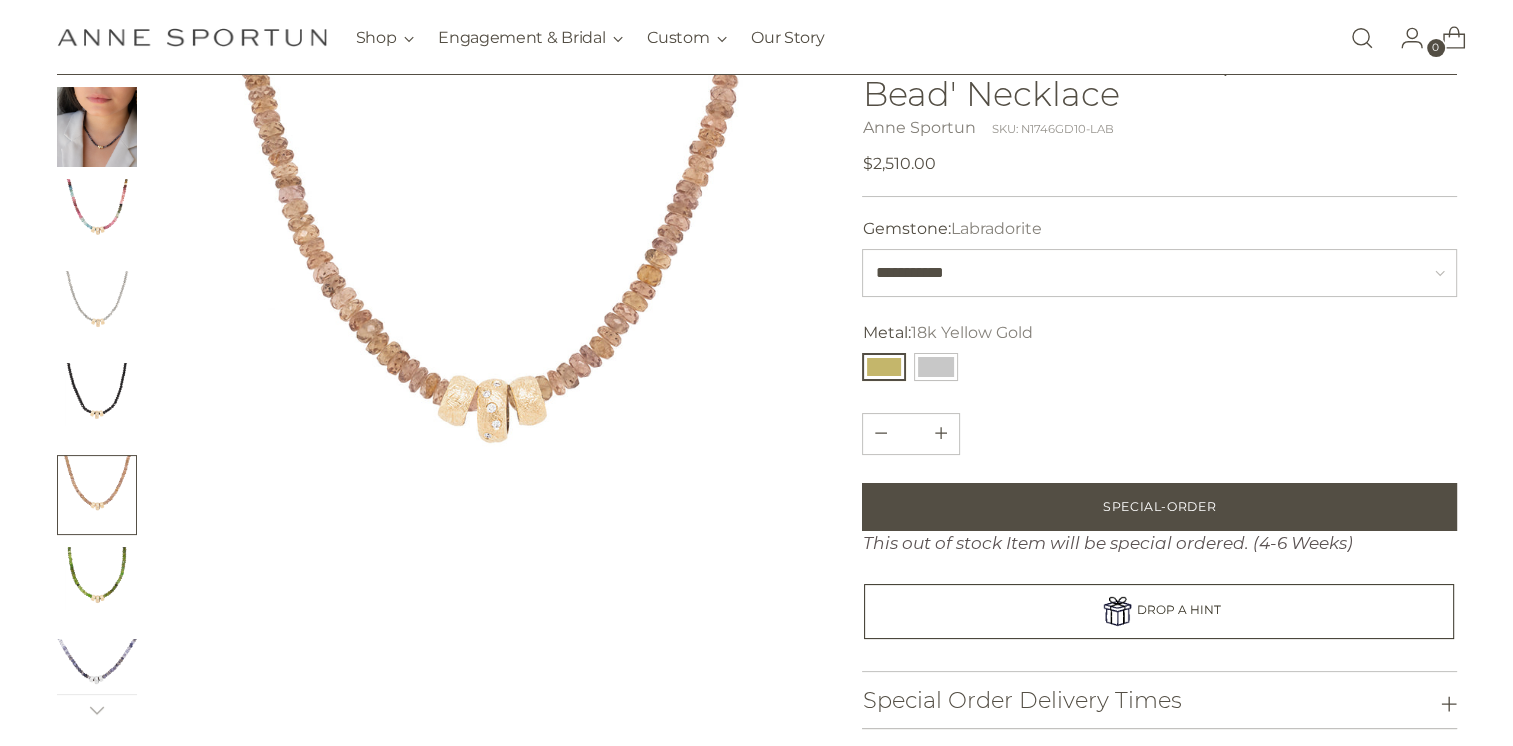click at bounding box center [97, 403] 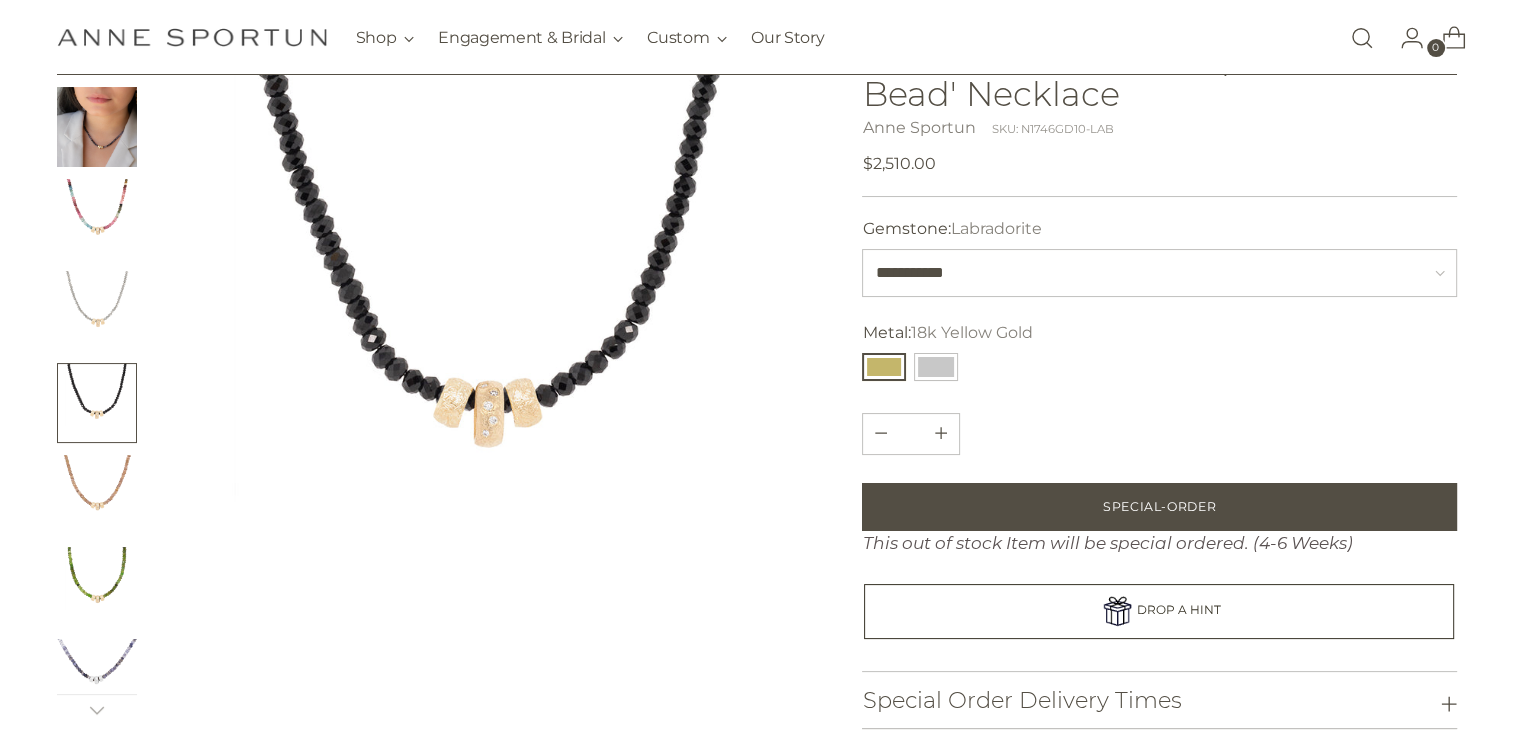 click at bounding box center (97, 311) 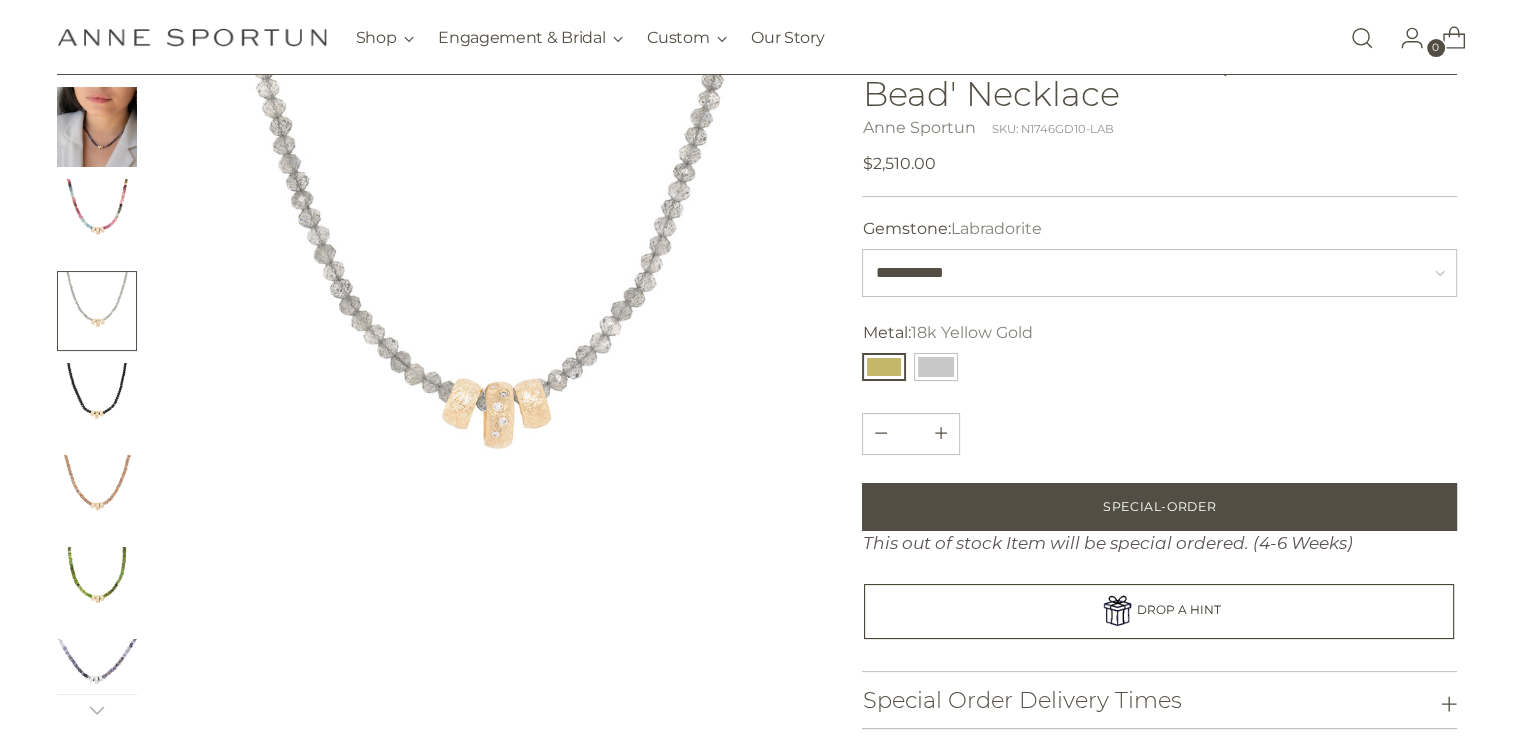 click at bounding box center [97, 127] 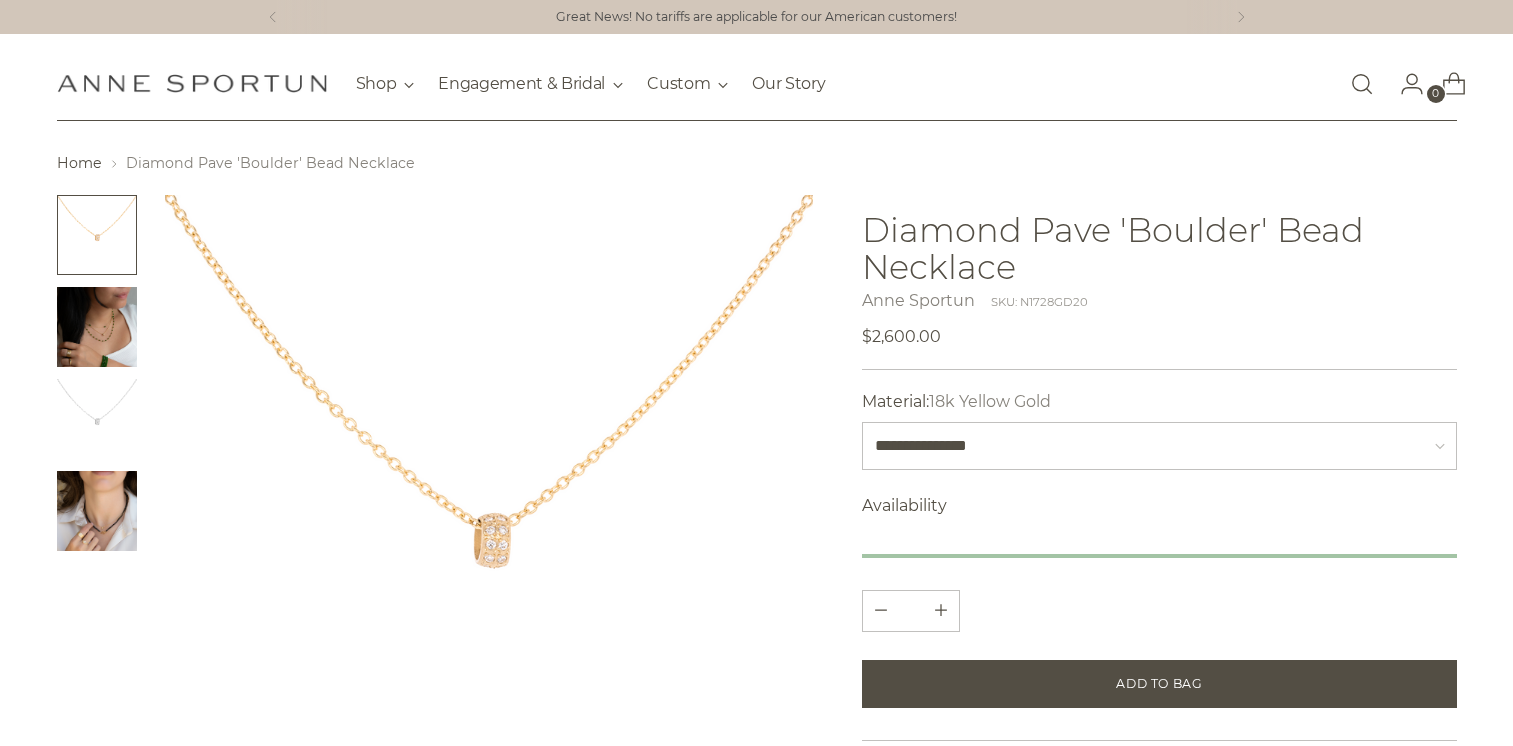 scroll, scrollTop: 0, scrollLeft: 0, axis: both 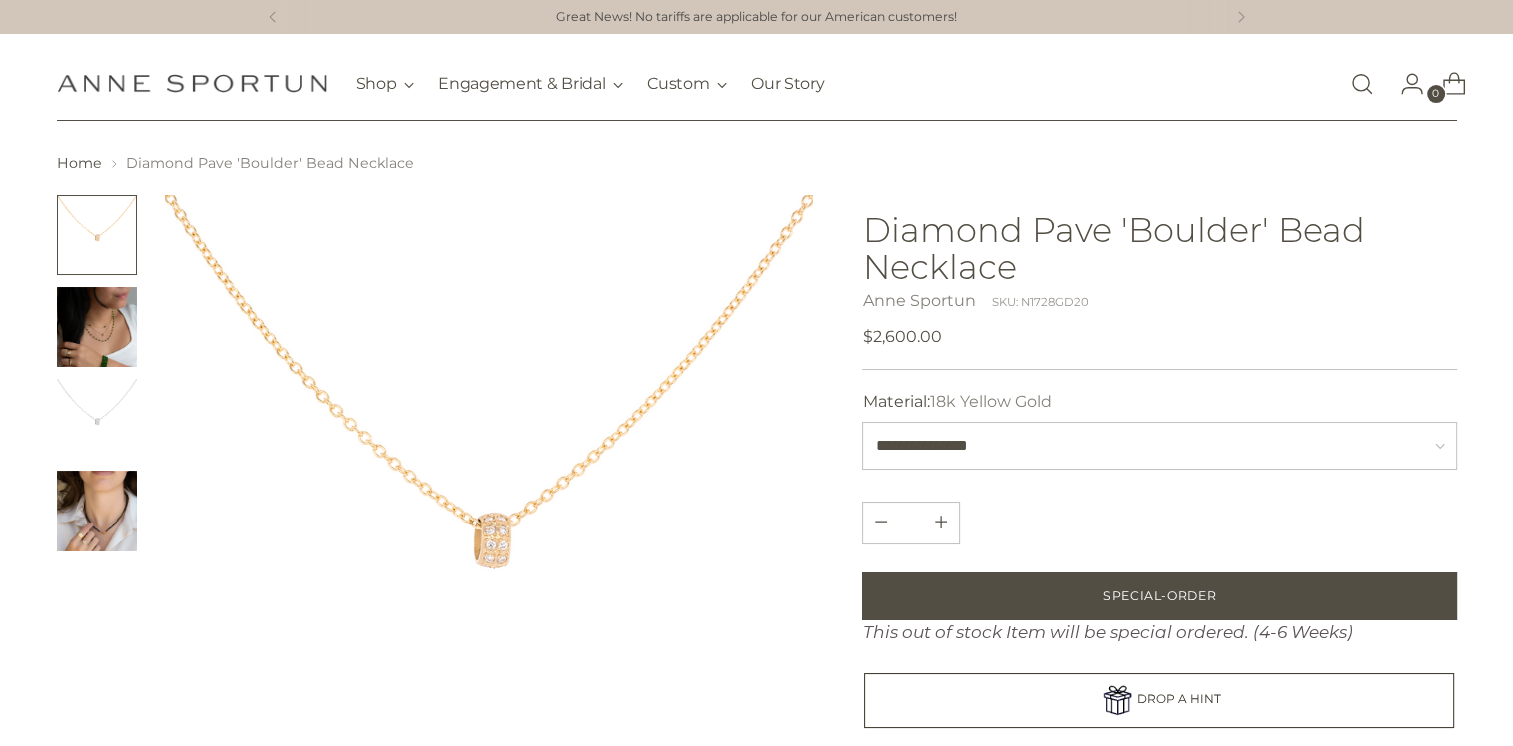 click at bounding box center [97, 511] 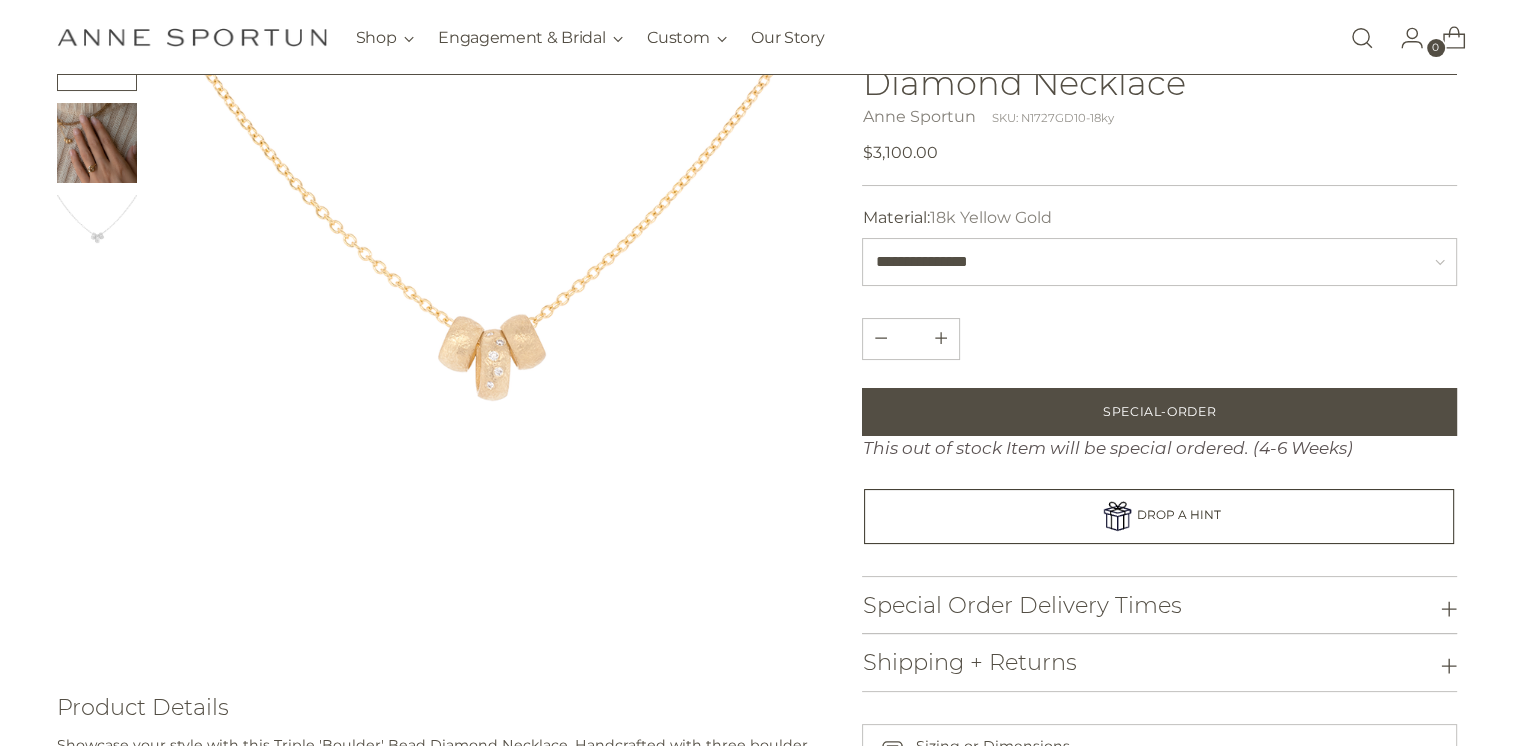scroll, scrollTop: 200, scrollLeft: 0, axis: vertical 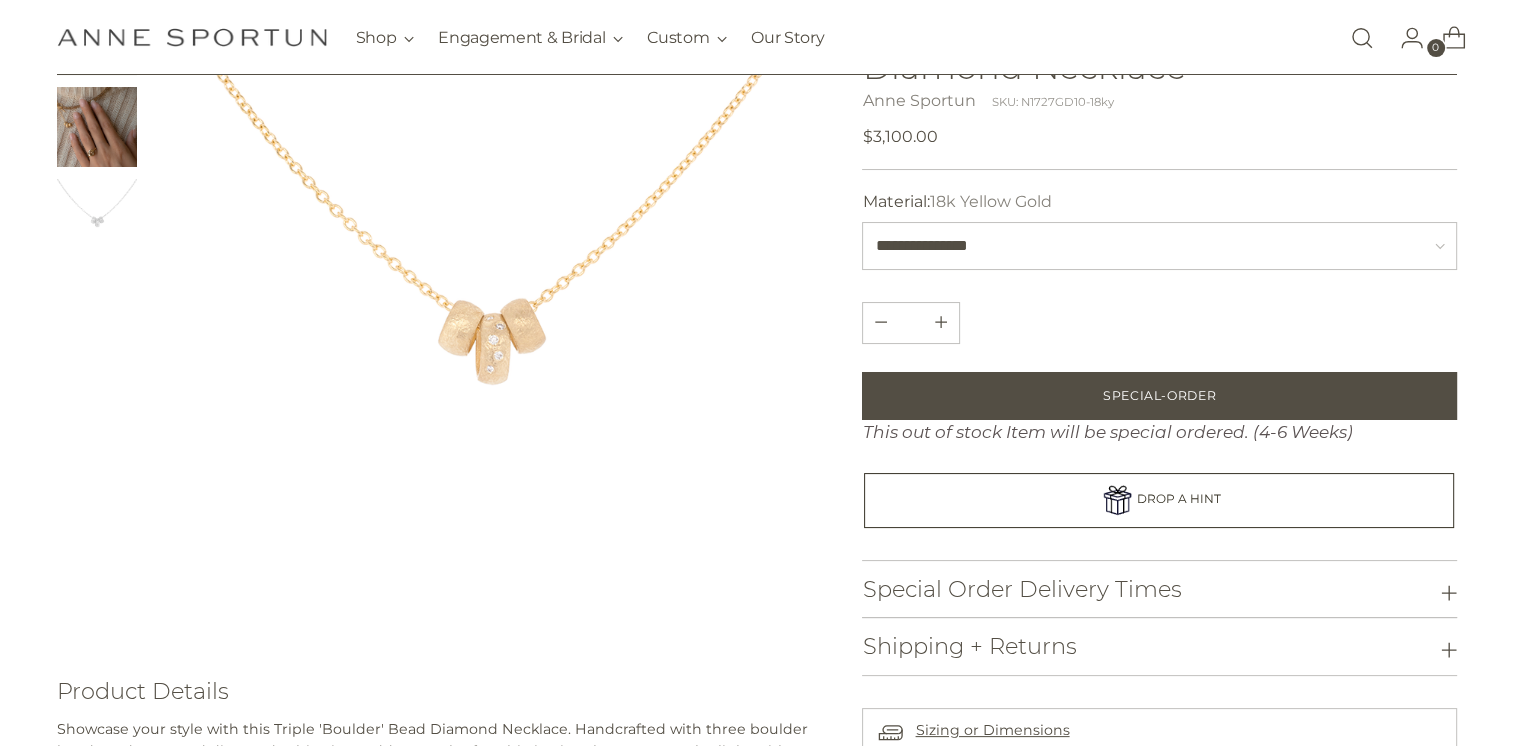 click at bounding box center [489, 319] 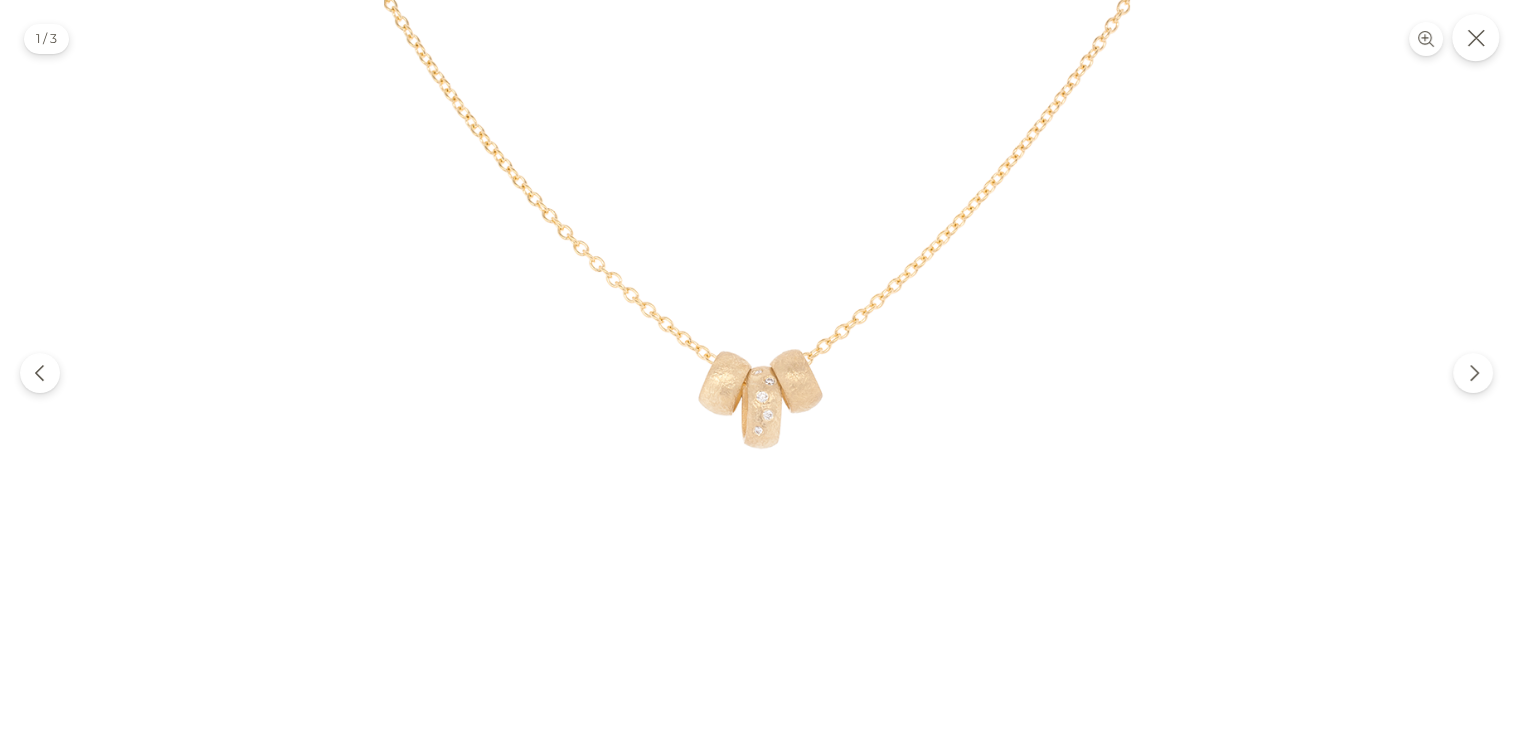 click at bounding box center (1475, 37) 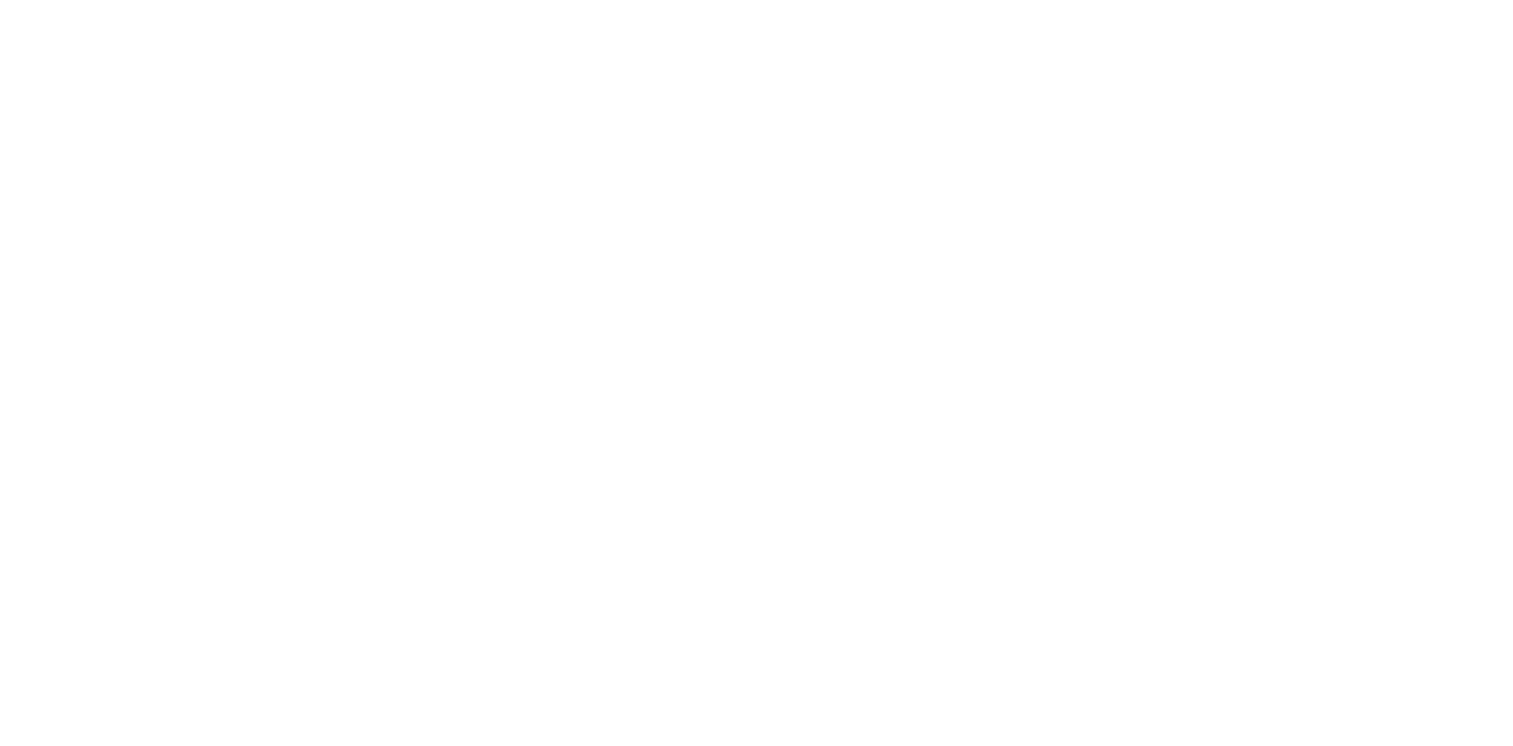 scroll, scrollTop: 0, scrollLeft: 0, axis: both 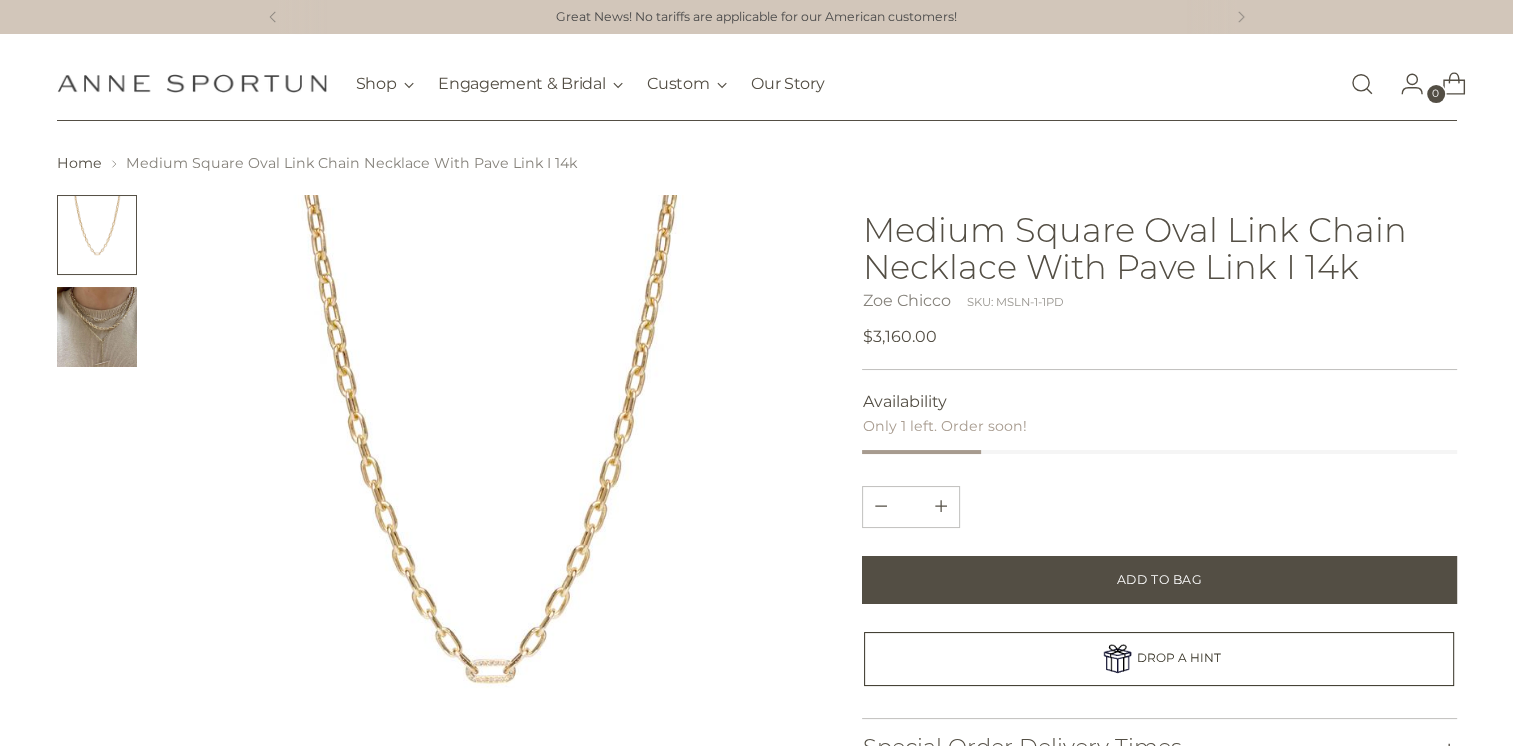 click at bounding box center (97, 327) 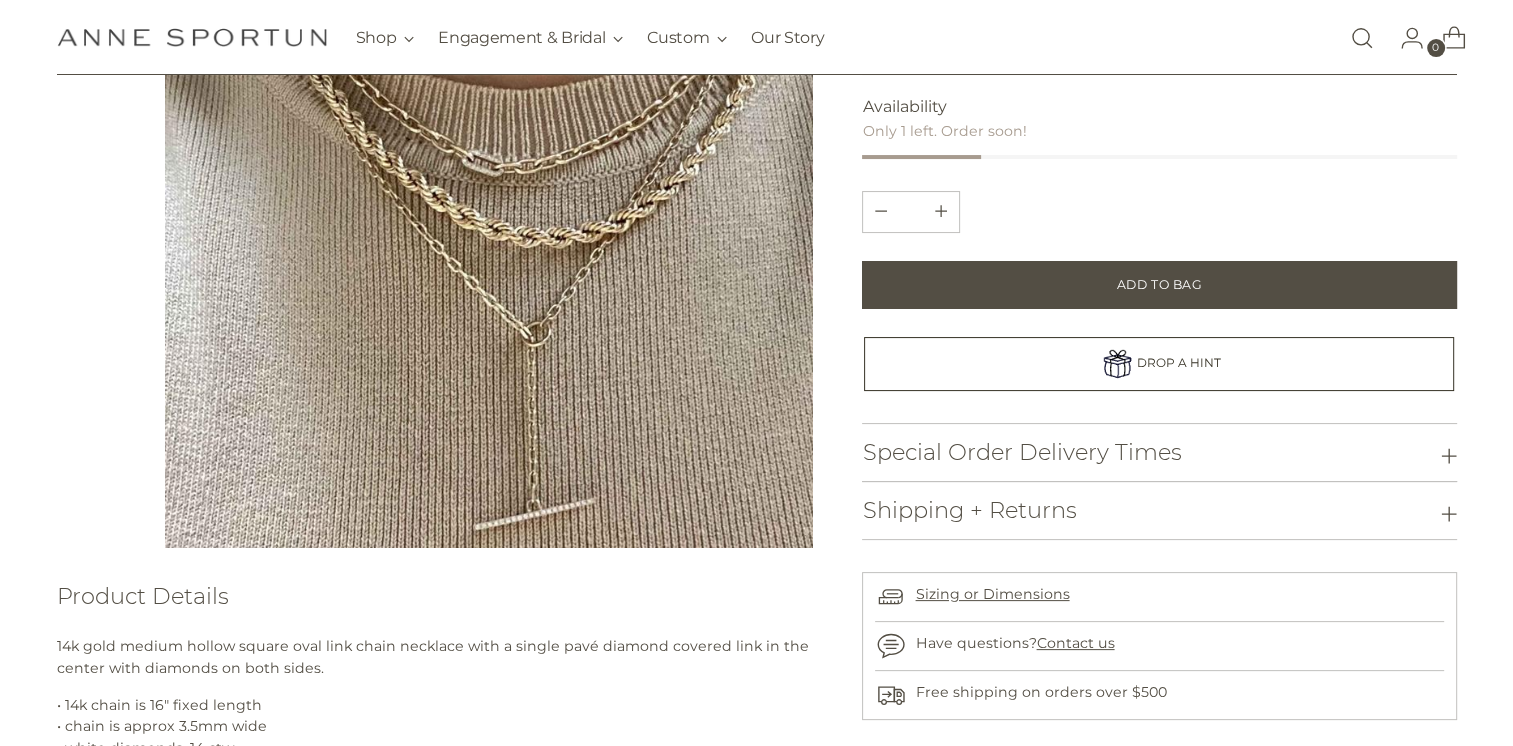 scroll, scrollTop: 300, scrollLeft: 0, axis: vertical 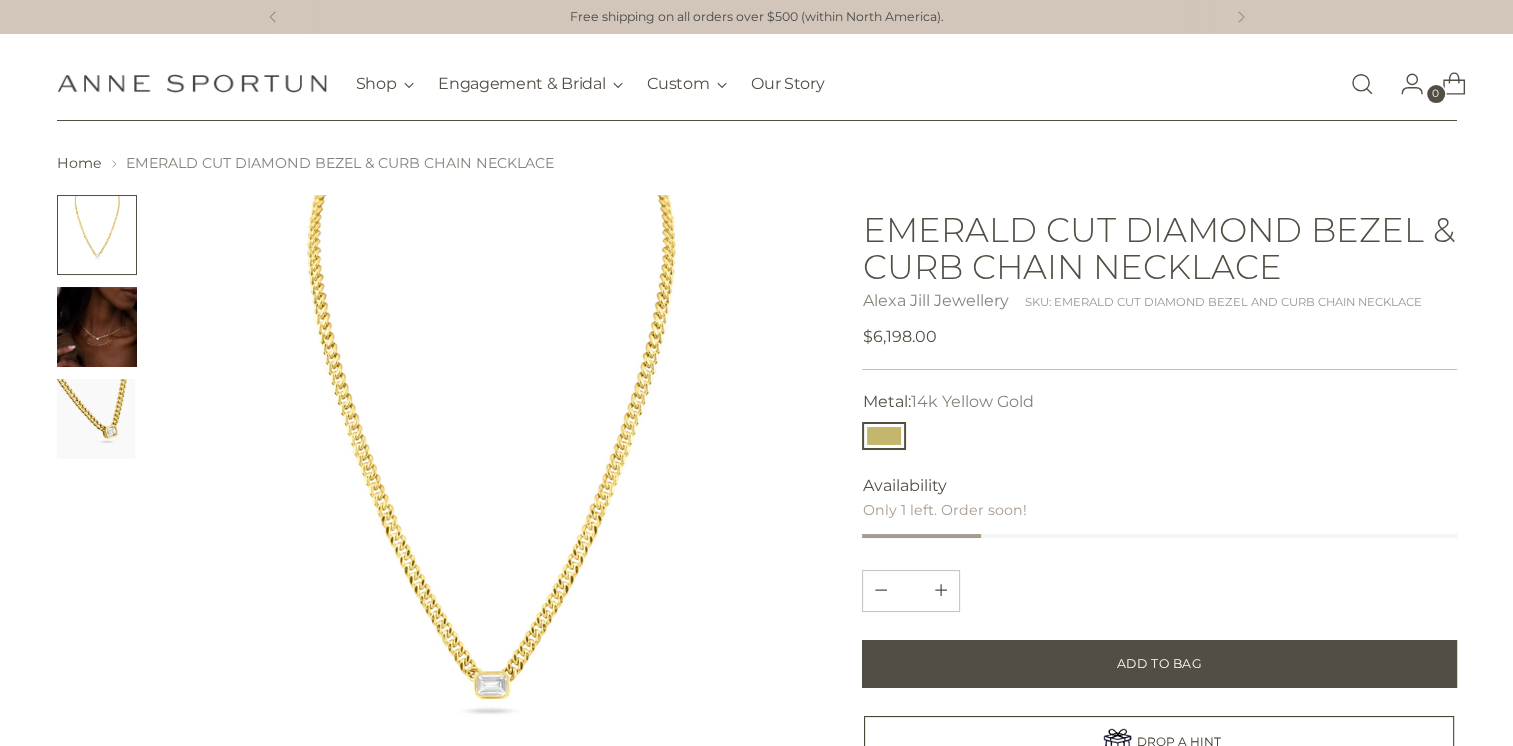 click at bounding box center (97, 327) 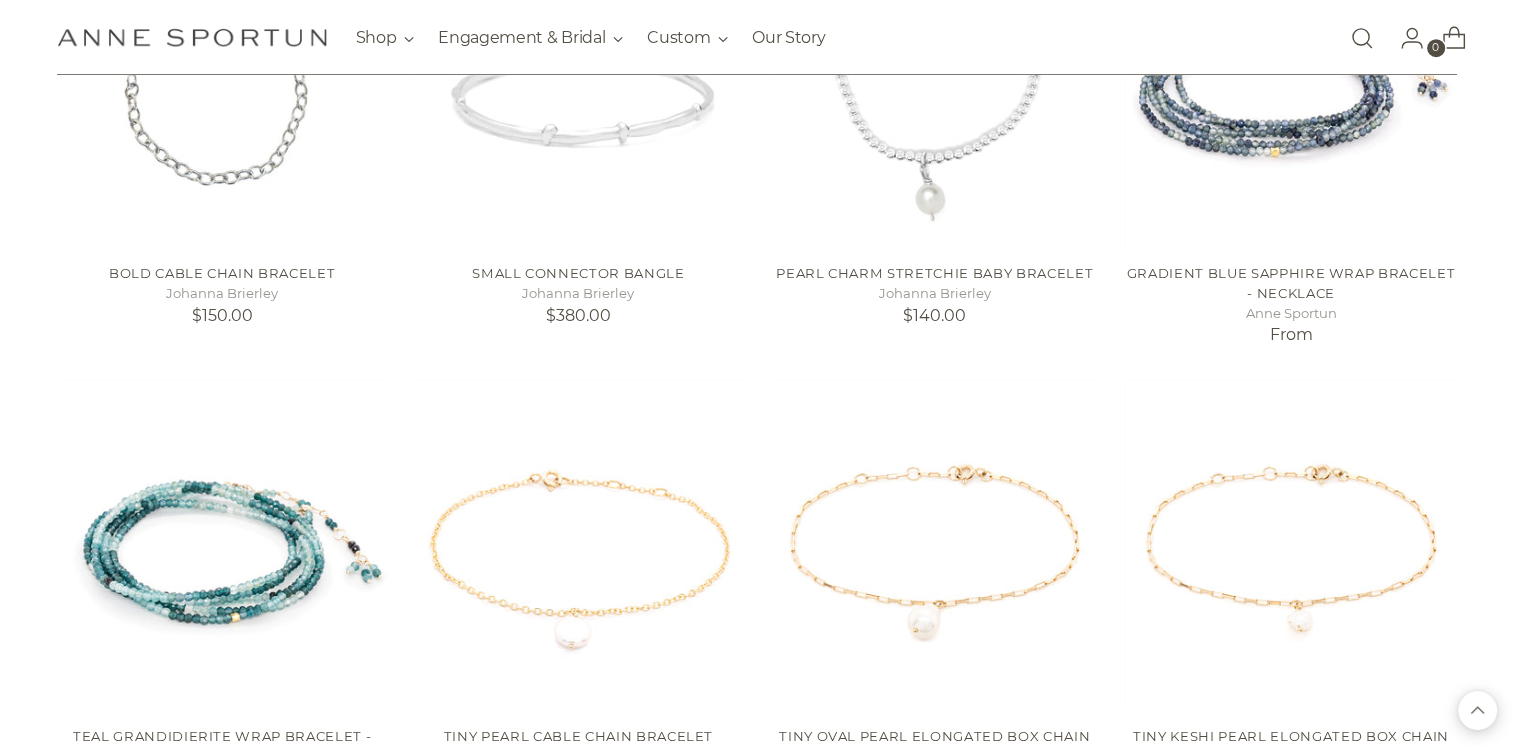 scroll, scrollTop: 1500, scrollLeft: 0, axis: vertical 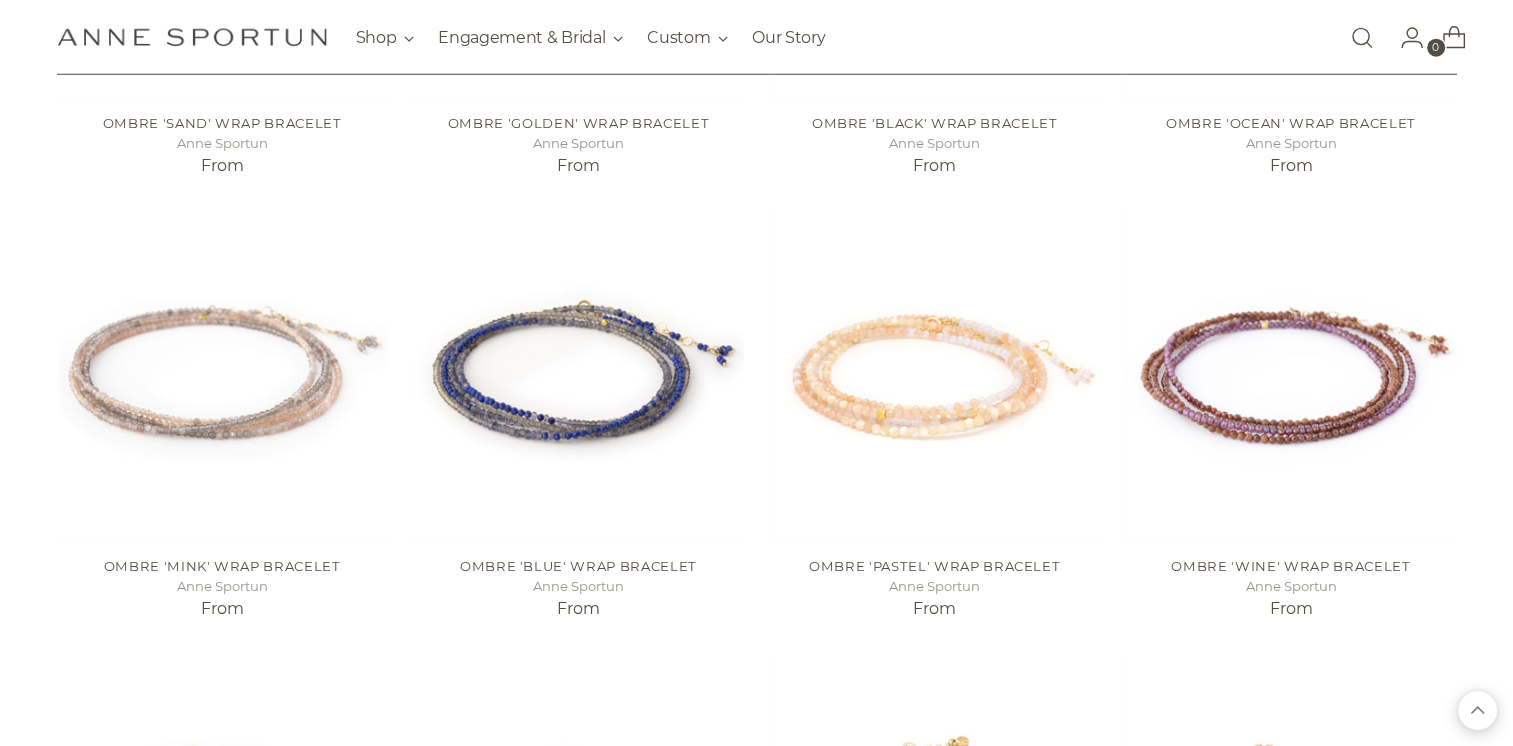 click at bounding box center (1477, 710) 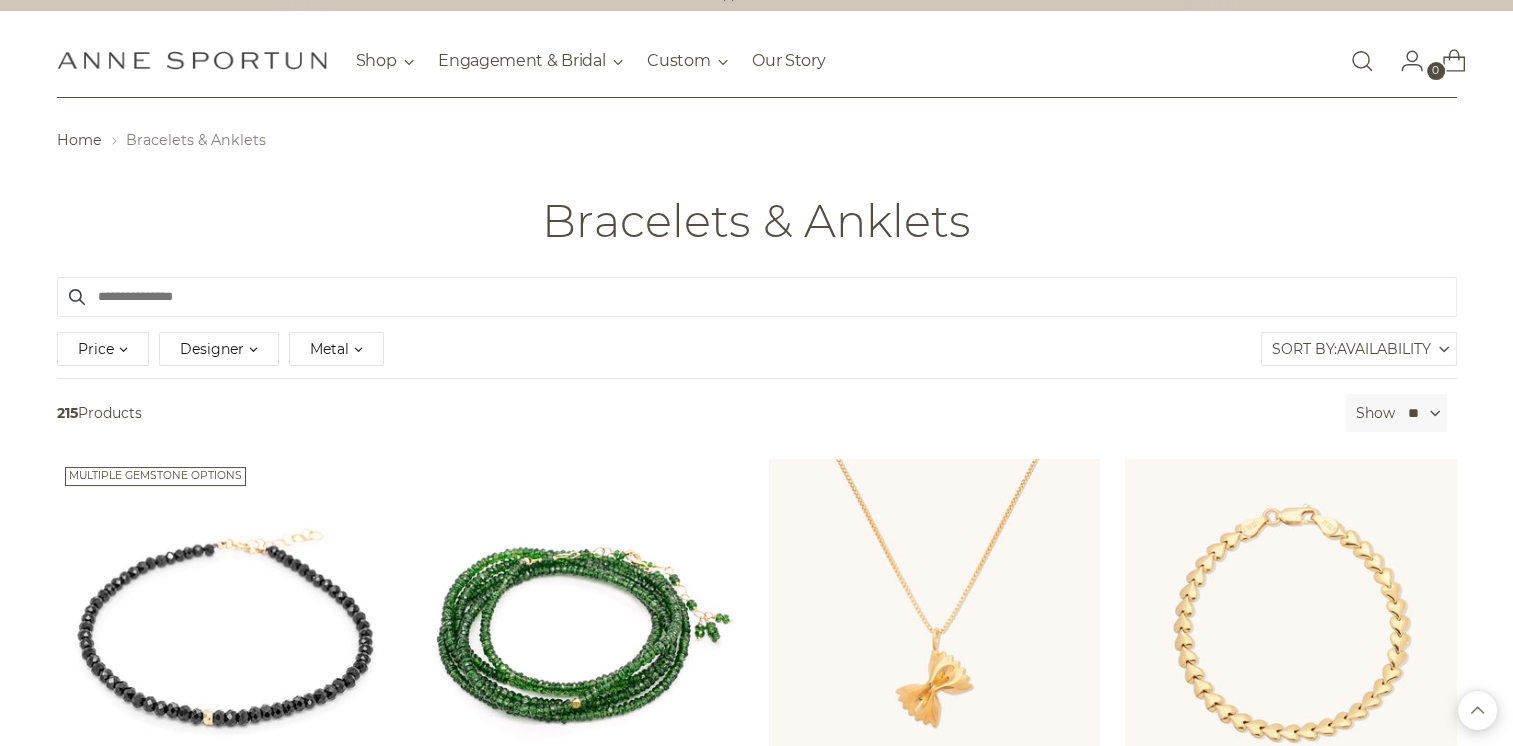 scroll, scrollTop: 0, scrollLeft: 0, axis: both 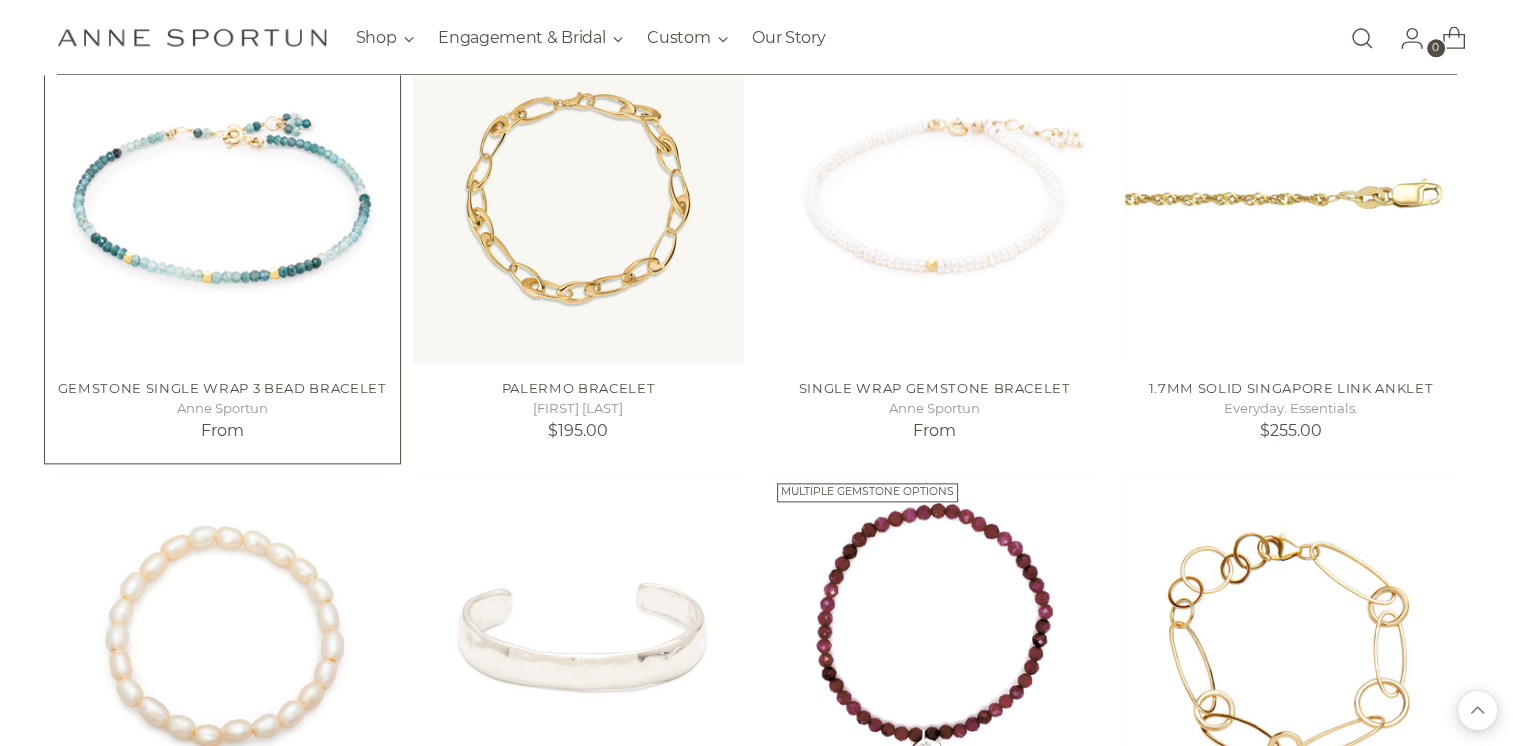 click at bounding box center (0, 0) 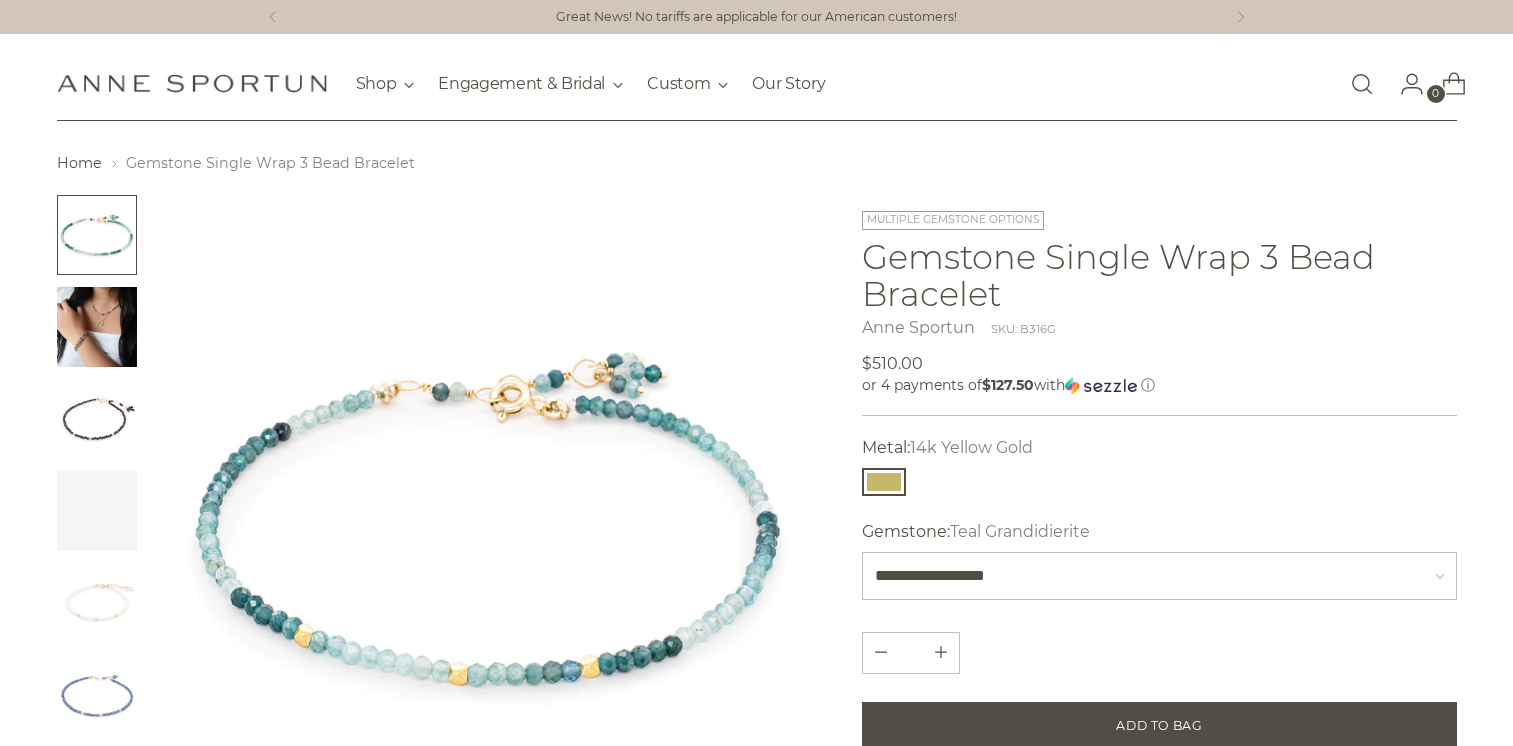 scroll, scrollTop: 0, scrollLeft: 0, axis: both 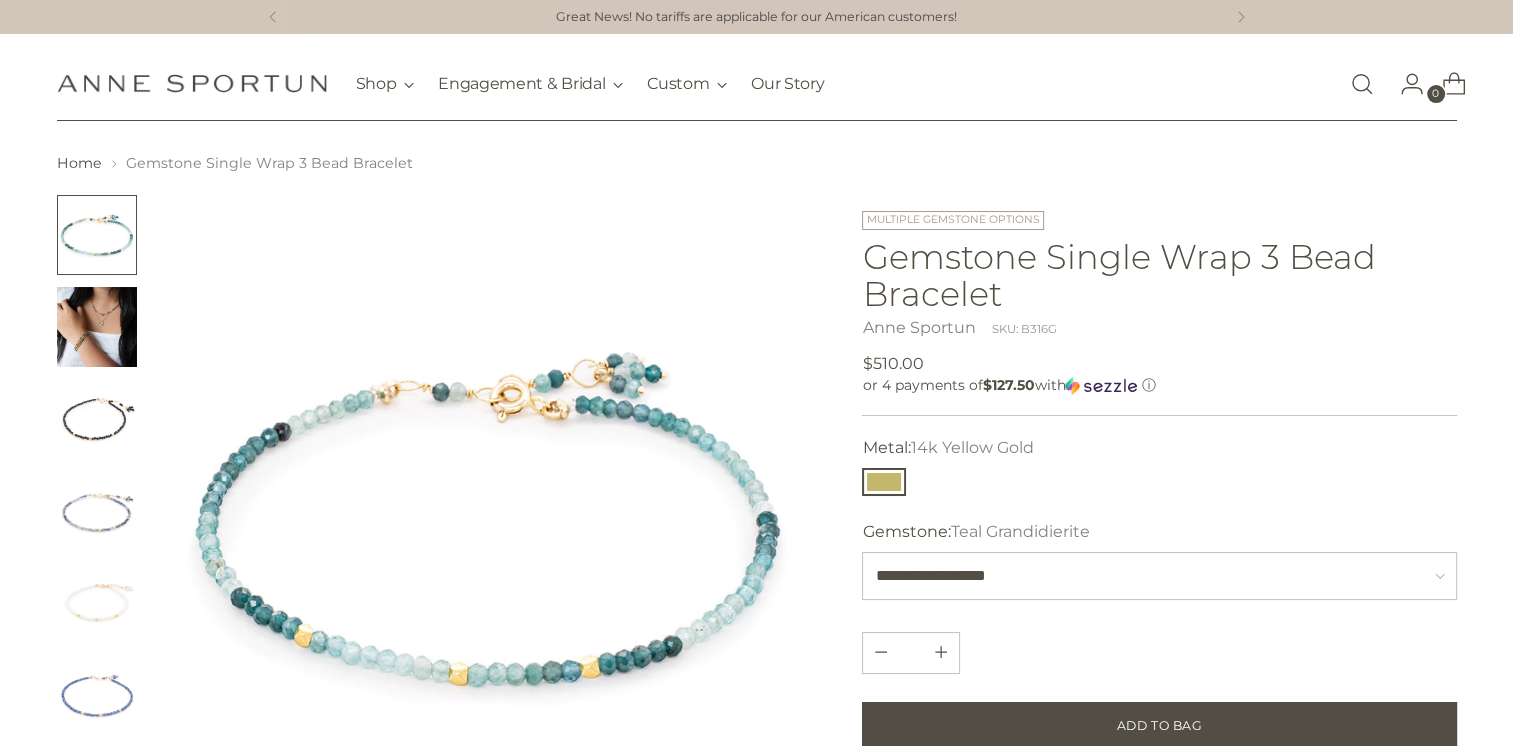 click at bounding box center (97, 419) 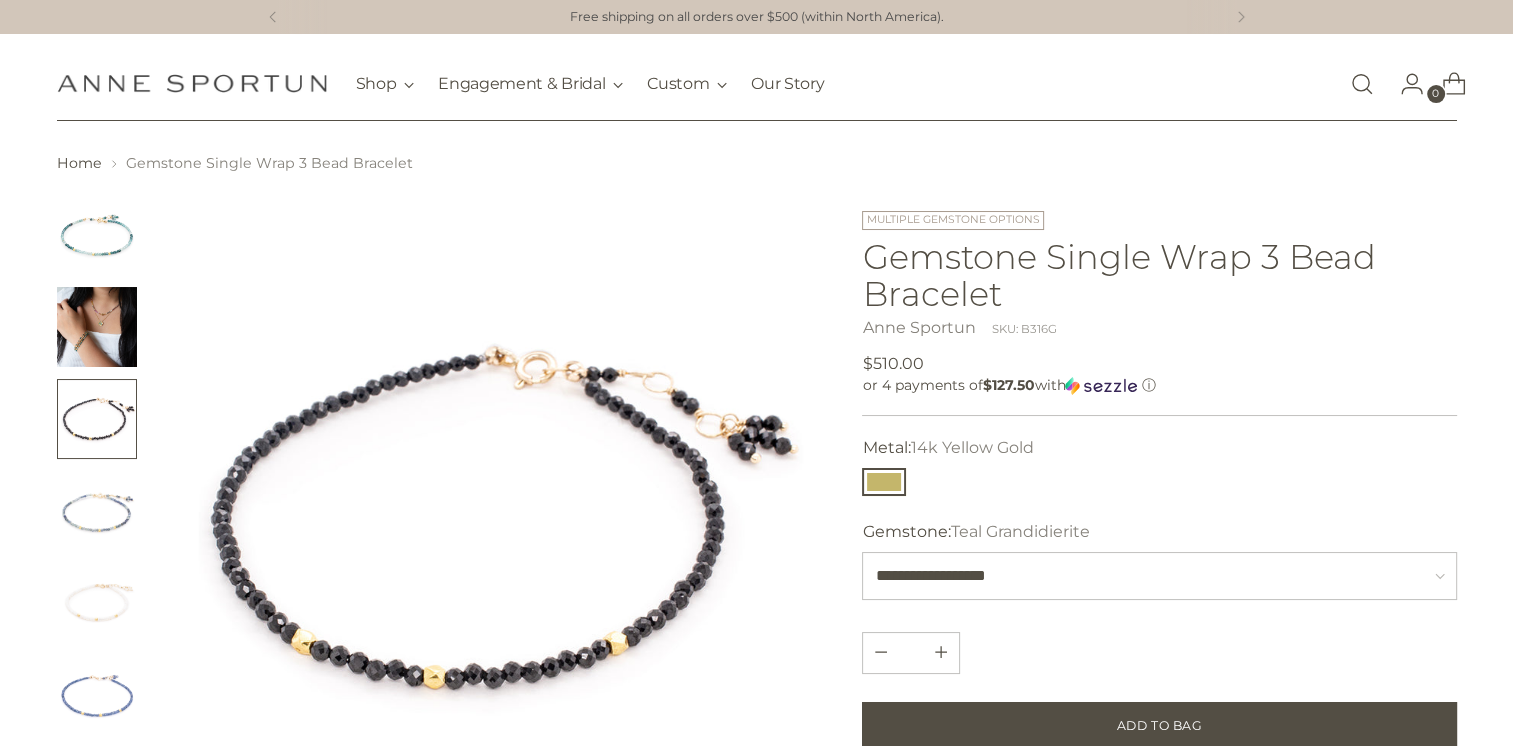 click at bounding box center (97, 511) 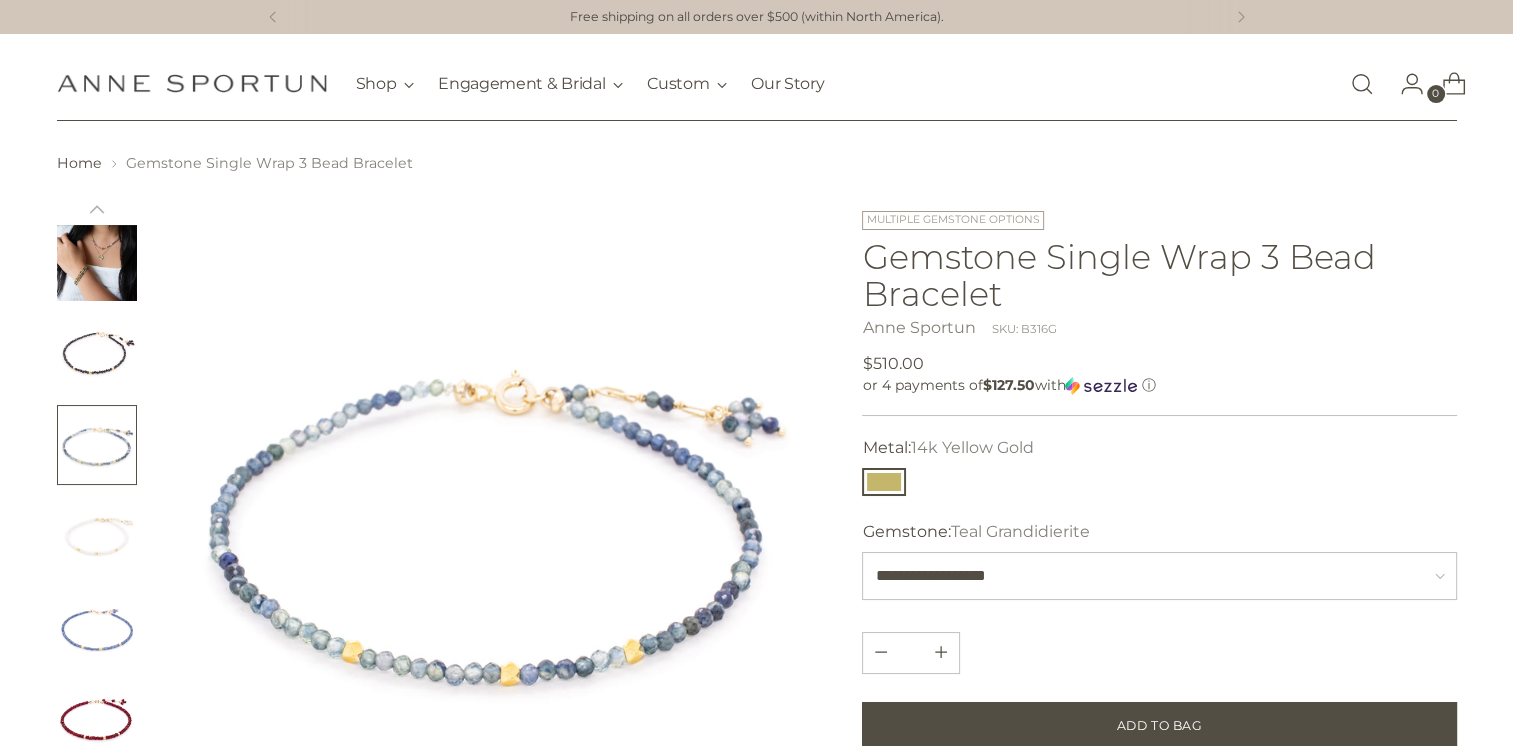 scroll, scrollTop: 100, scrollLeft: 0, axis: vertical 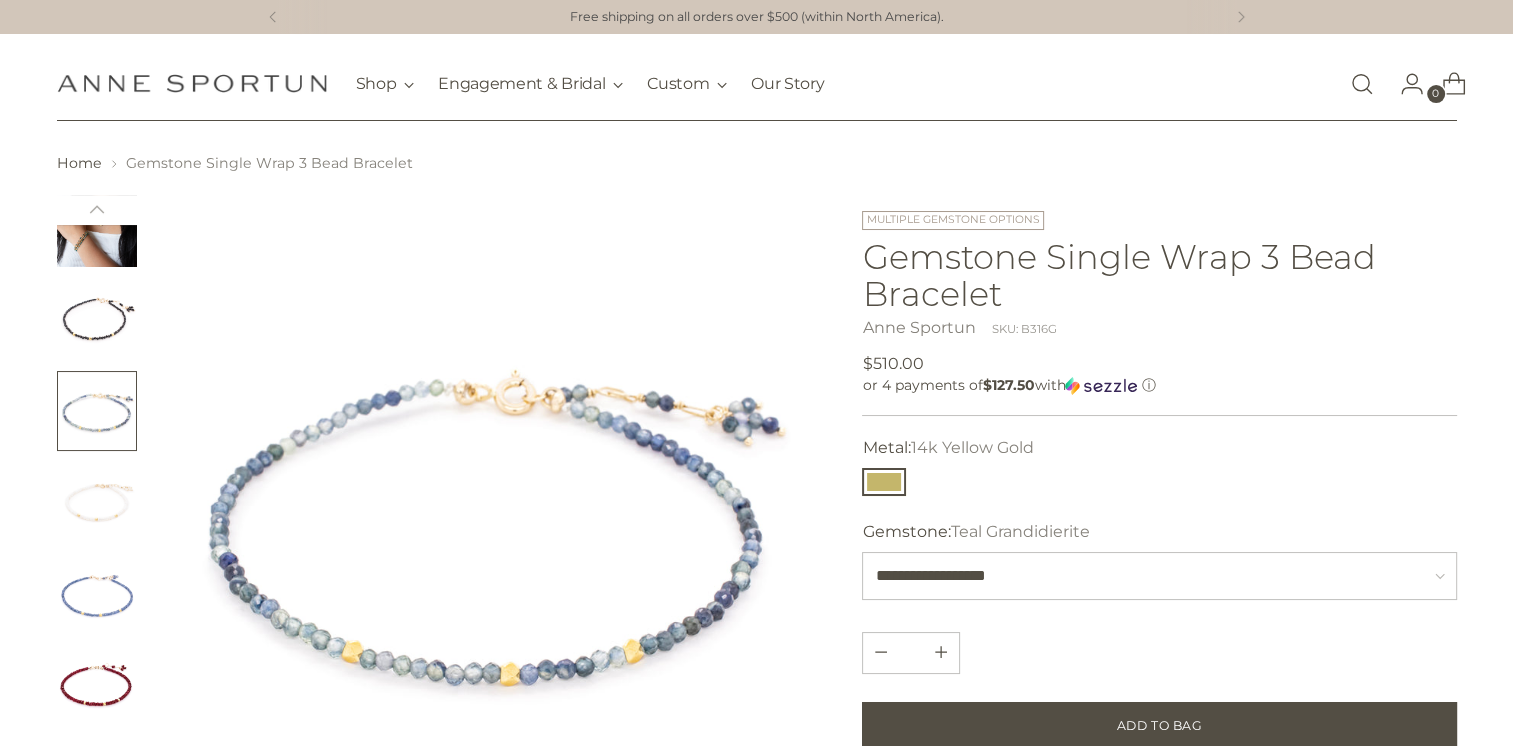 click at bounding box center [97, 503] 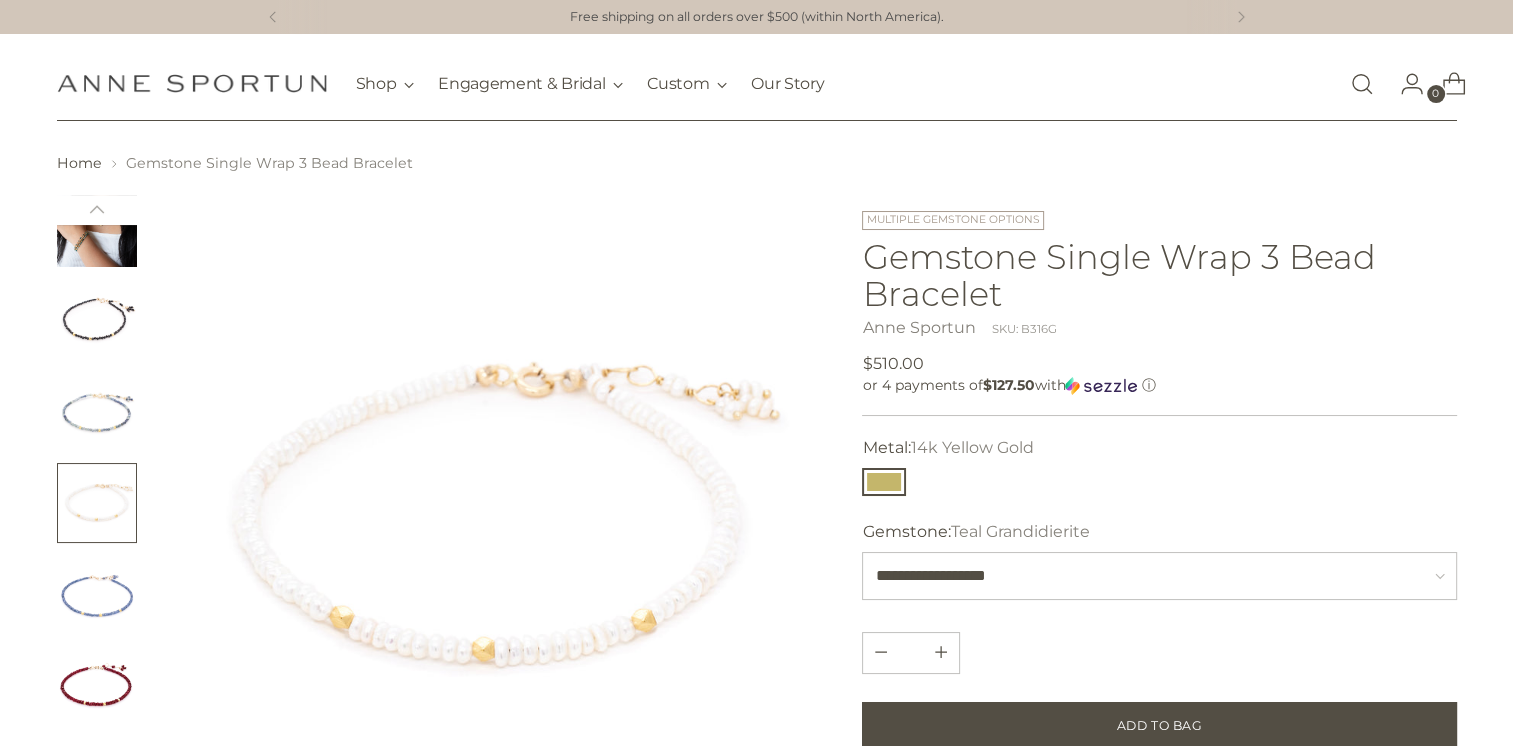 click at bounding box center (97, 595) 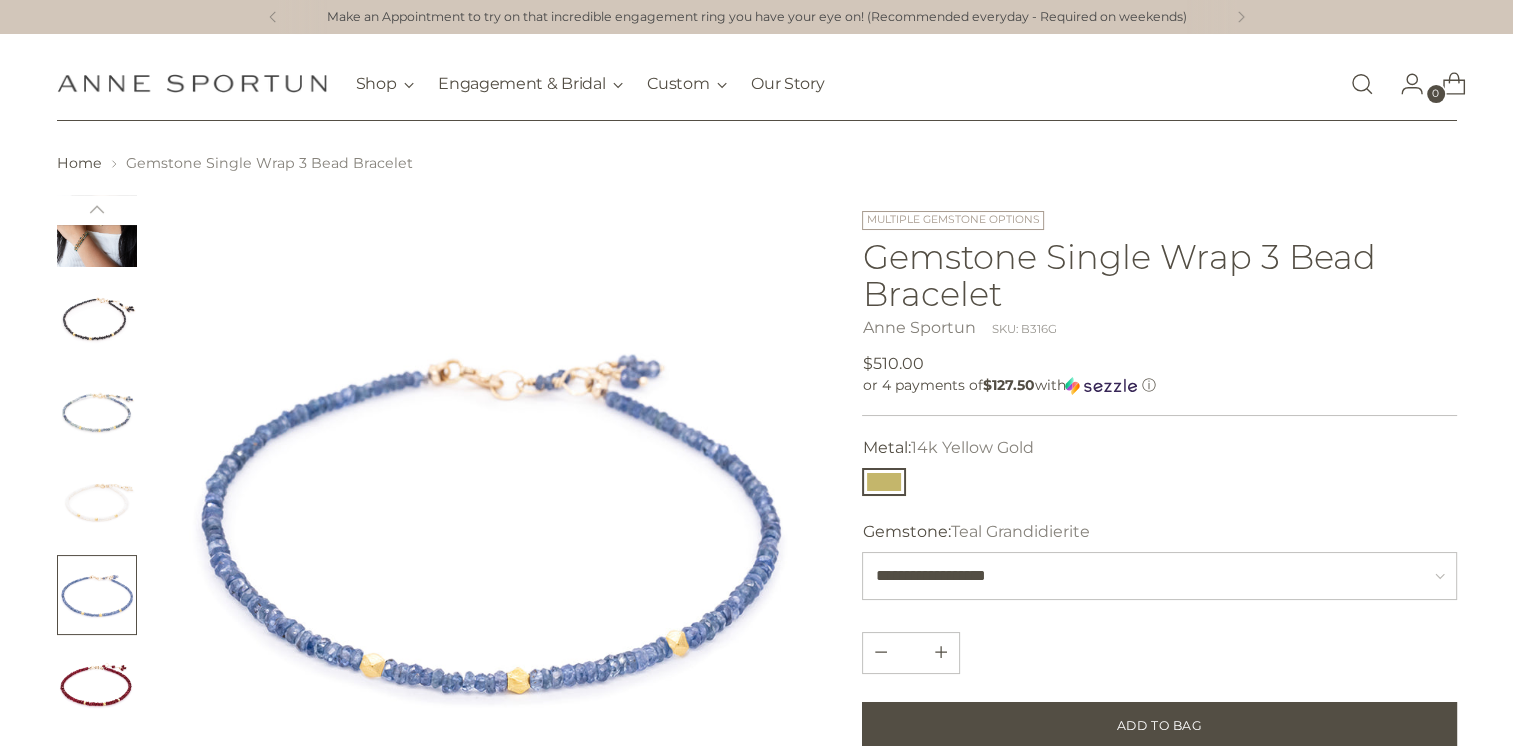 click at bounding box center (97, 687) 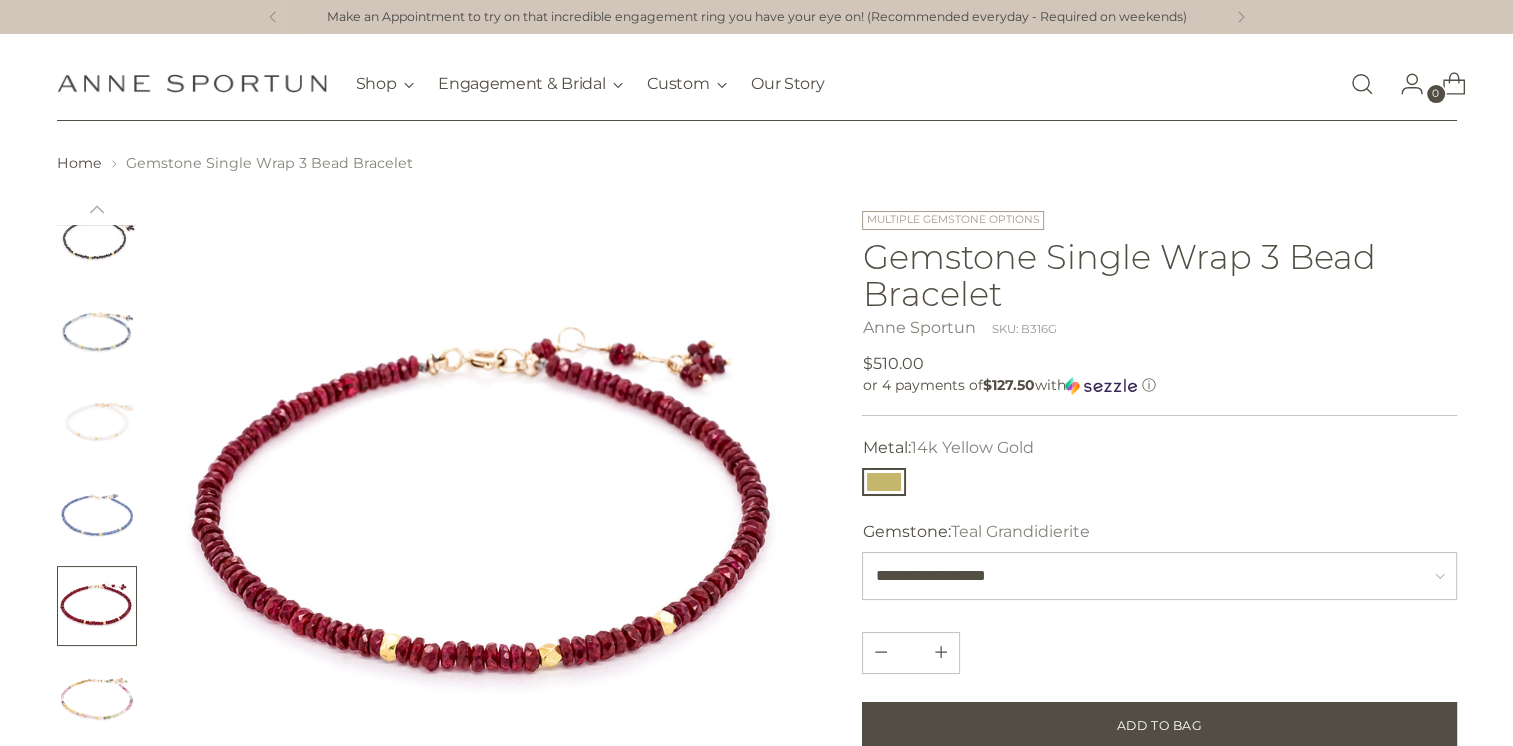 scroll, scrollTop: 300, scrollLeft: 0, axis: vertical 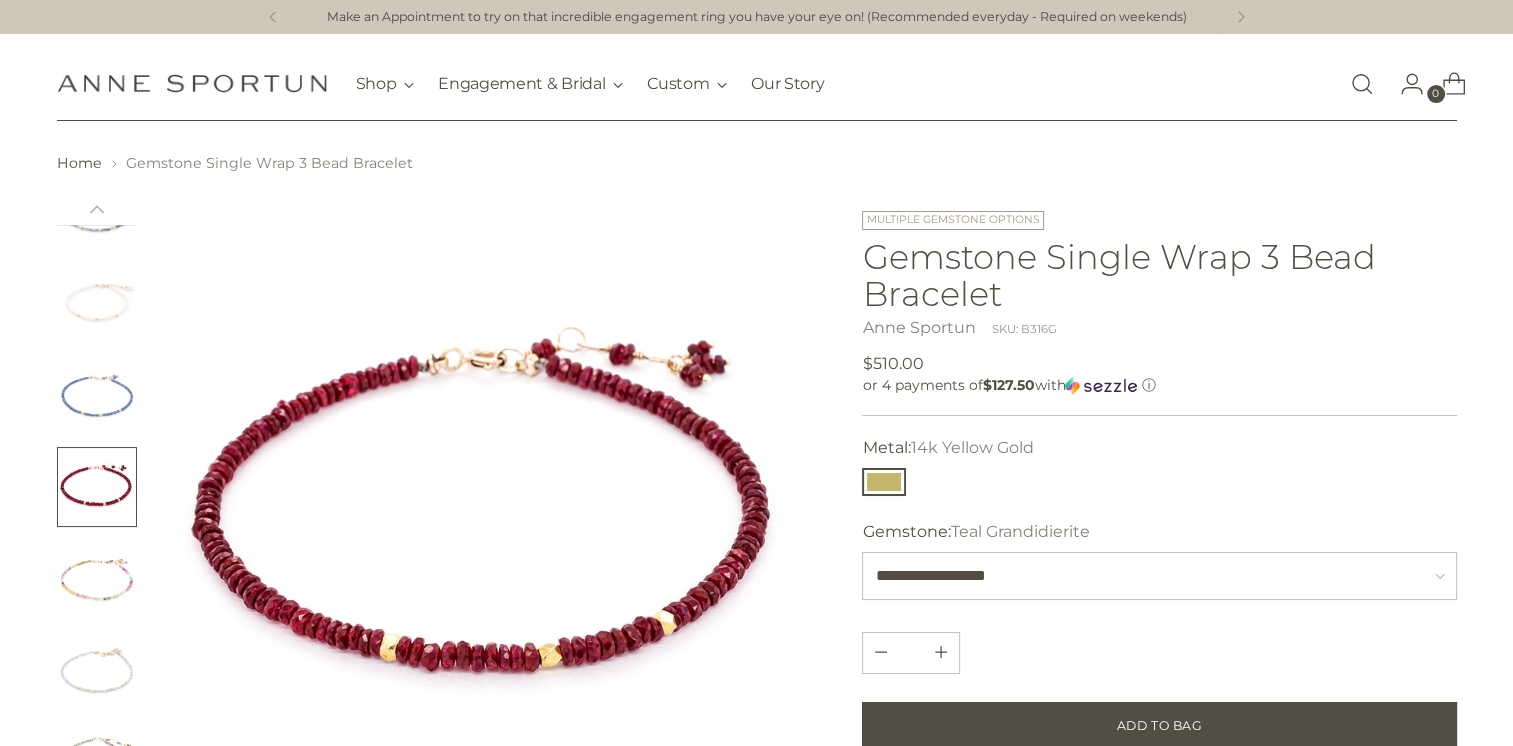 click at bounding box center [97, 579] 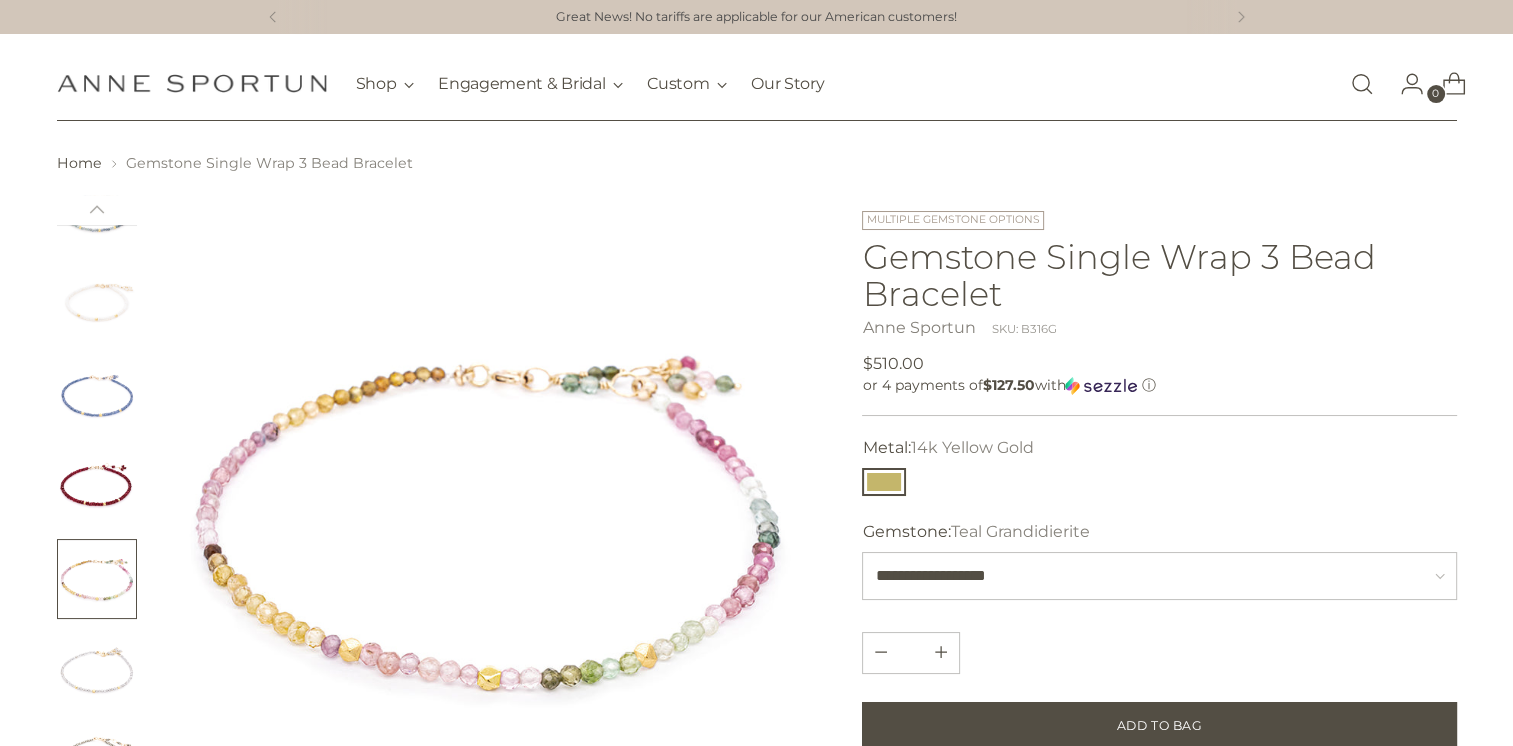 click at bounding box center (97, 671) 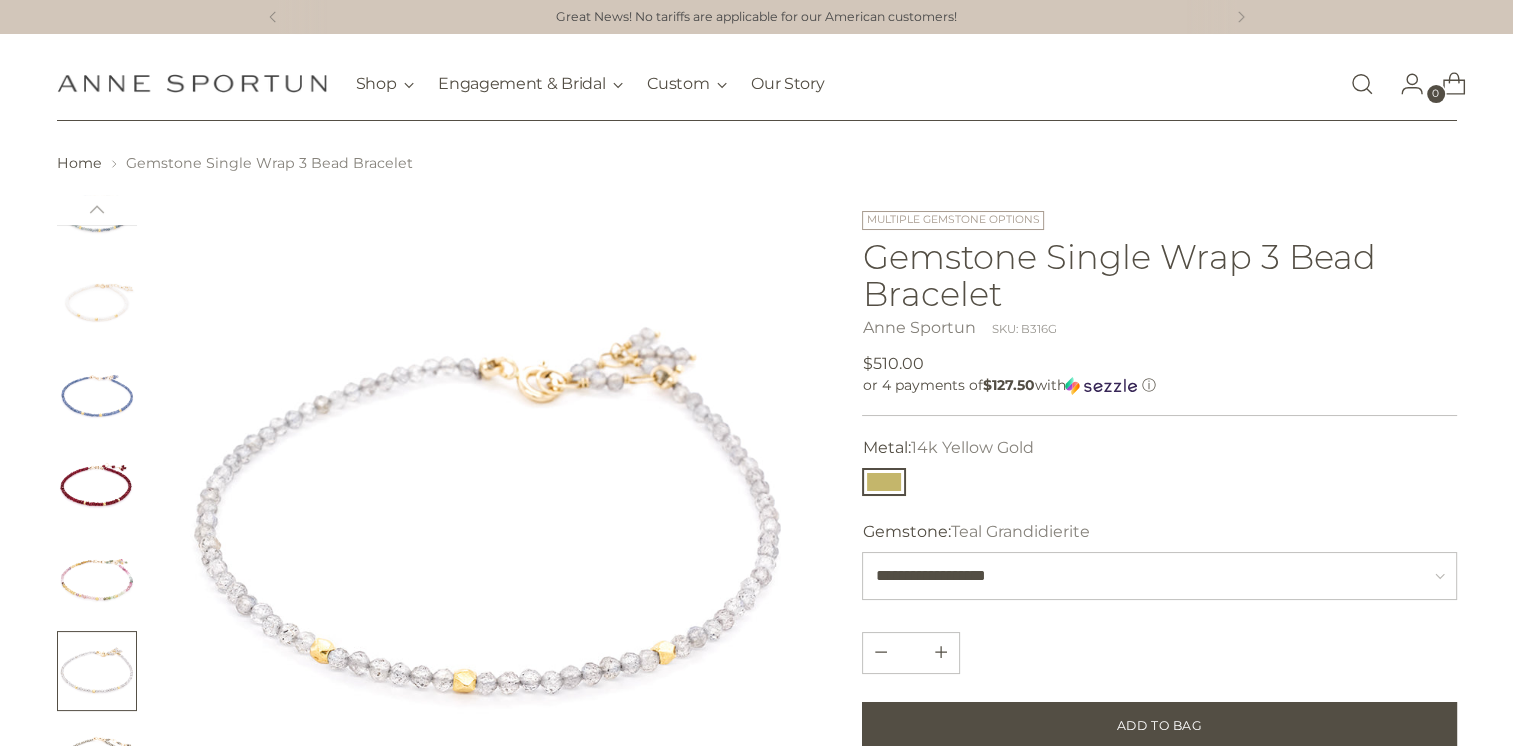 scroll, scrollTop: 400, scrollLeft: 0, axis: vertical 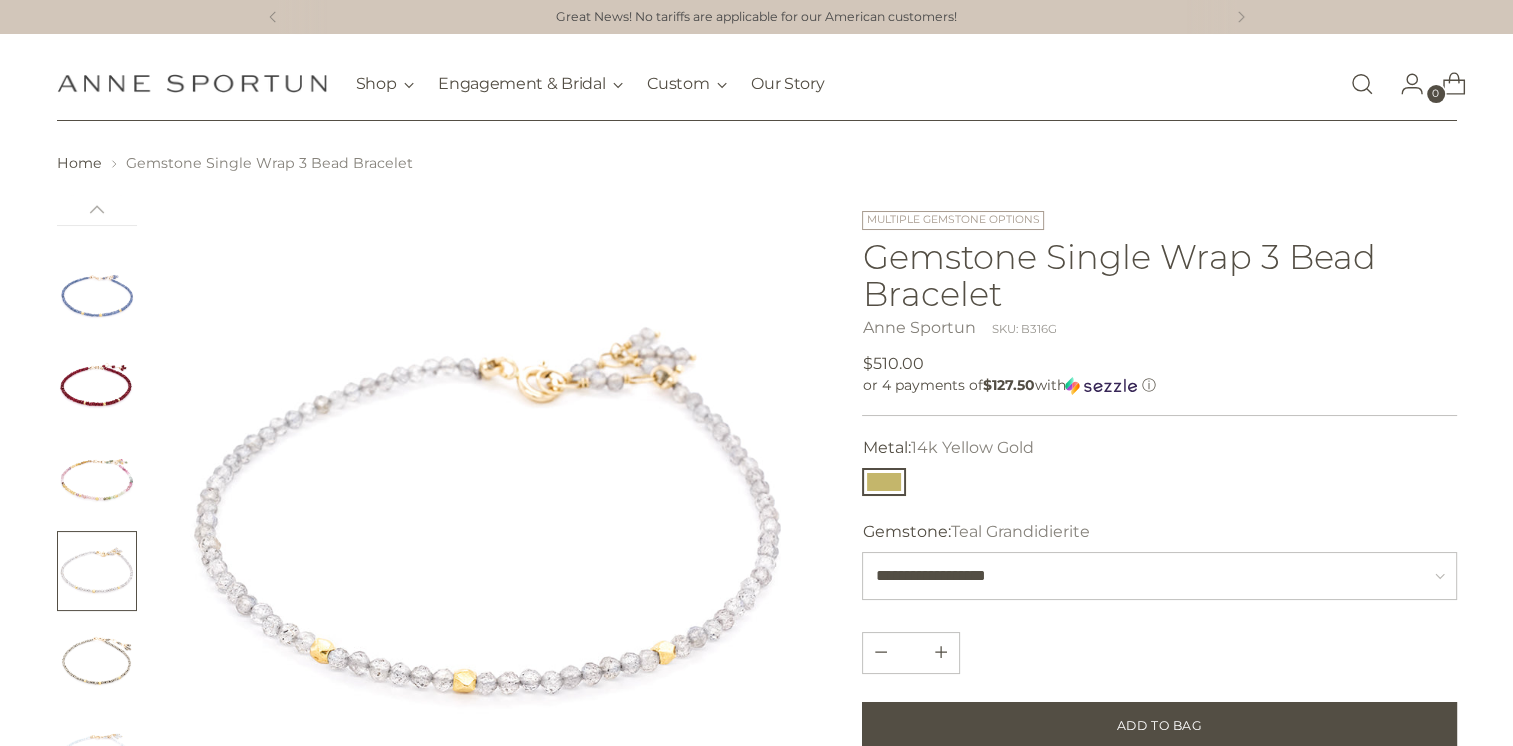 click at bounding box center (97, 663) 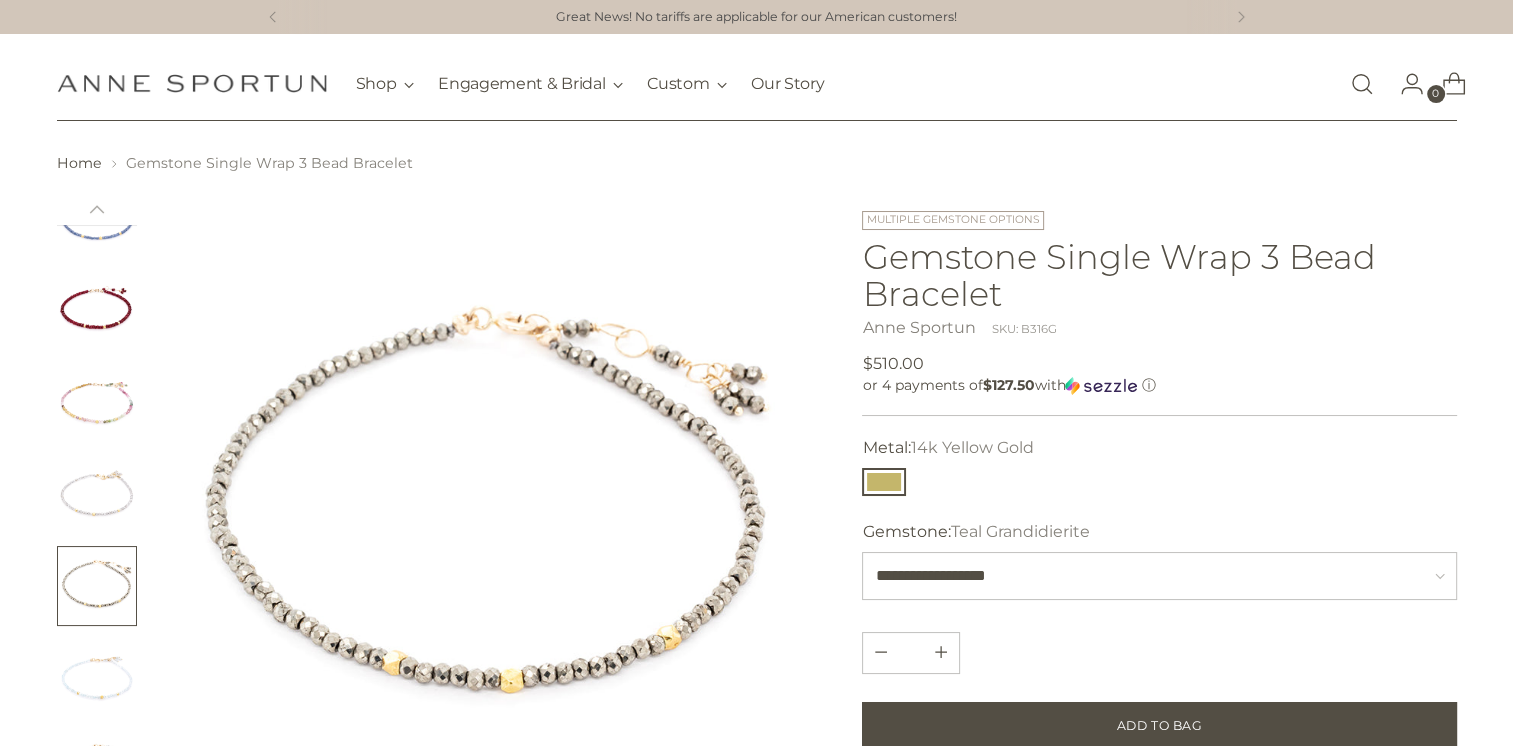 scroll, scrollTop: 600, scrollLeft: 0, axis: vertical 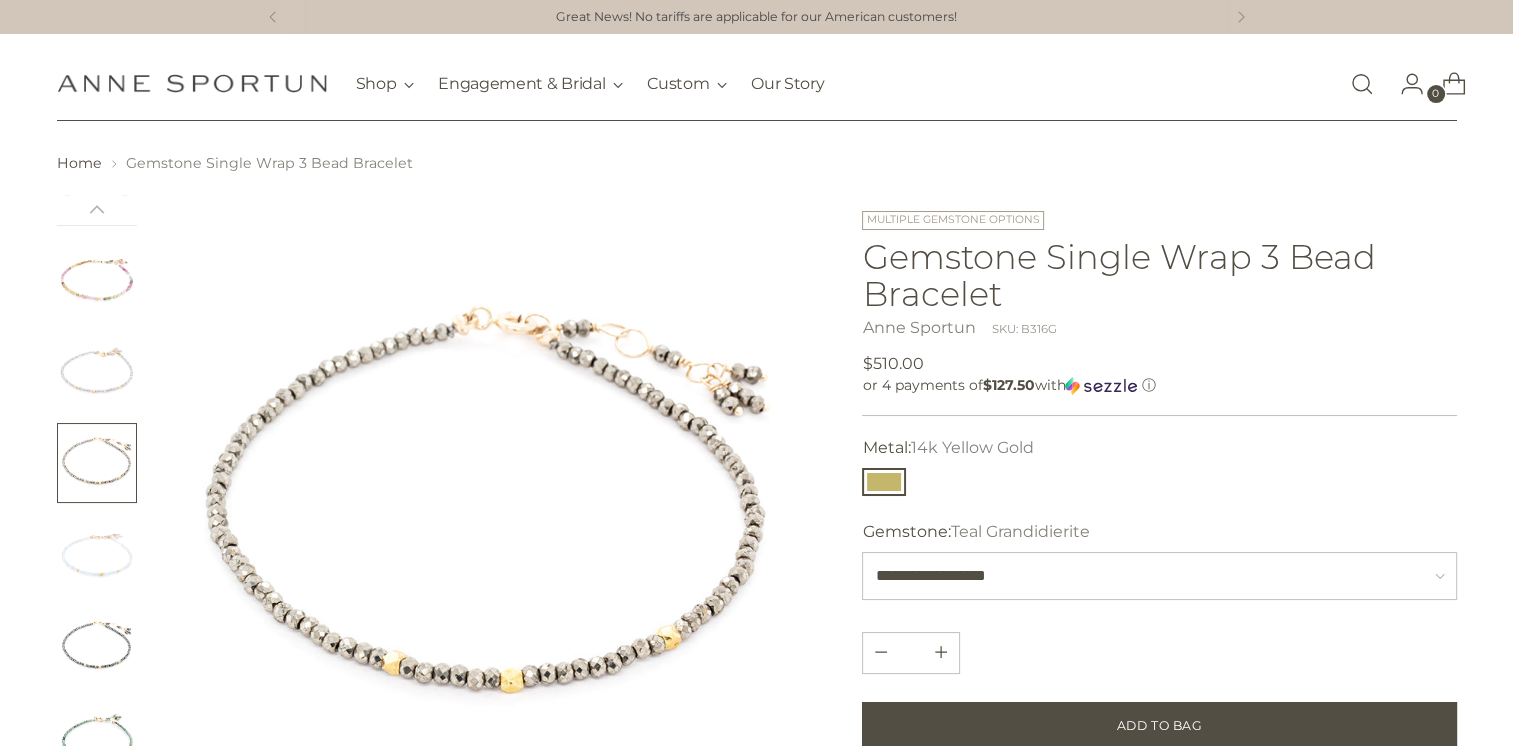 click at bounding box center [97, 555] 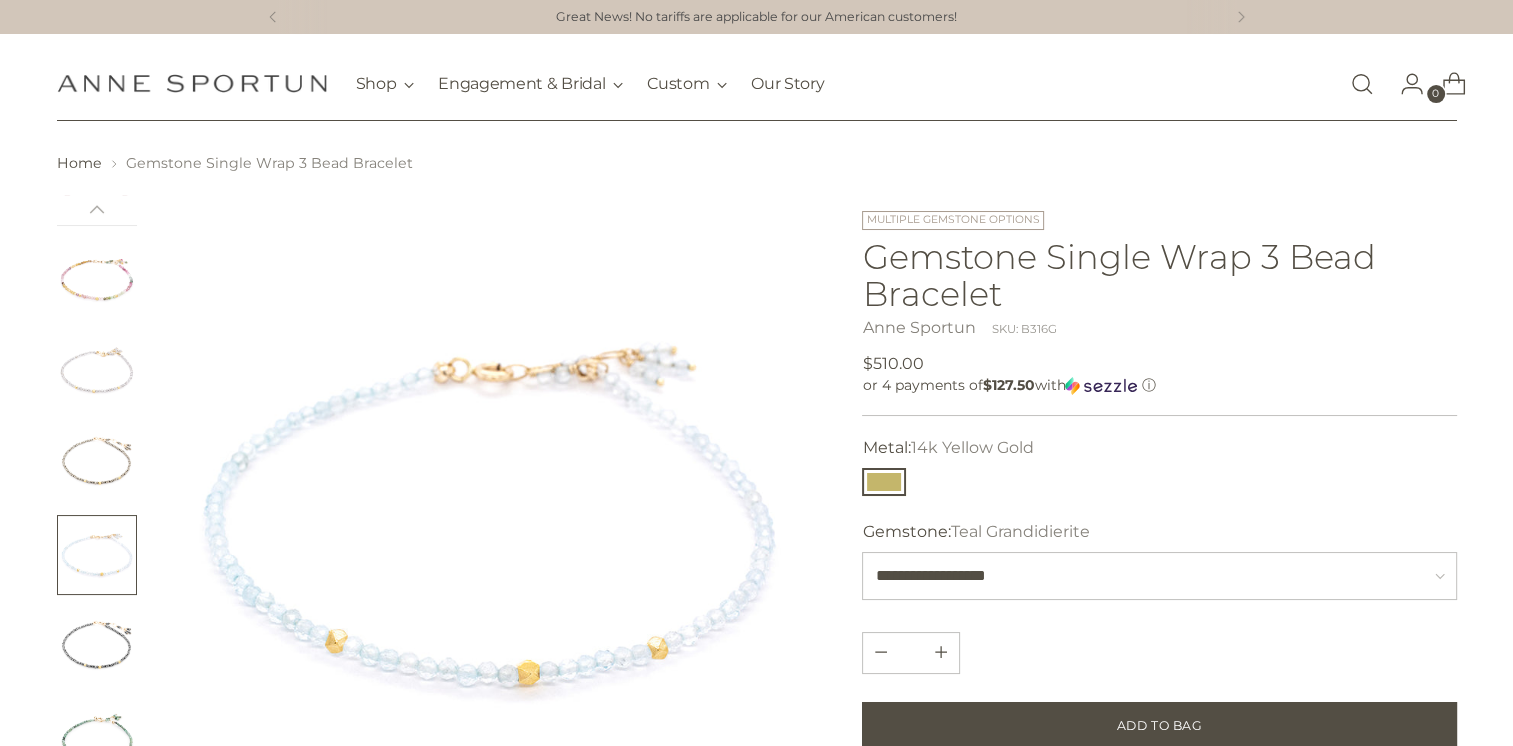 click at bounding box center (97, 647) 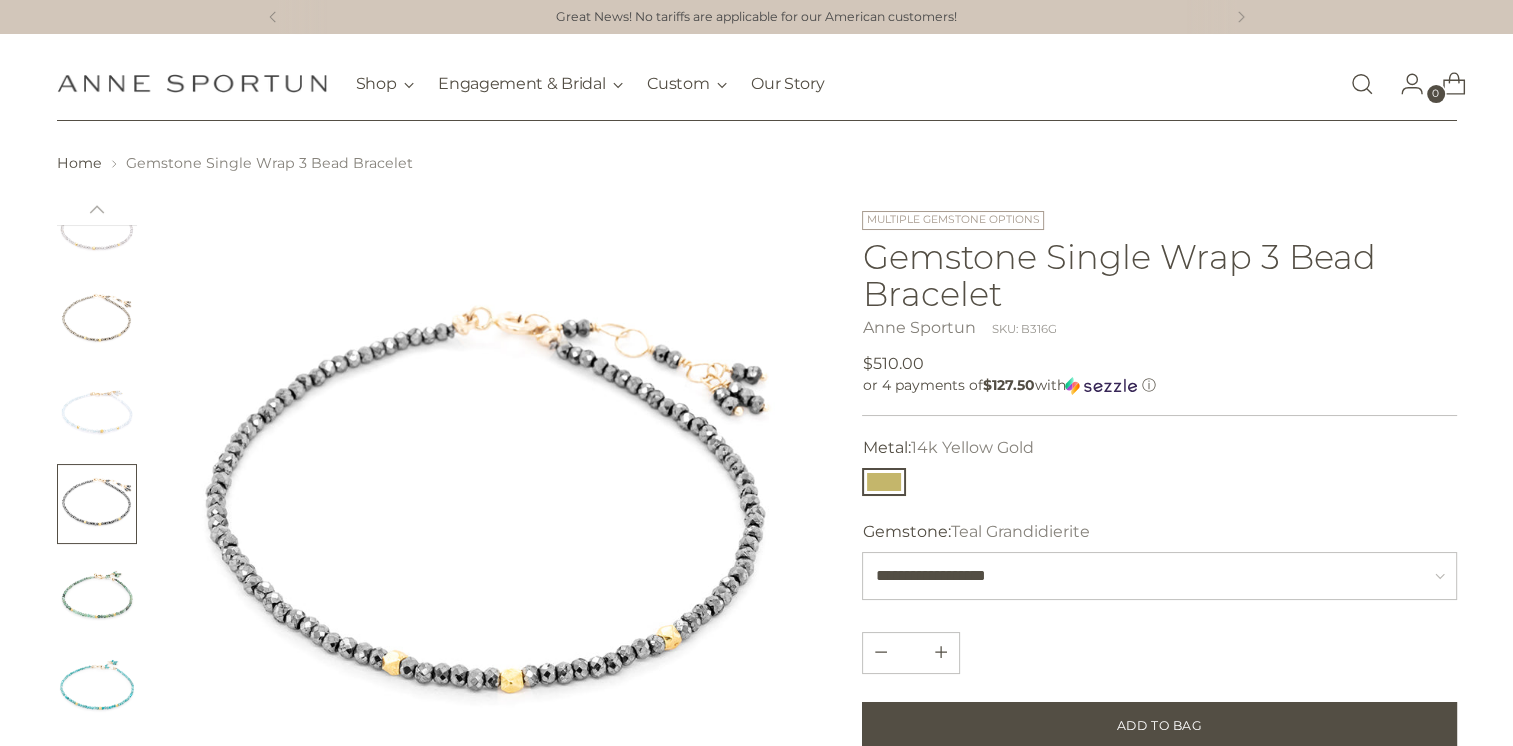 scroll, scrollTop: 800, scrollLeft: 0, axis: vertical 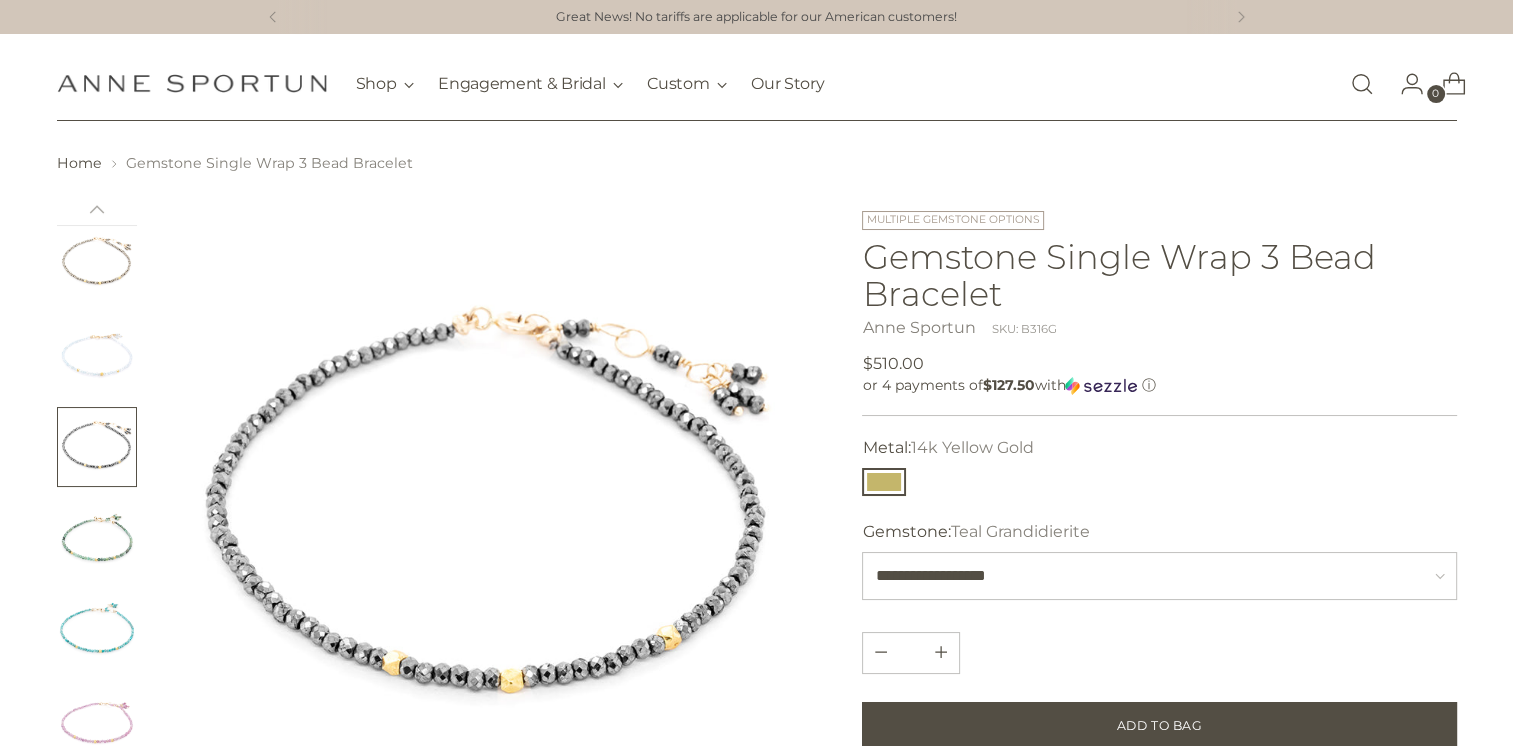 click at bounding box center (97, 539) 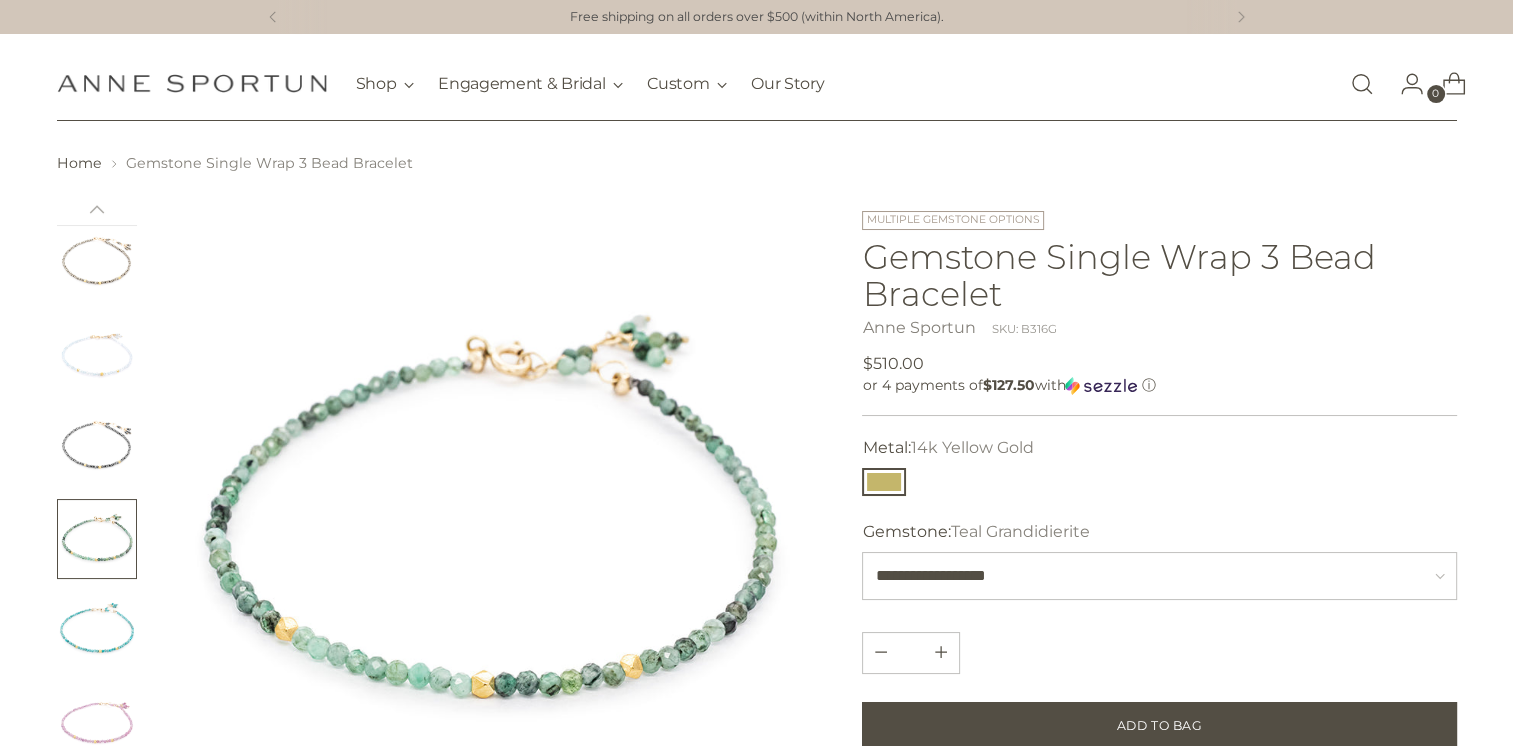 click at bounding box center [97, 631] 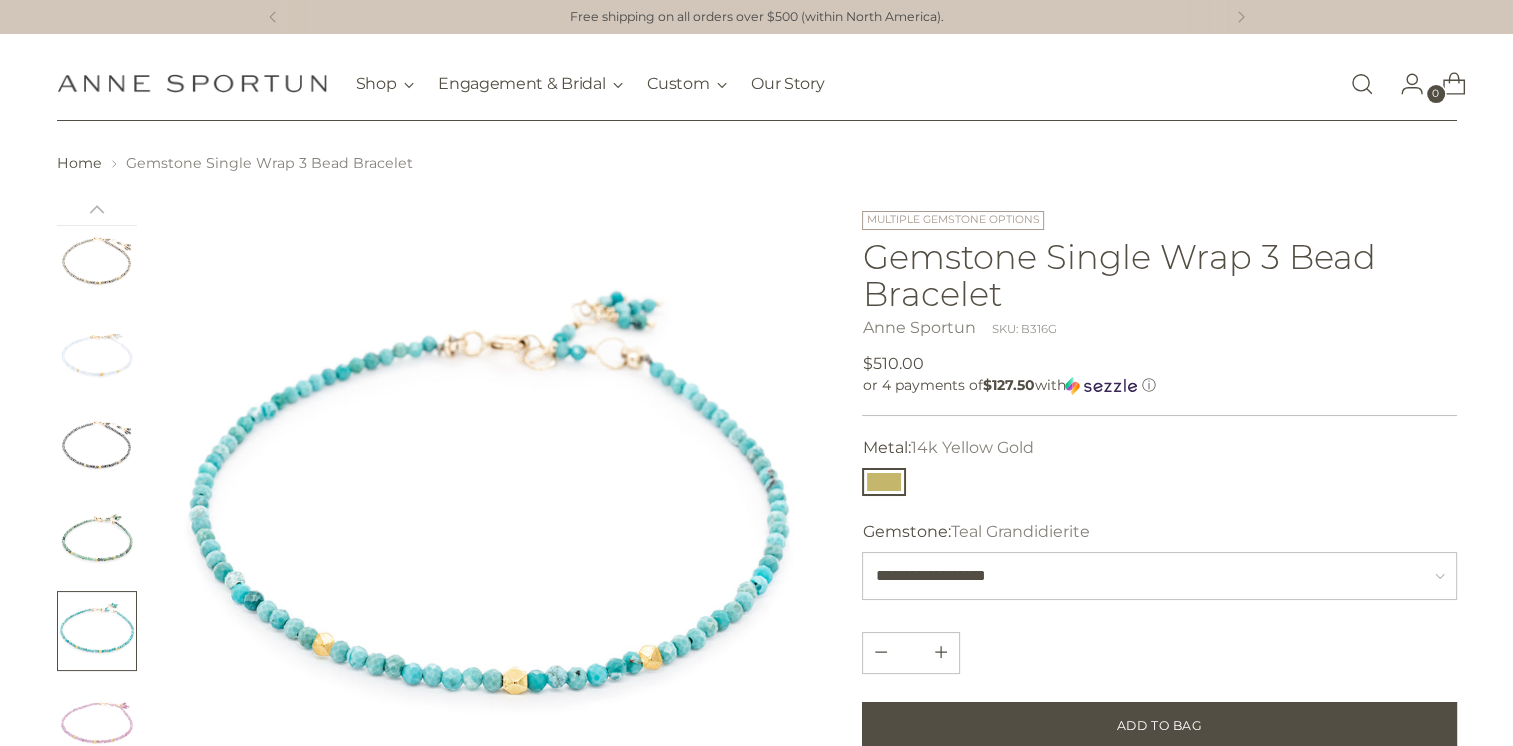 click at bounding box center [97, 723] 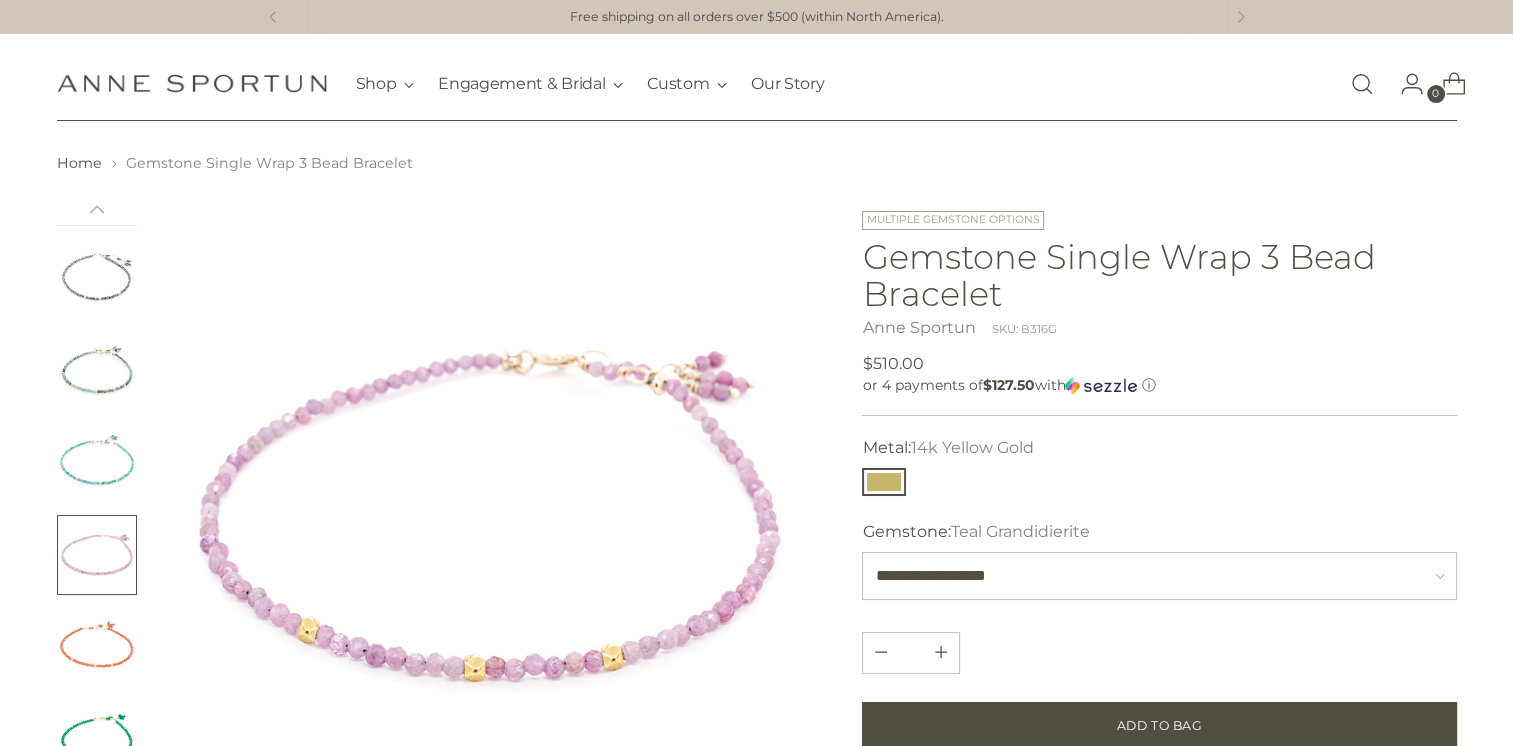 scroll, scrollTop: 1100, scrollLeft: 0, axis: vertical 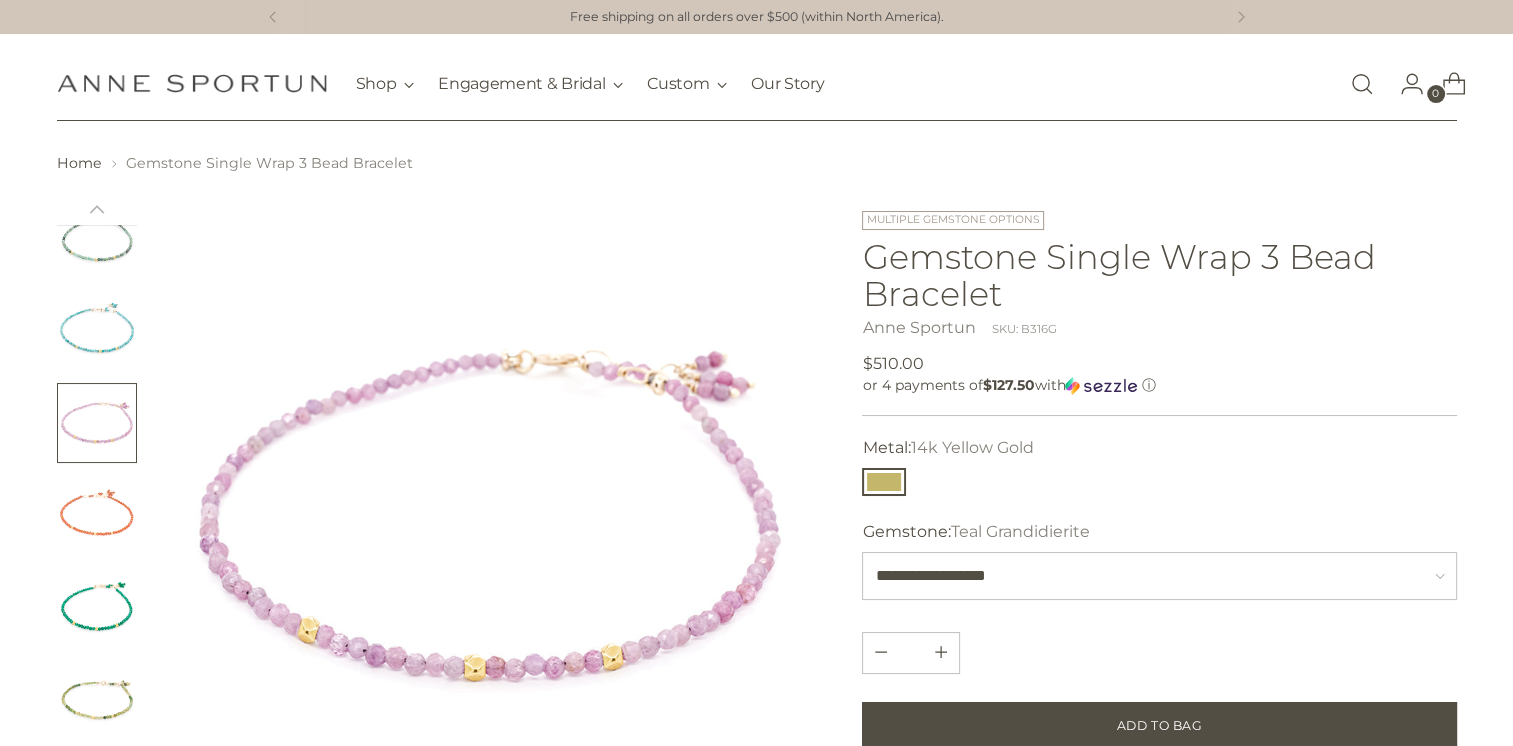 click at bounding box center (97, 515) 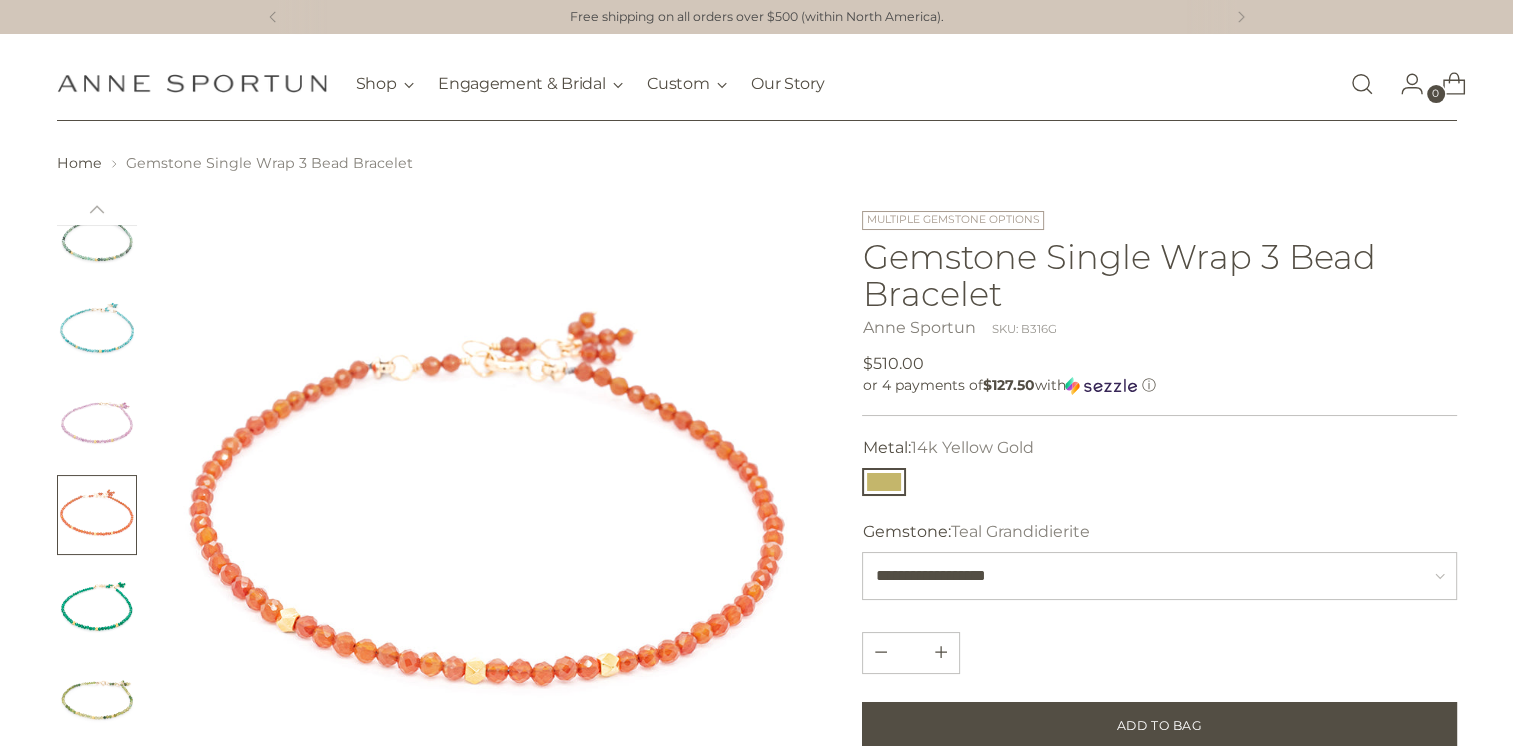 click at bounding box center [97, 607] 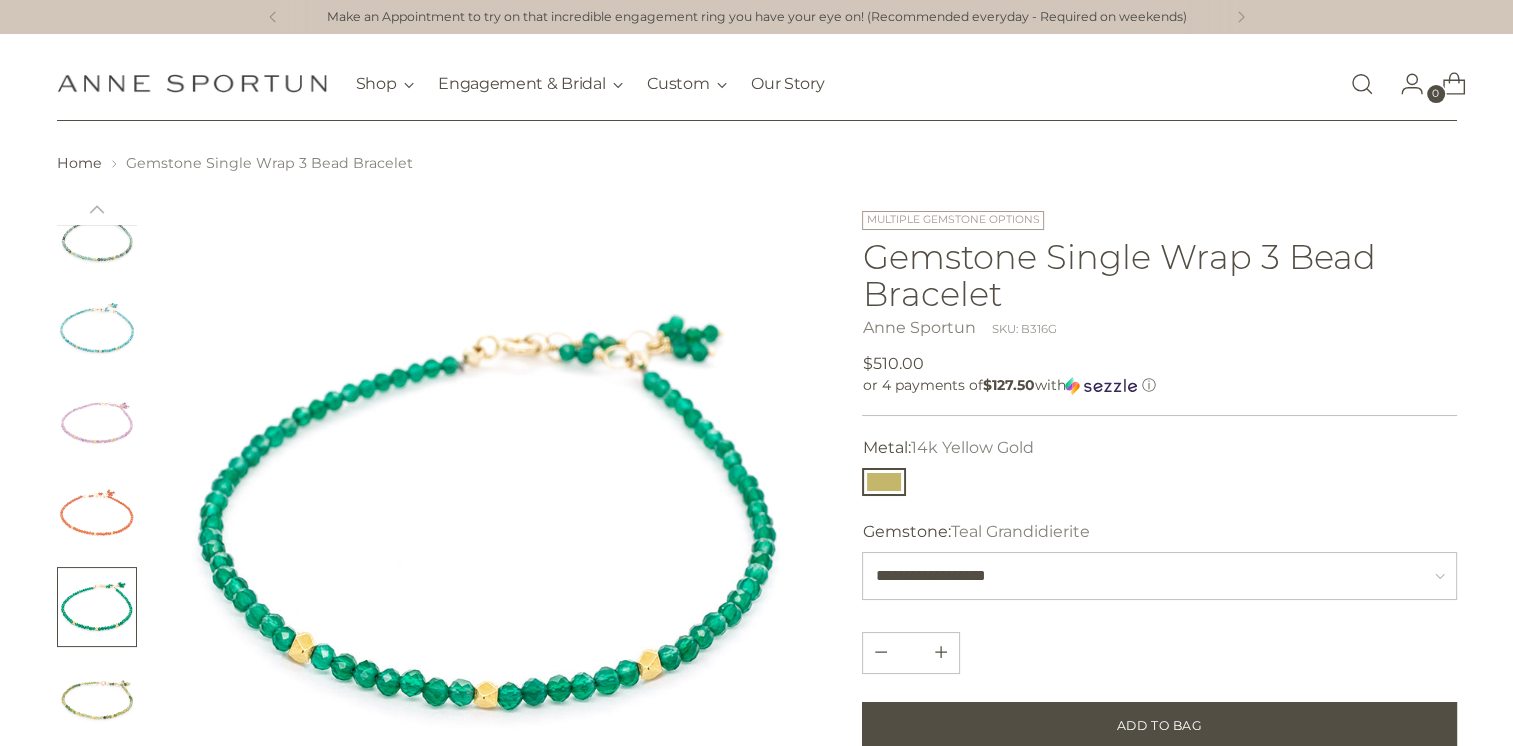 click at bounding box center (97, 699) 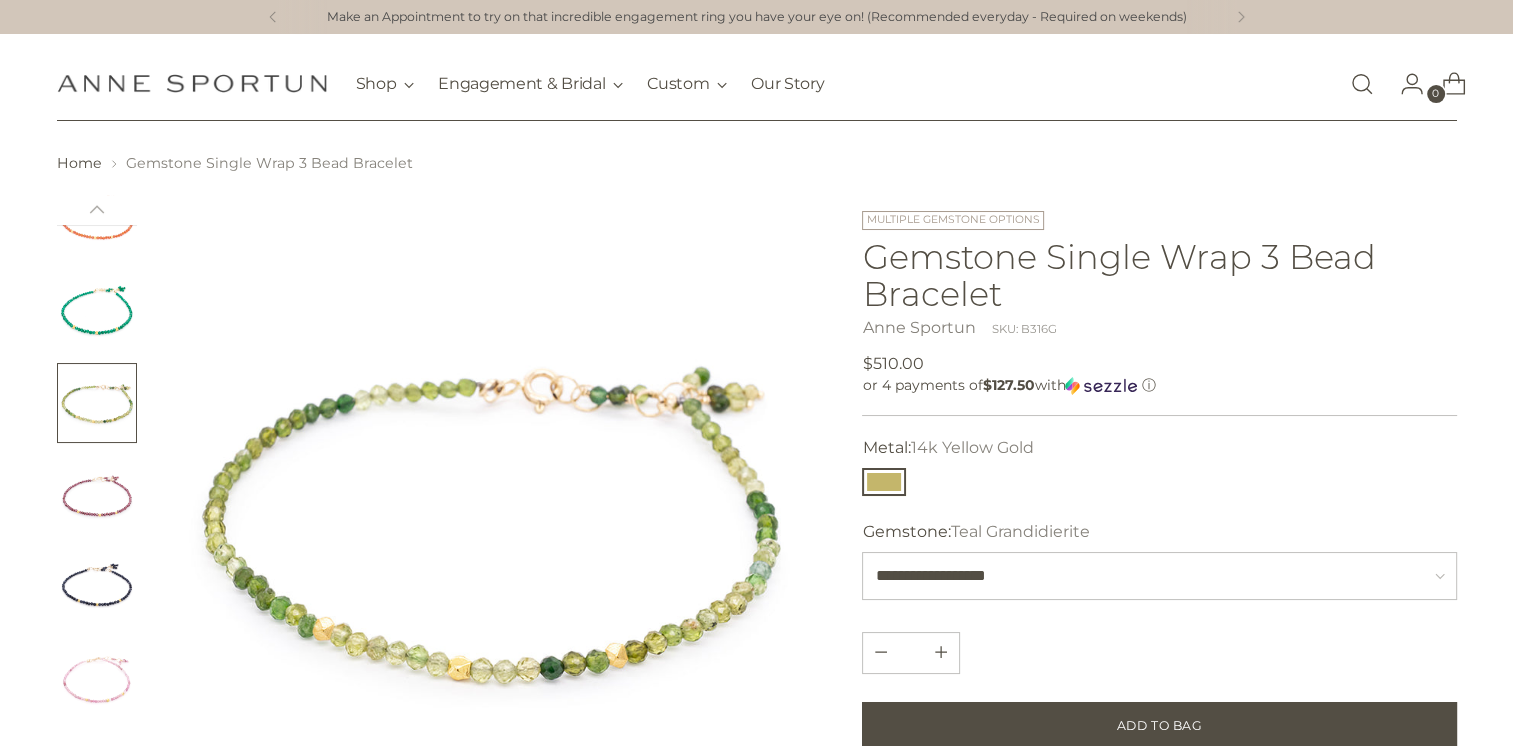 scroll, scrollTop: 1400, scrollLeft: 0, axis: vertical 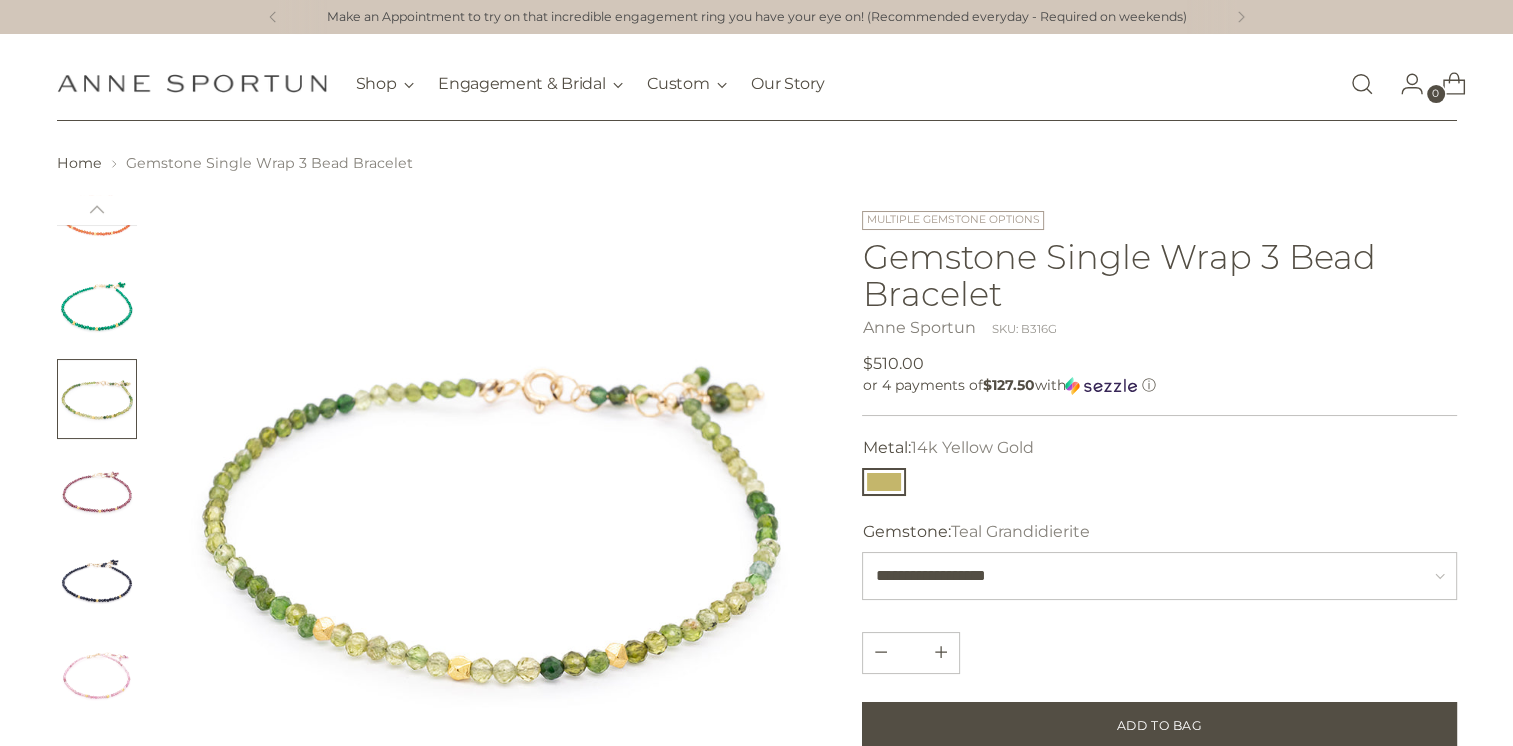 click at bounding box center [97, 491] 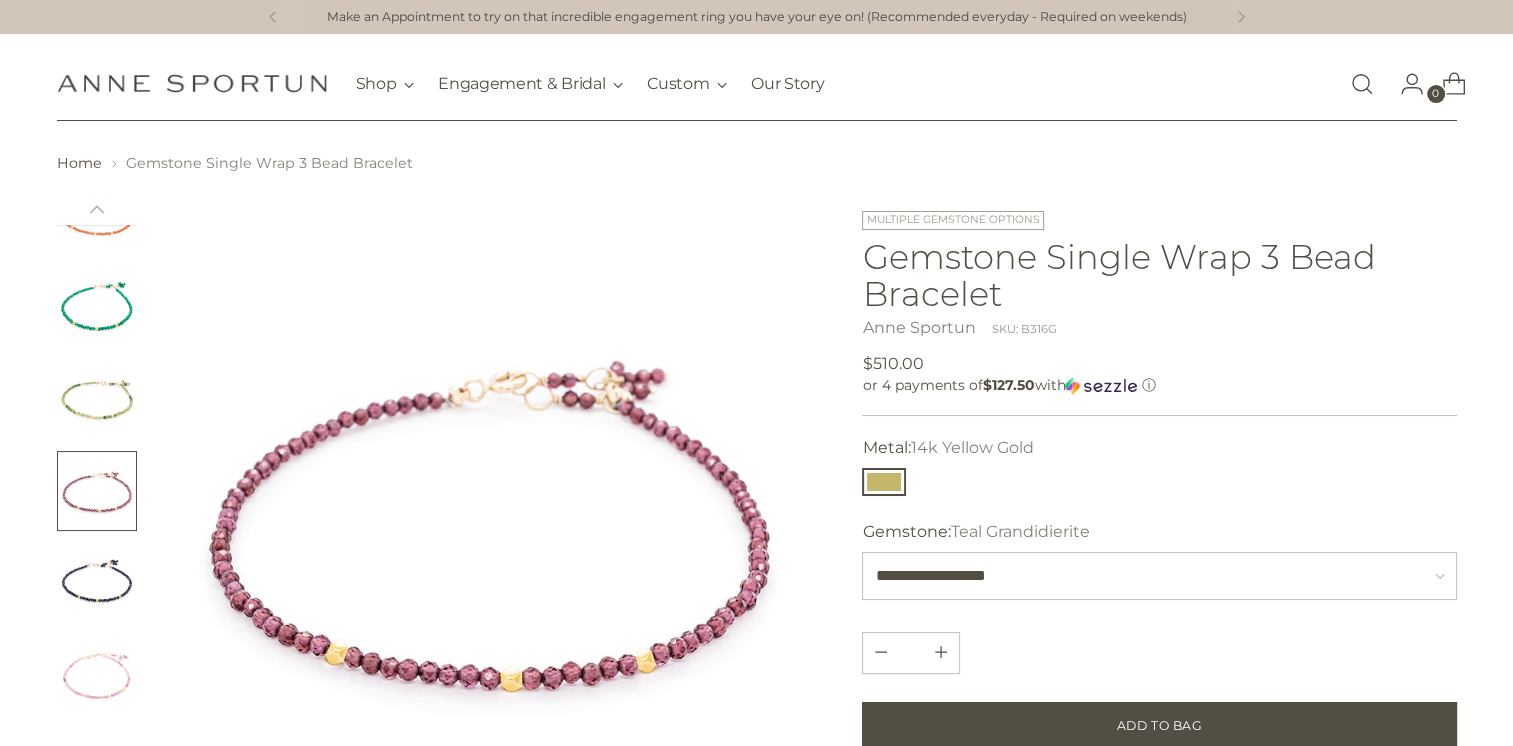 click at bounding box center [97, 583] 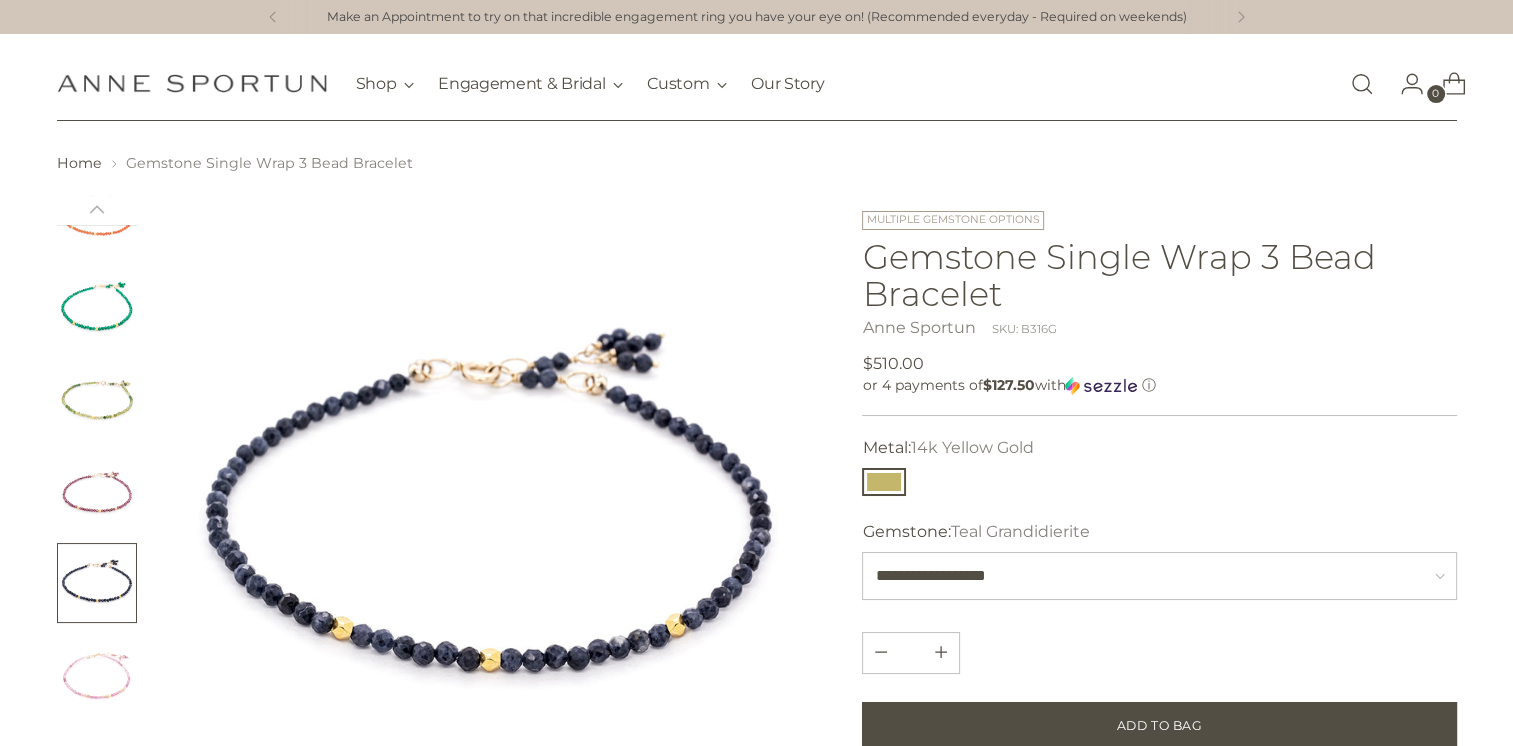 click at bounding box center [97, 675] 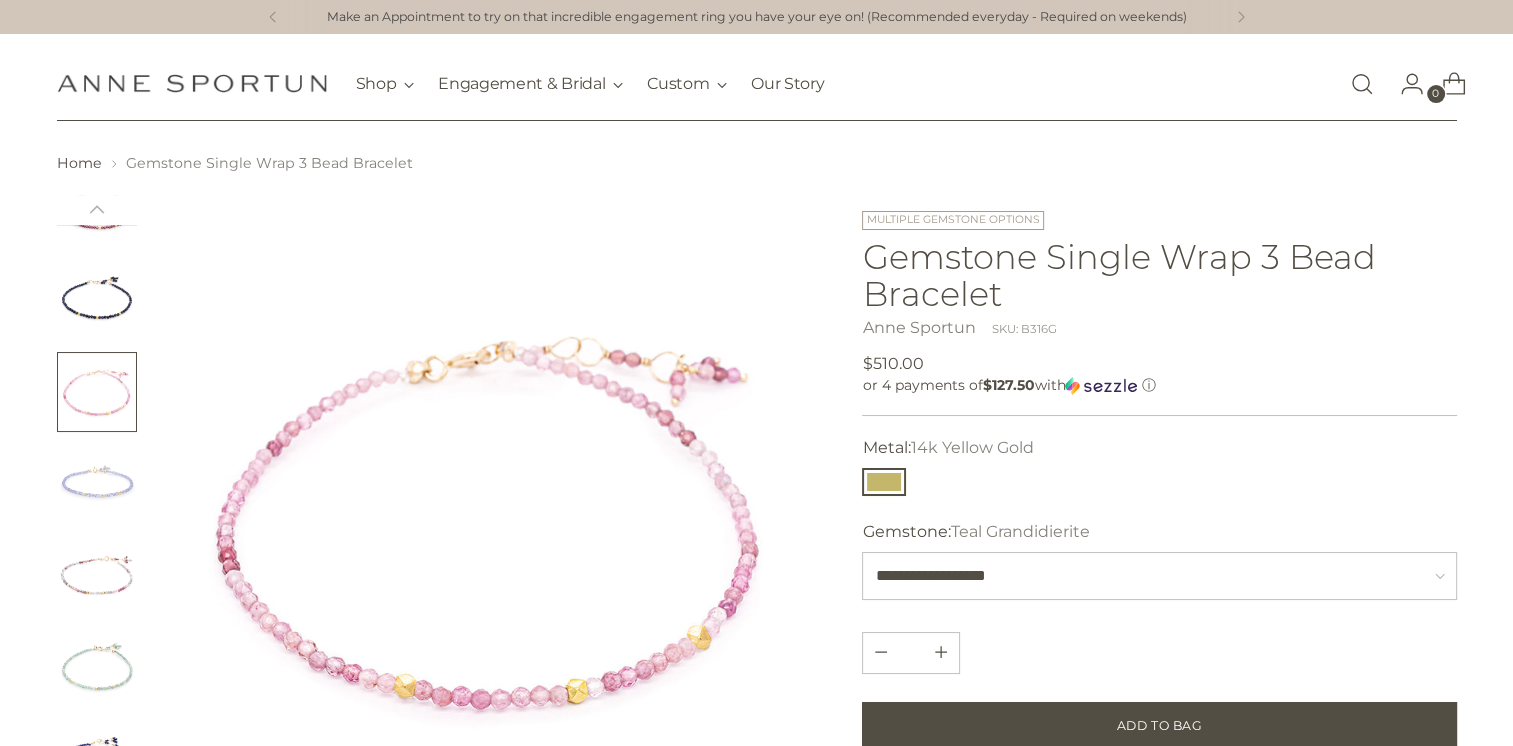 scroll, scrollTop: 1700, scrollLeft: 0, axis: vertical 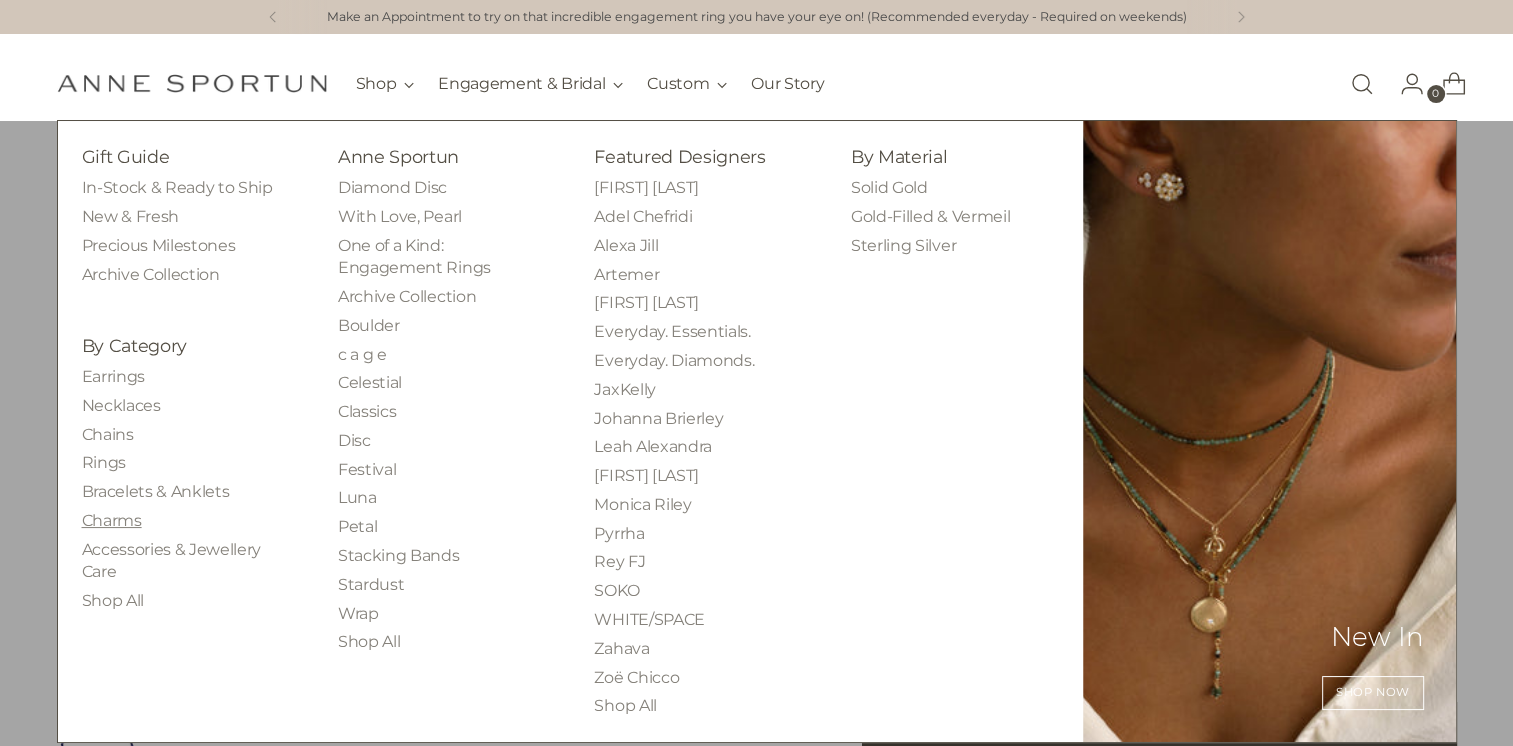 click on "Charms" at bounding box center [112, 520] 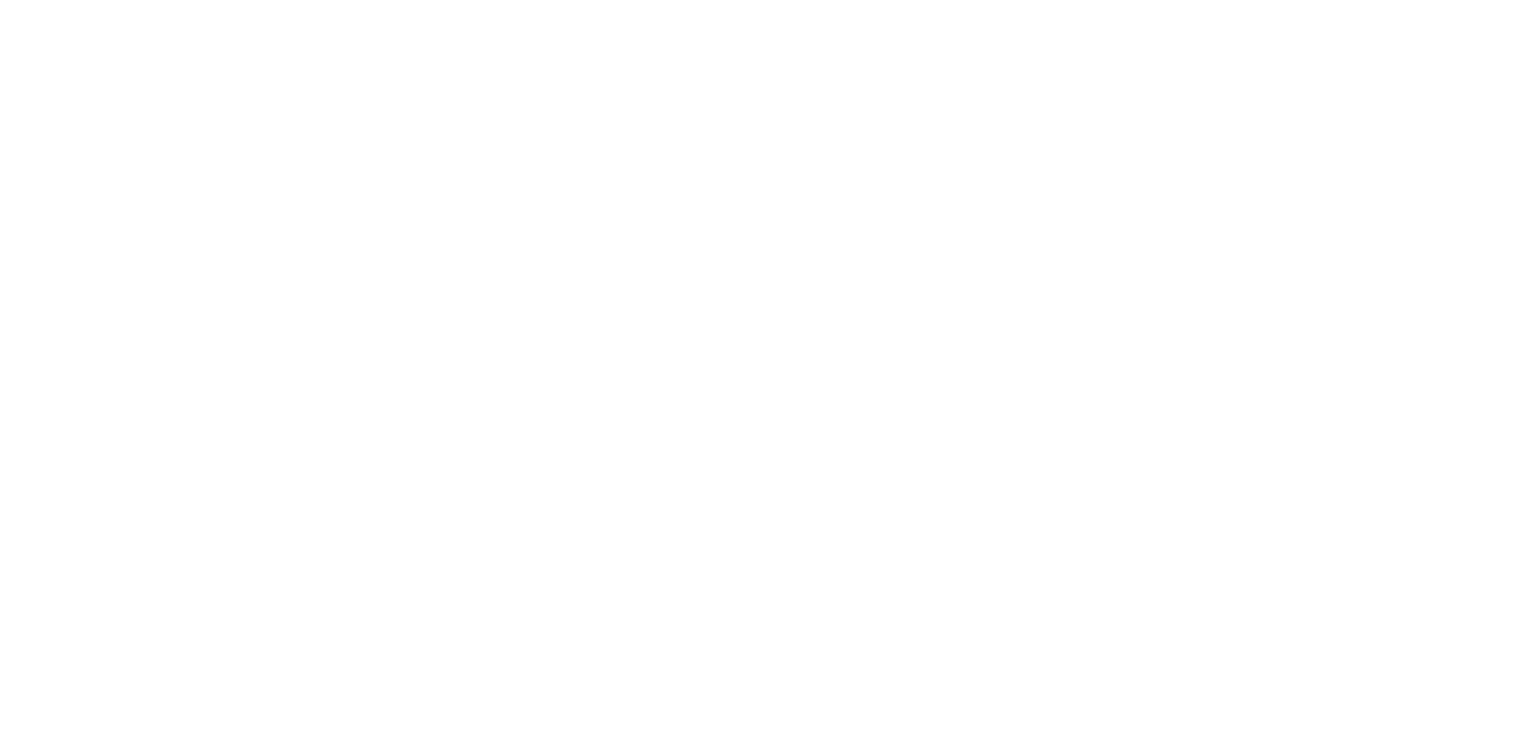 scroll, scrollTop: 0, scrollLeft: 0, axis: both 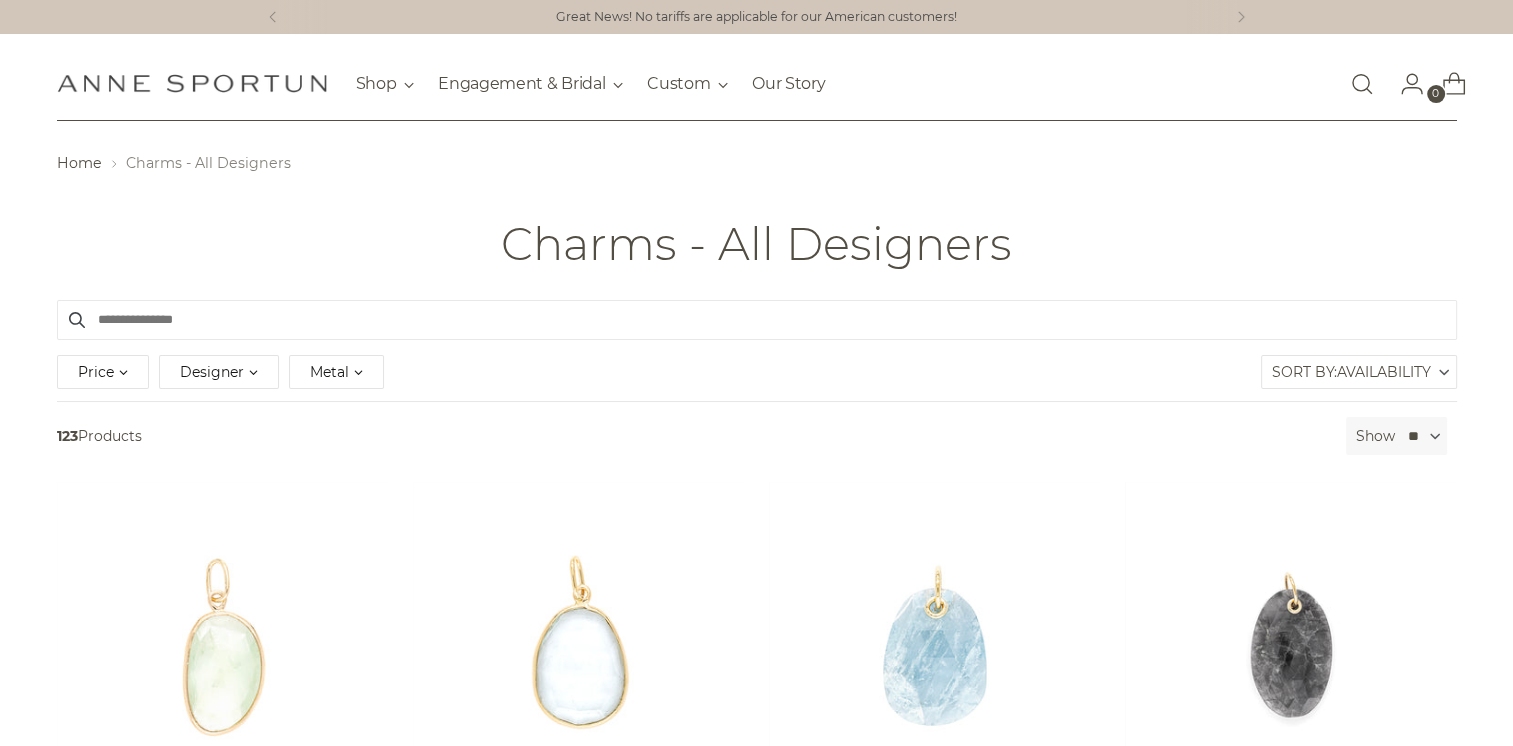 click on "Availability" at bounding box center (1384, 372) 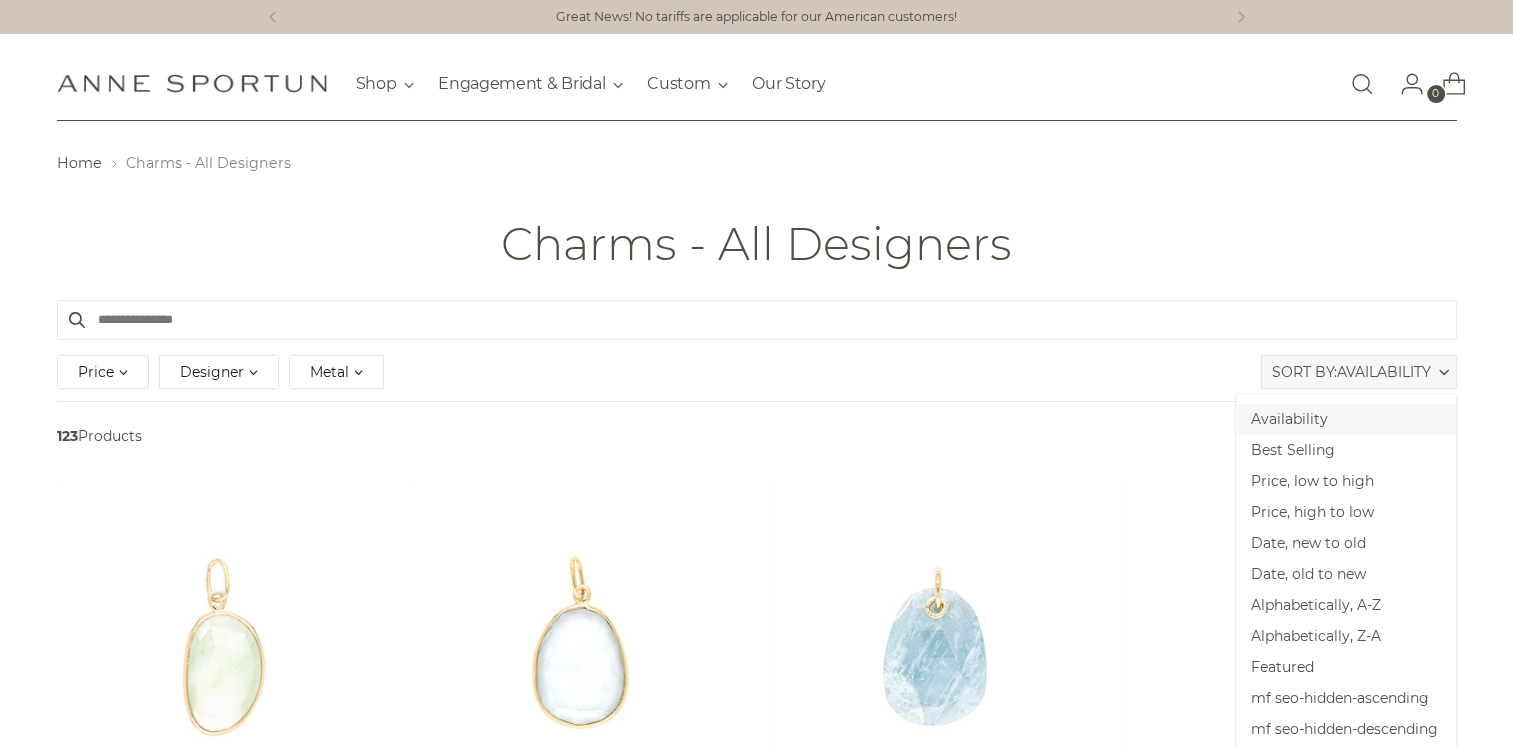 click on "Availability" at bounding box center [1346, 419] 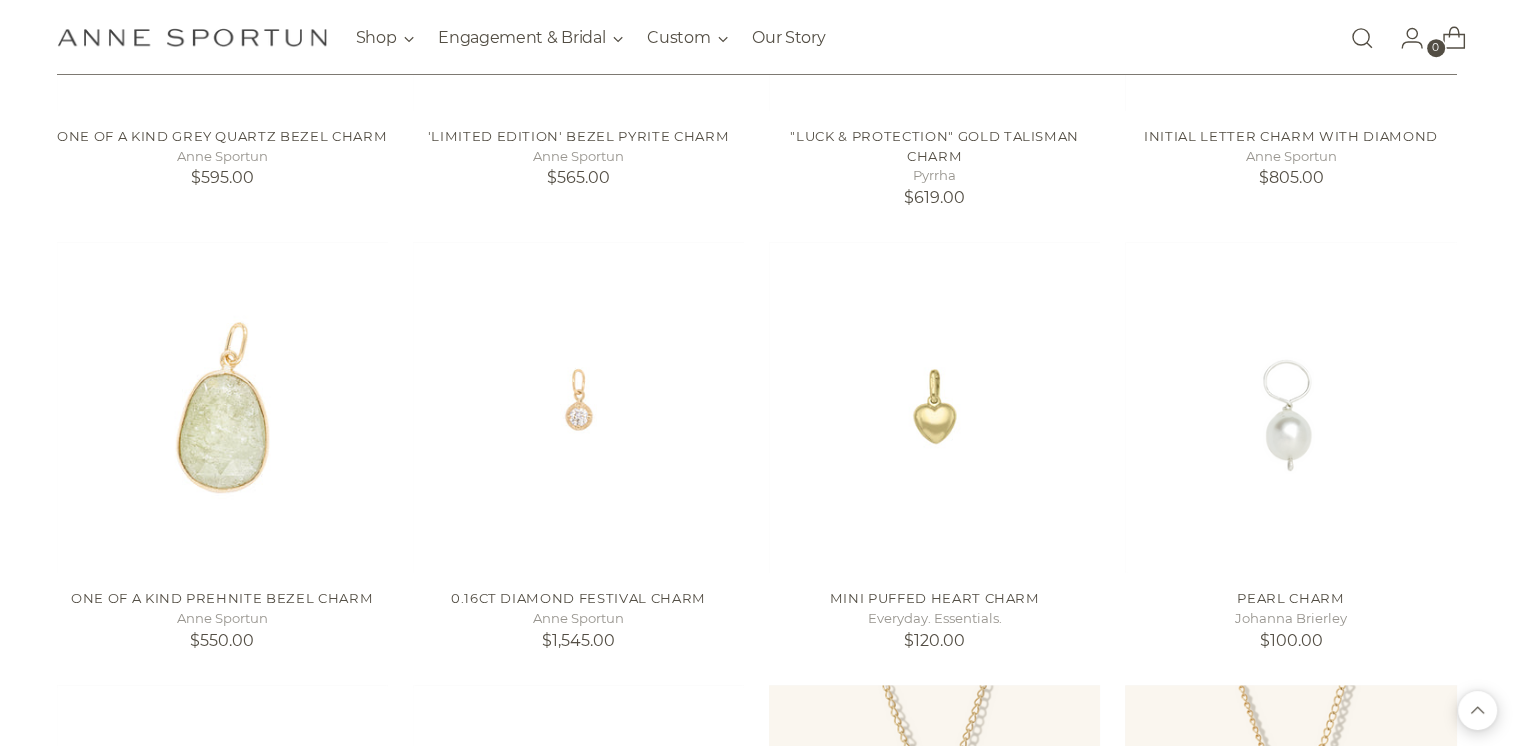 scroll, scrollTop: 1200, scrollLeft: 0, axis: vertical 